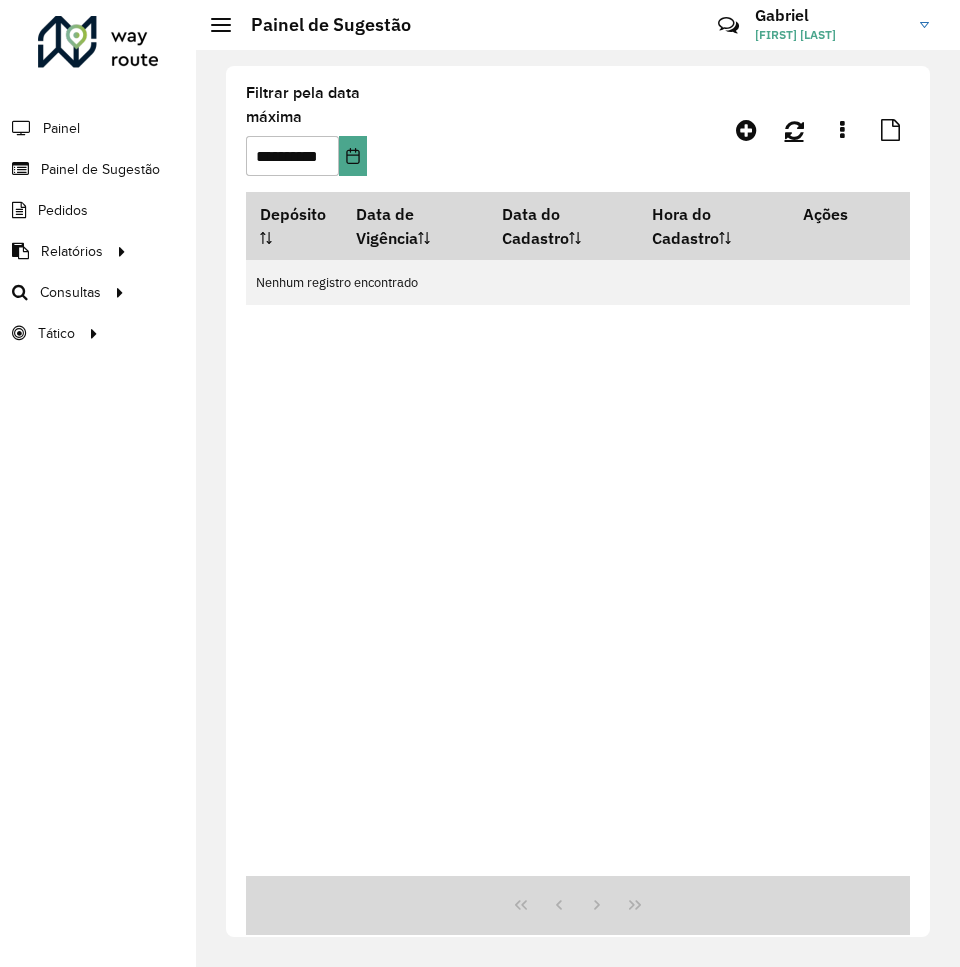scroll, scrollTop: 0, scrollLeft: 0, axis: both 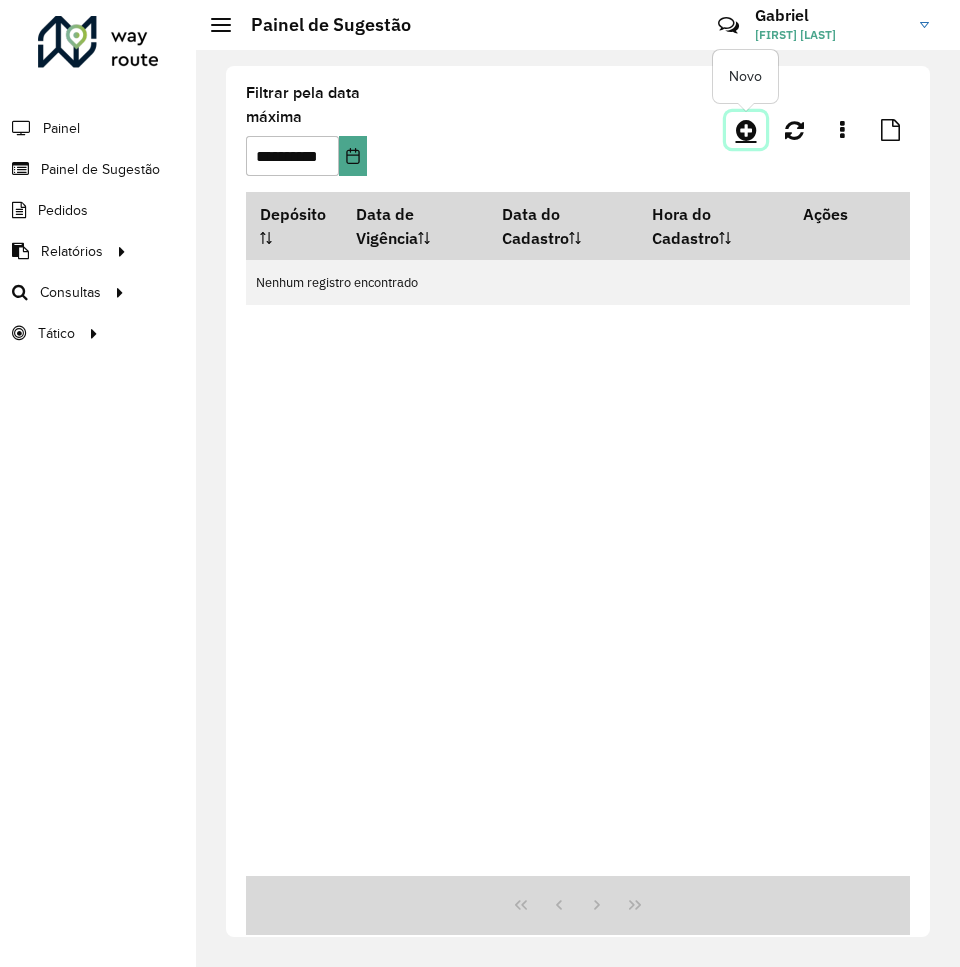 click 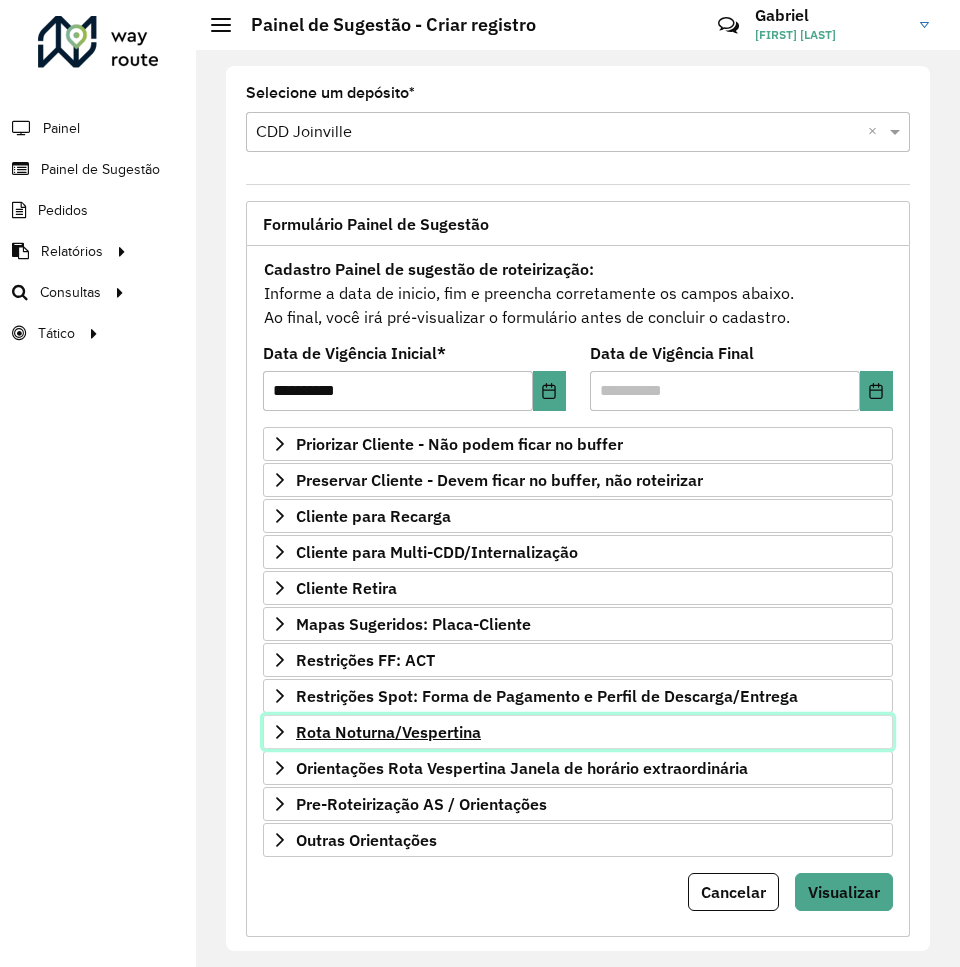 click on "Rota Noturna/Vespertina" at bounding box center [388, 732] 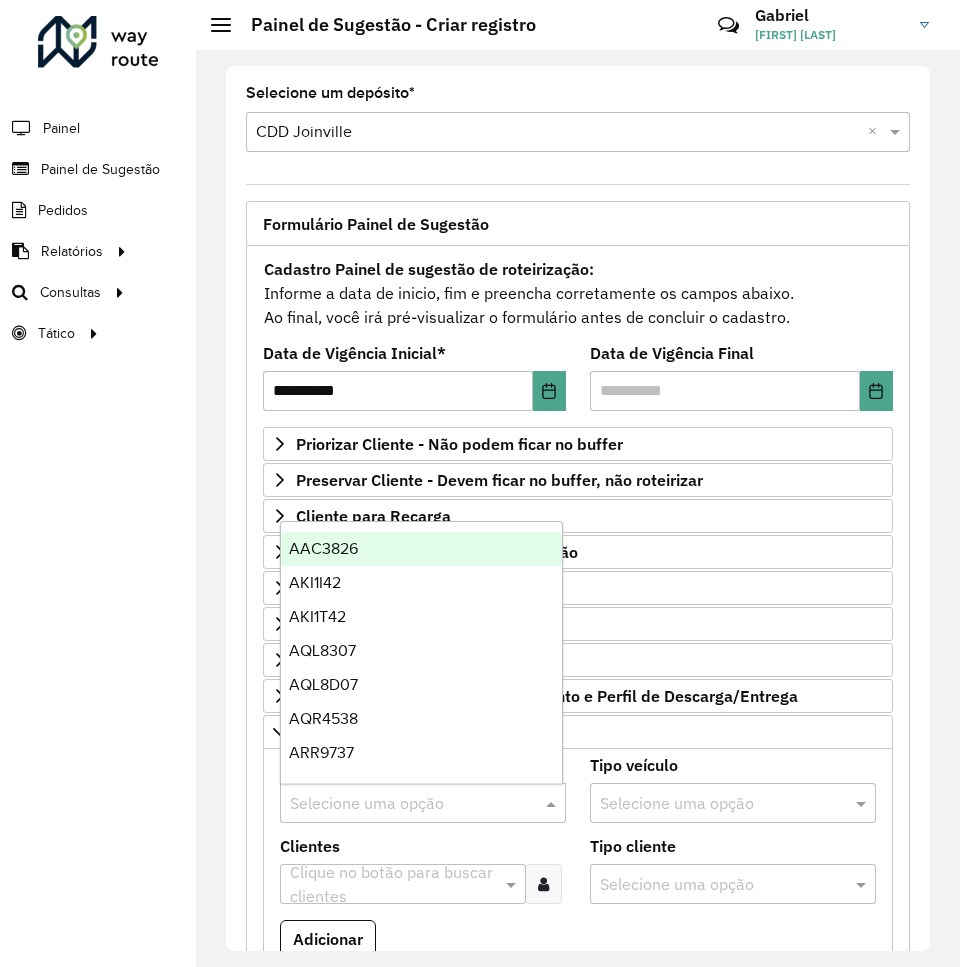 click at bounding box center [403, 804] 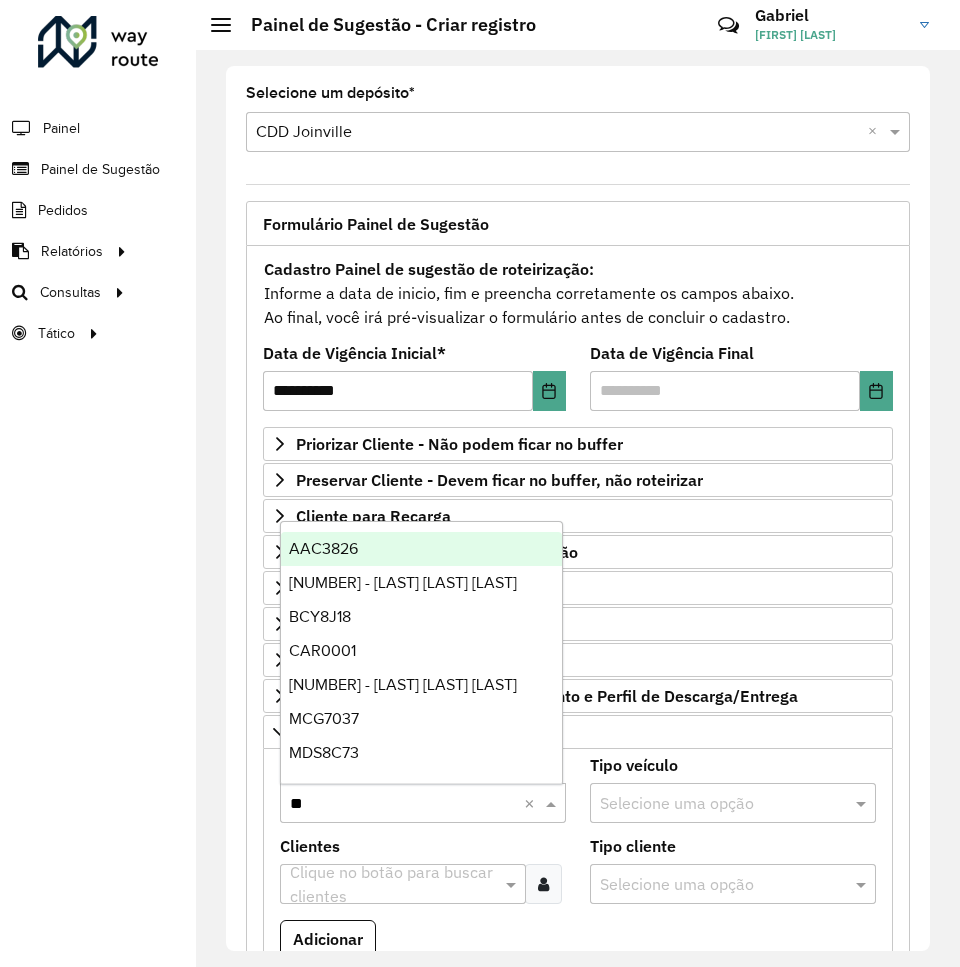 type on "***" 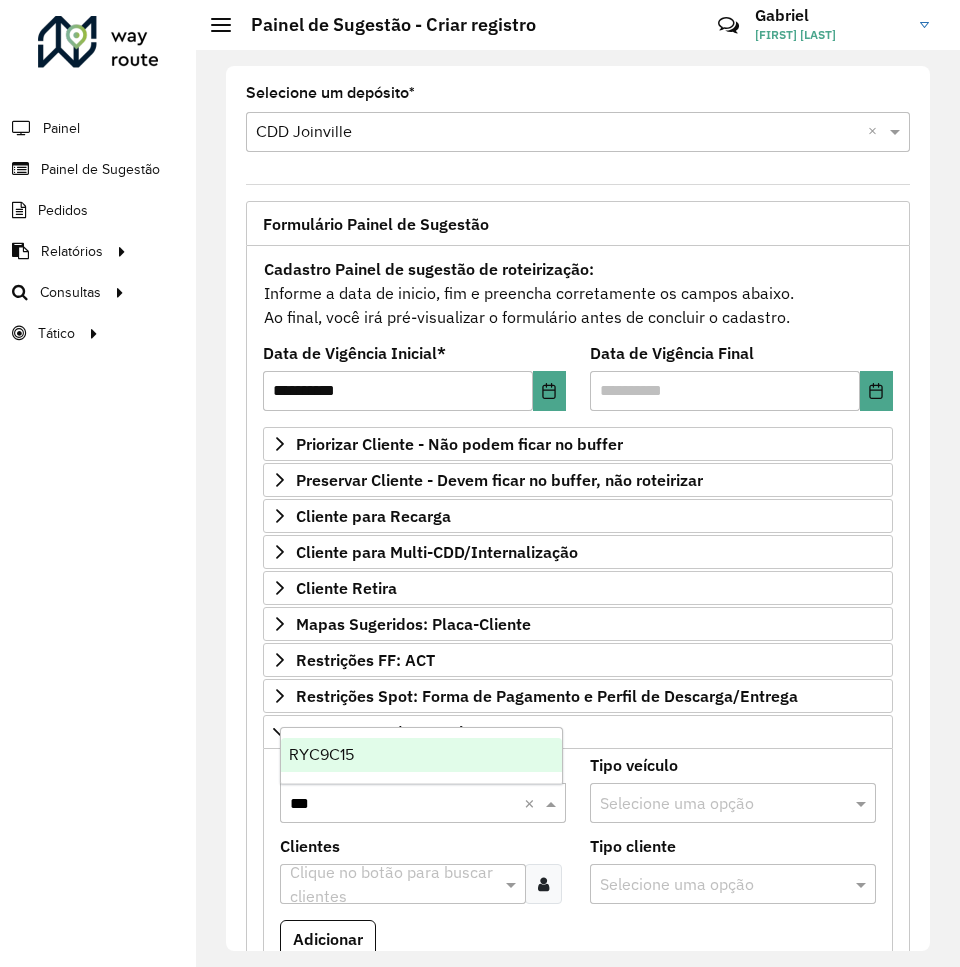 click on "RYC9C15" at bounding box center [421, 755] 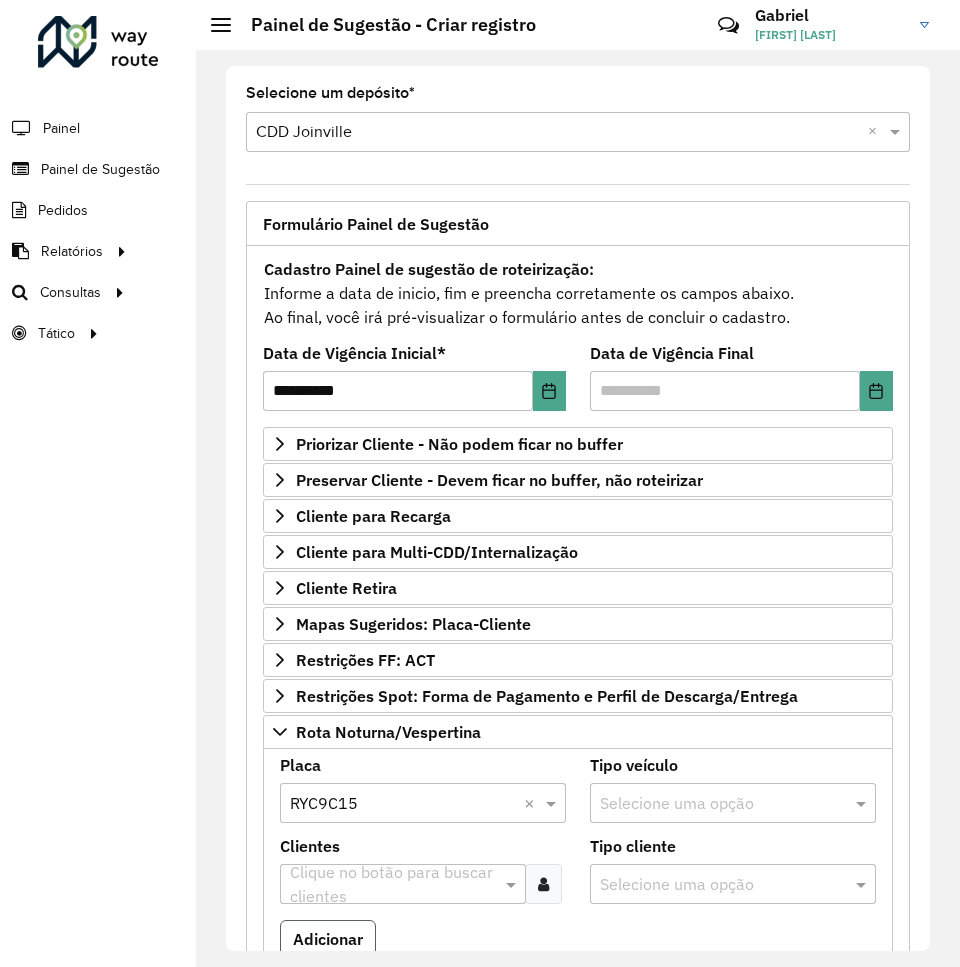 click on "Adicionar" at bounding box center (328, 939) 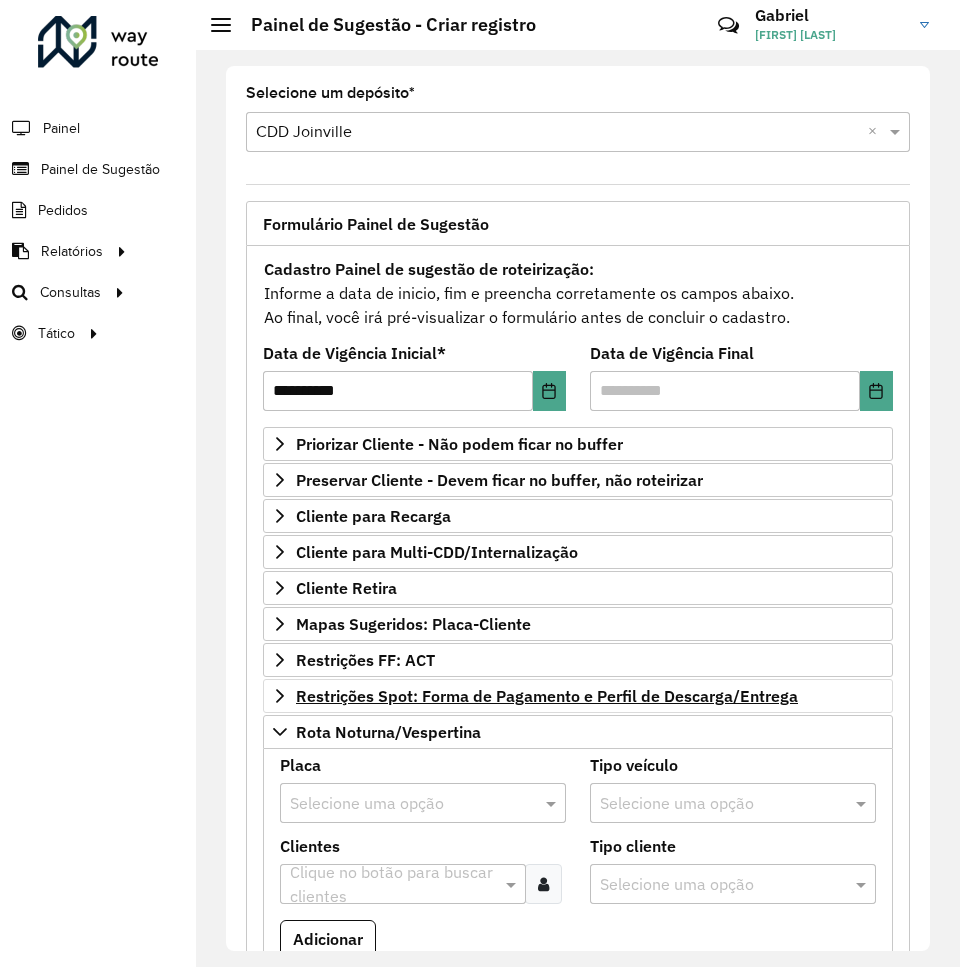 scroll, scrollTop: 100, scrollLeft: 0, axis: vertical 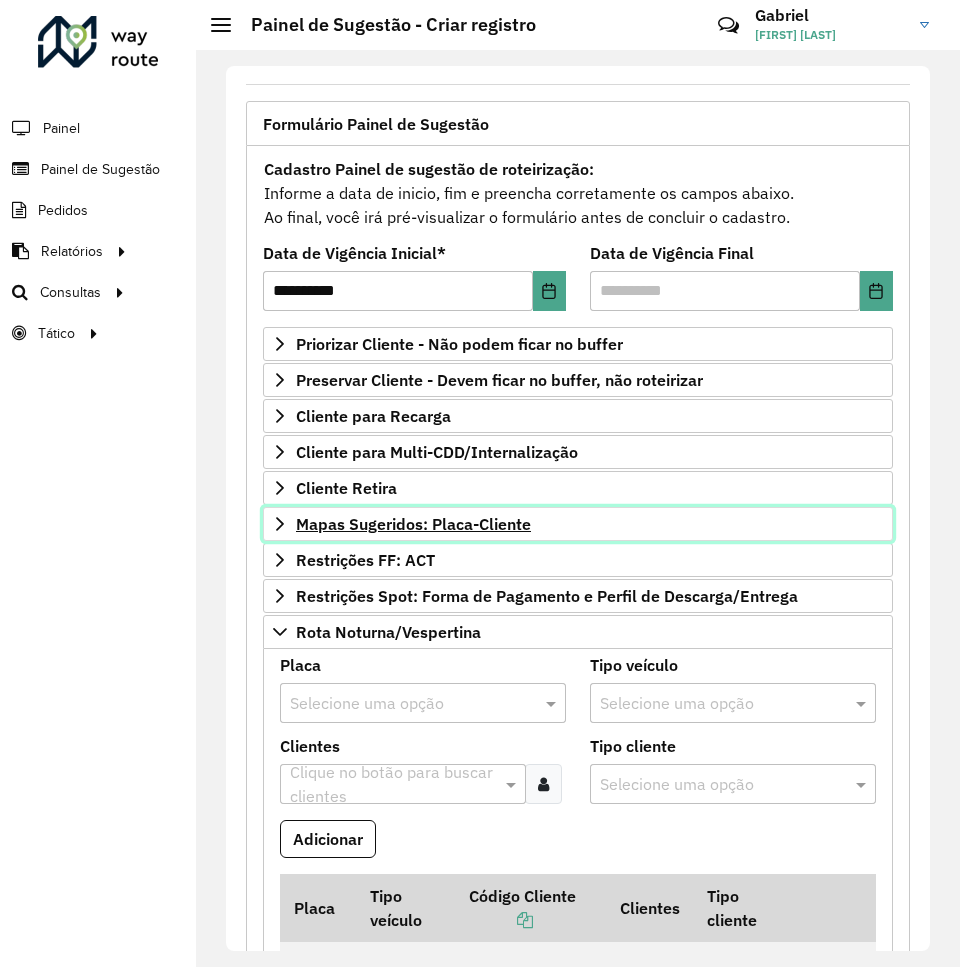 click on "Mapas Sugeridos: Placa-Cliente" at bounding box center (413, 524) 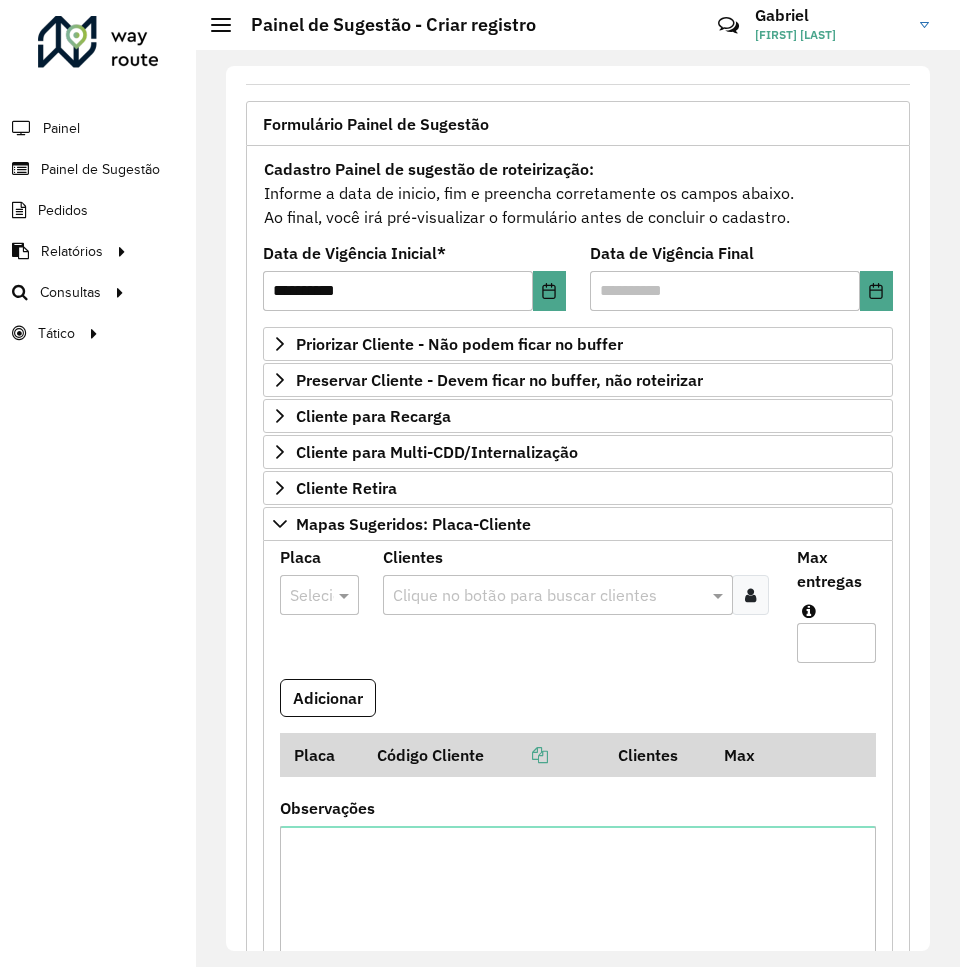 click on "Selecione uma opção" at bounding box center (319, 595) 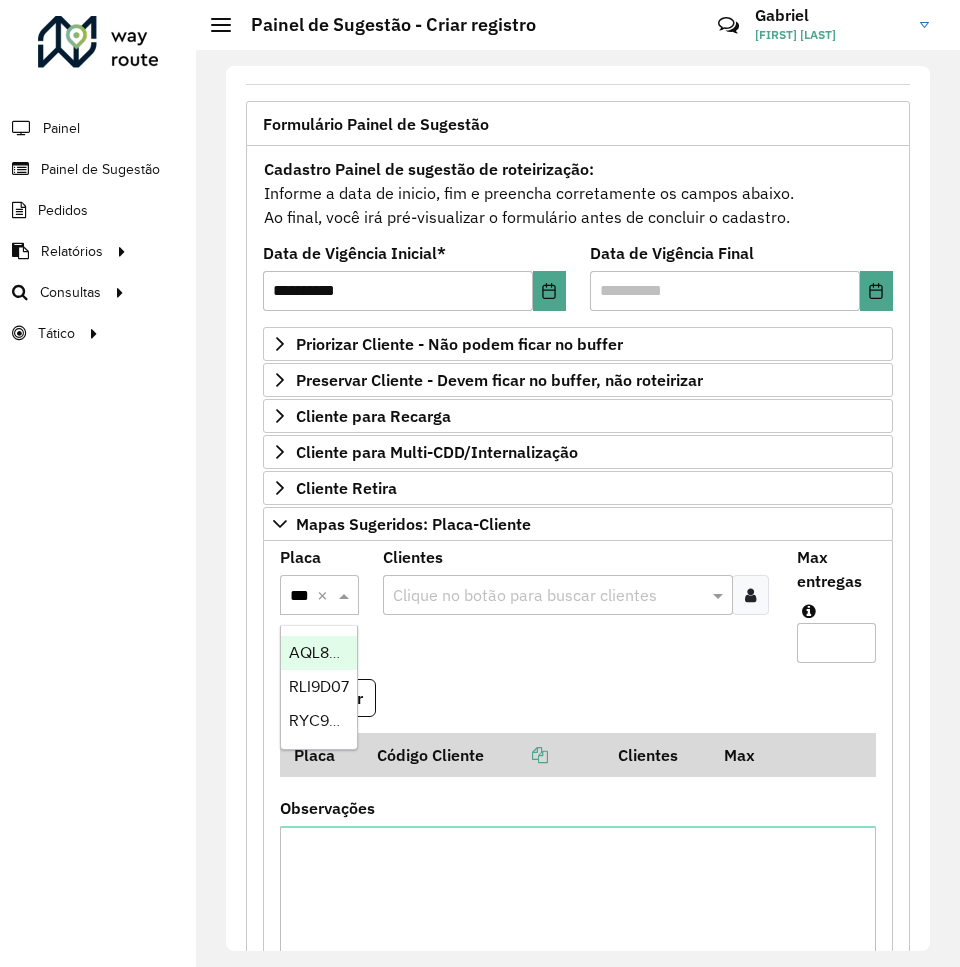 scroll, scrollTop: 0, scrollLeft: 10, axis: horizontal 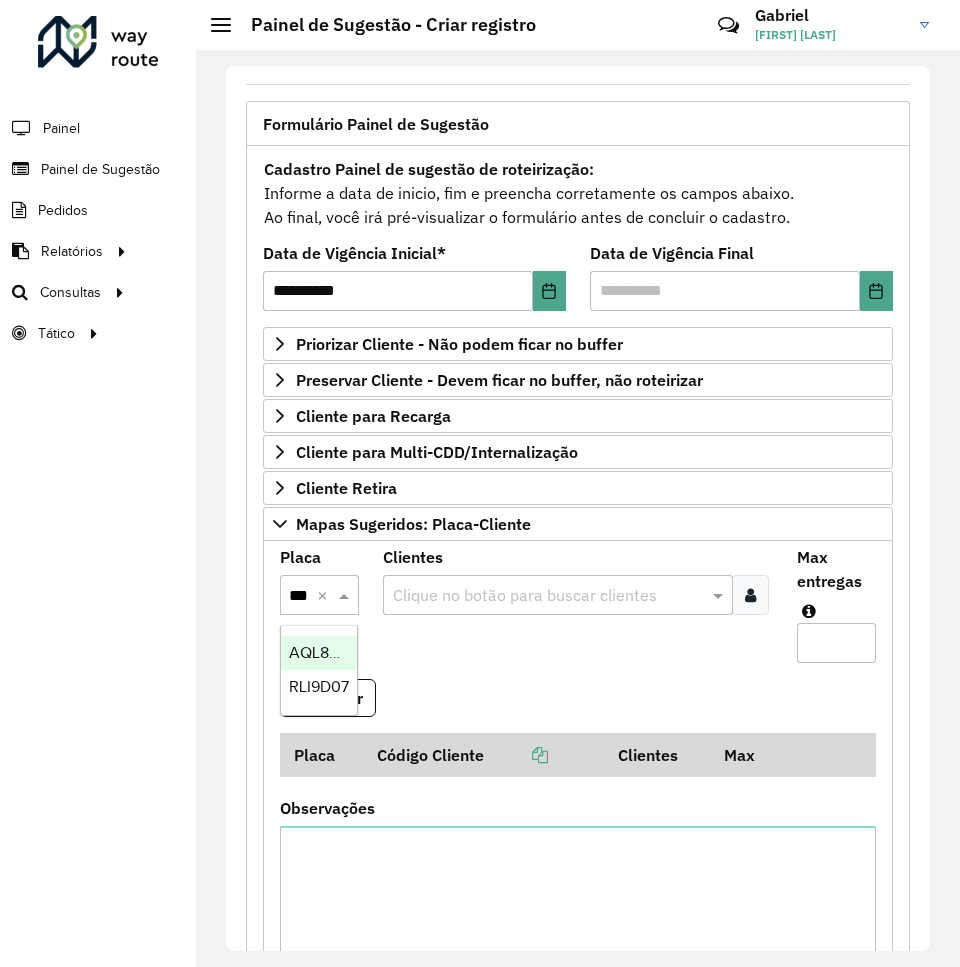 click on "***" at bounding box center (299, 596) 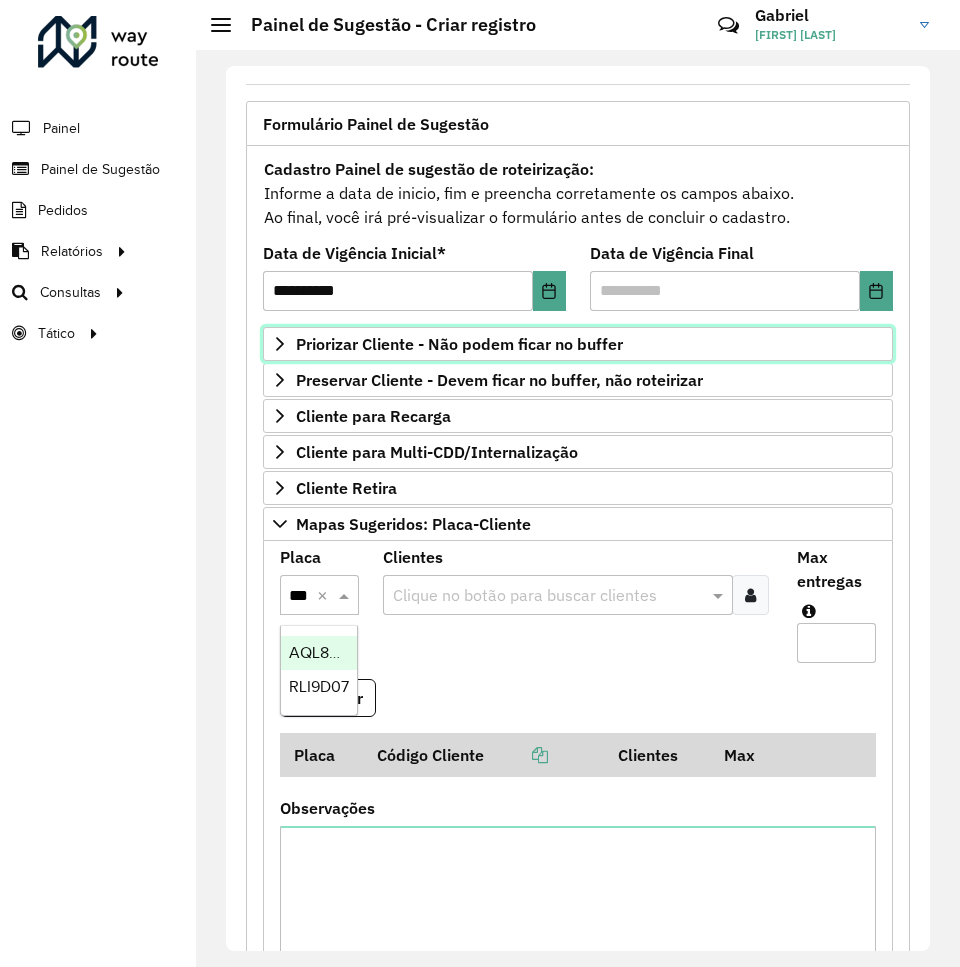 scroll, scrollTop: 0, scrollLeft: 0, axis: both 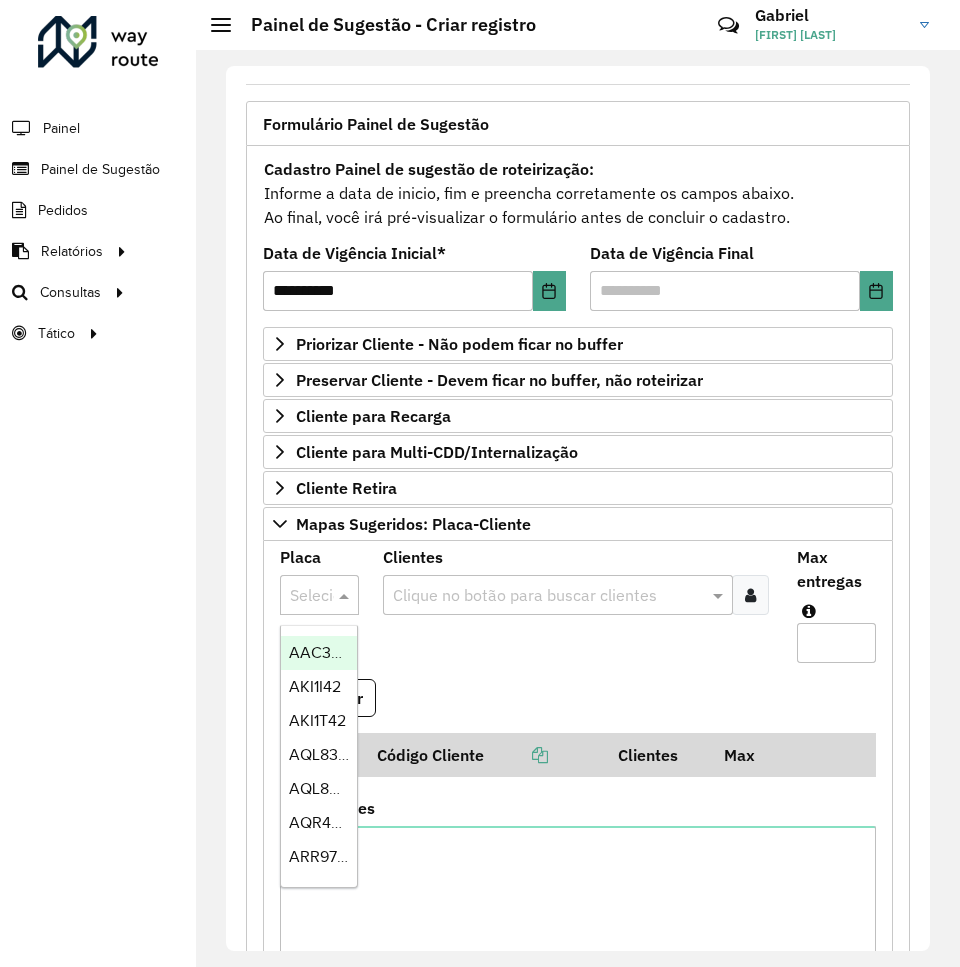 click at bounding box center [299, 596] 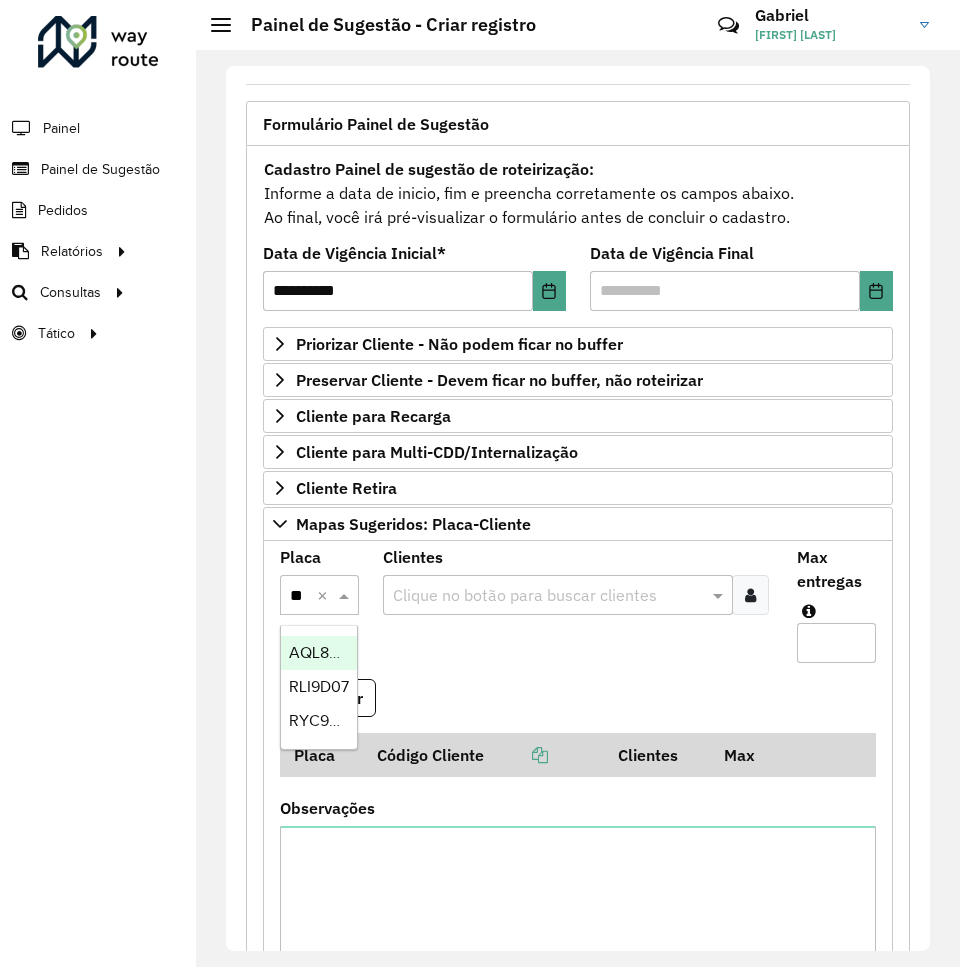 type on "***" 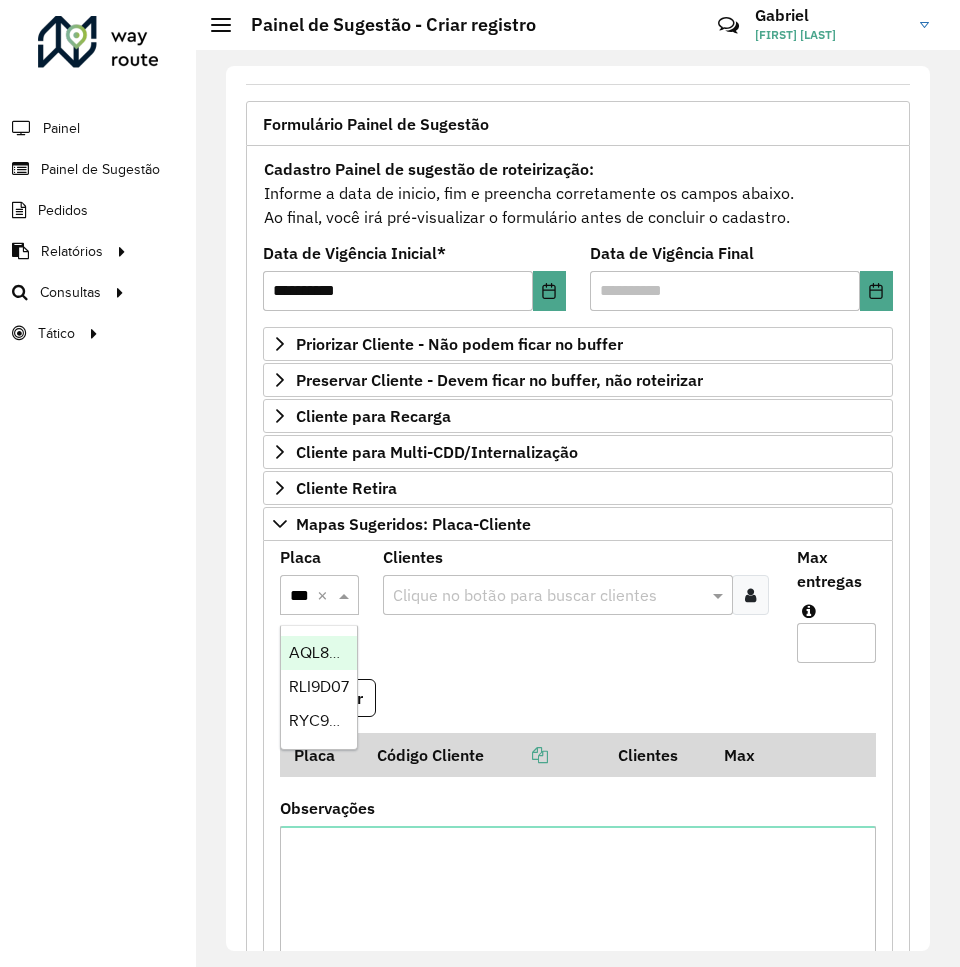 scroll, scrollTop: 0, scrollLeft: 10, axis: horizontal 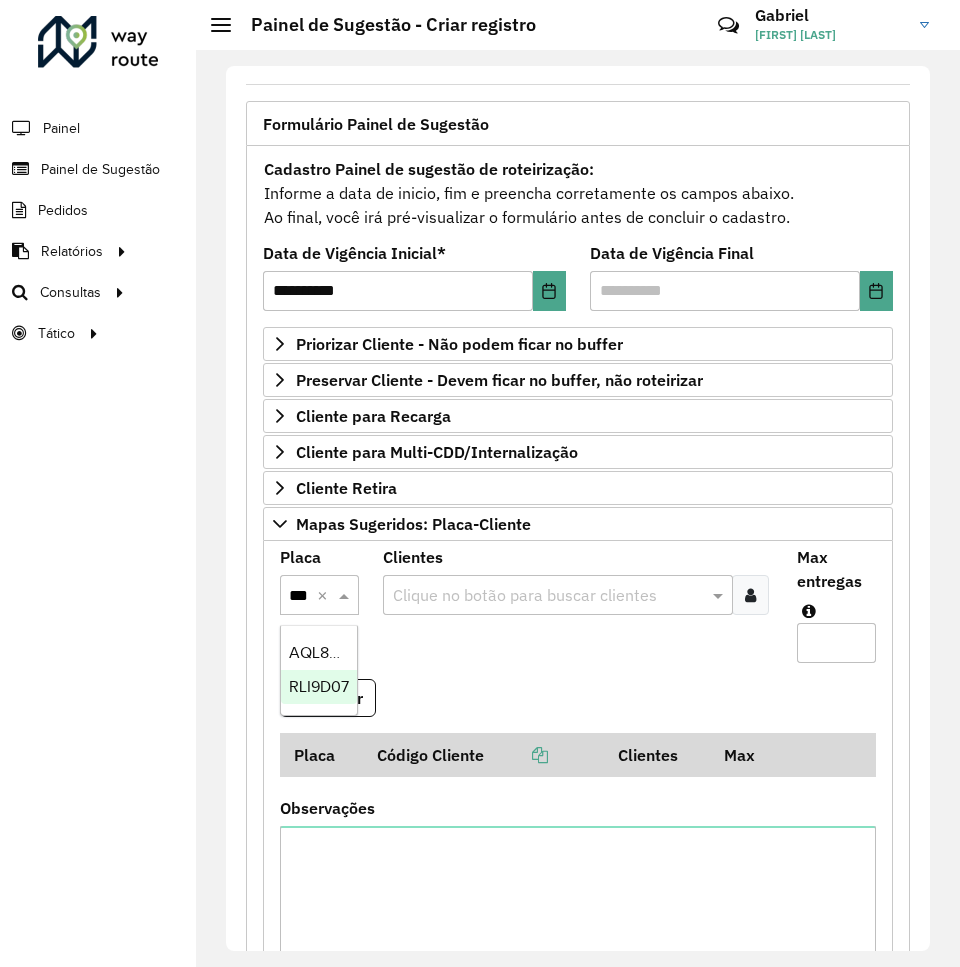 click on "RLI9D07" at bounding box center [319, 686] 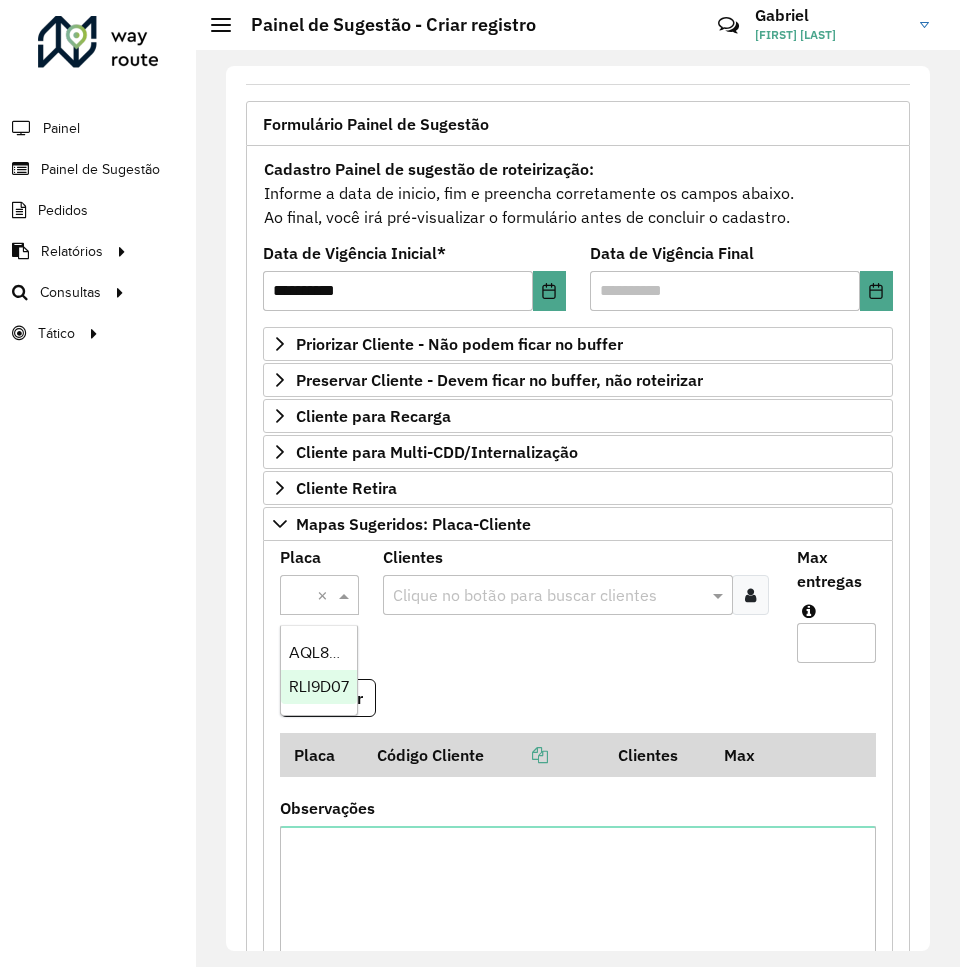 scroll, scrollTop: 0, scrollLeft: 0, axis: both 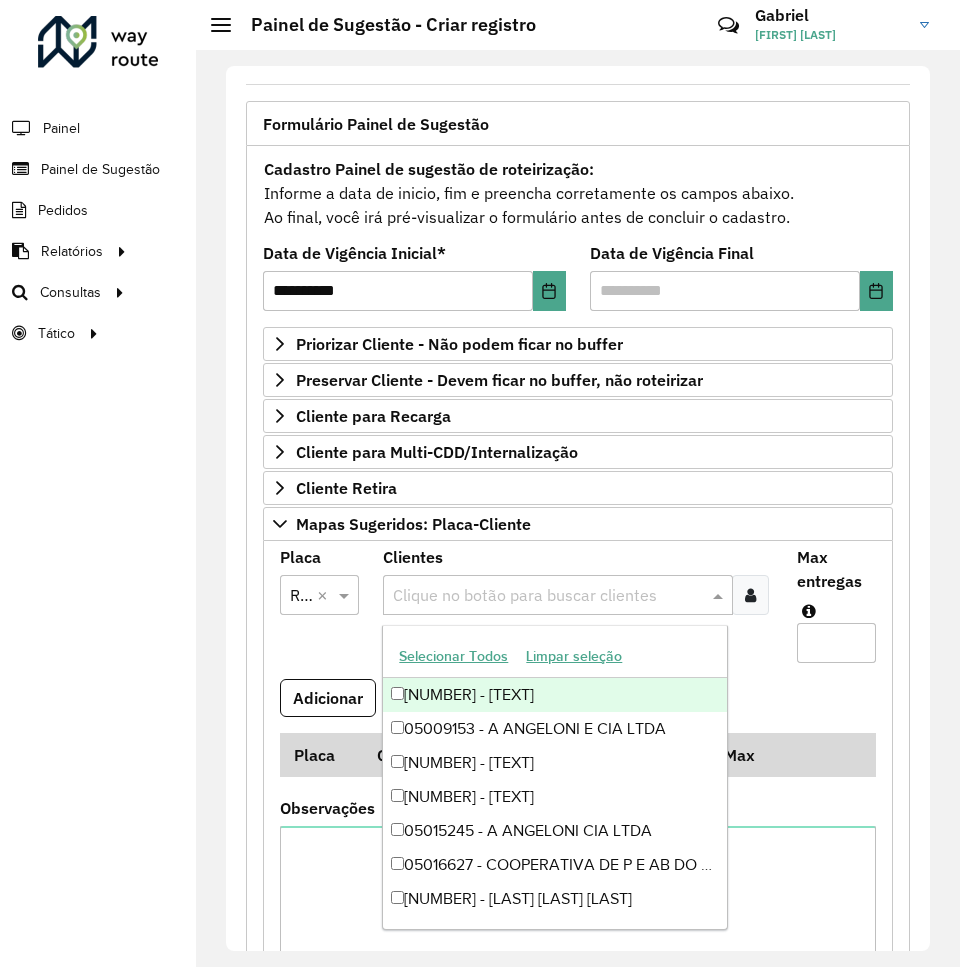 click at bounding box center [547, 596] 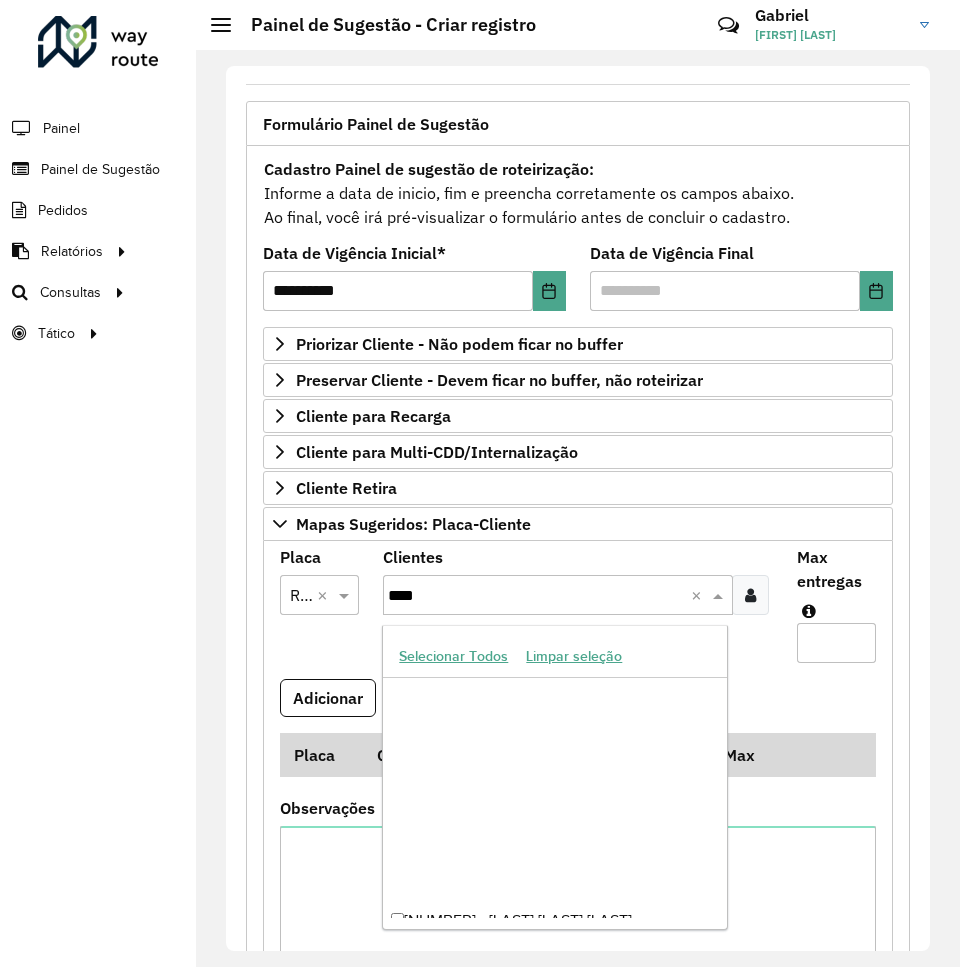 scroll, scrollTop: 3194, scrollLeft: 0, axis: vertical 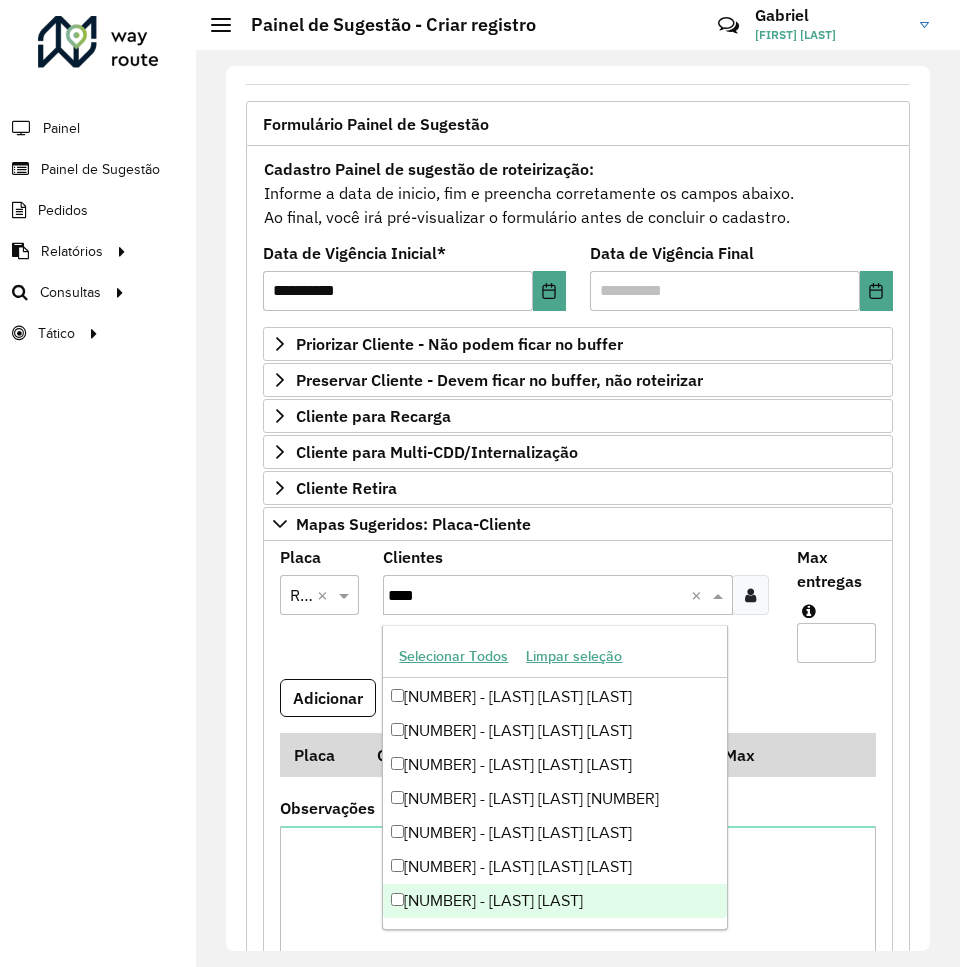 type on "****" 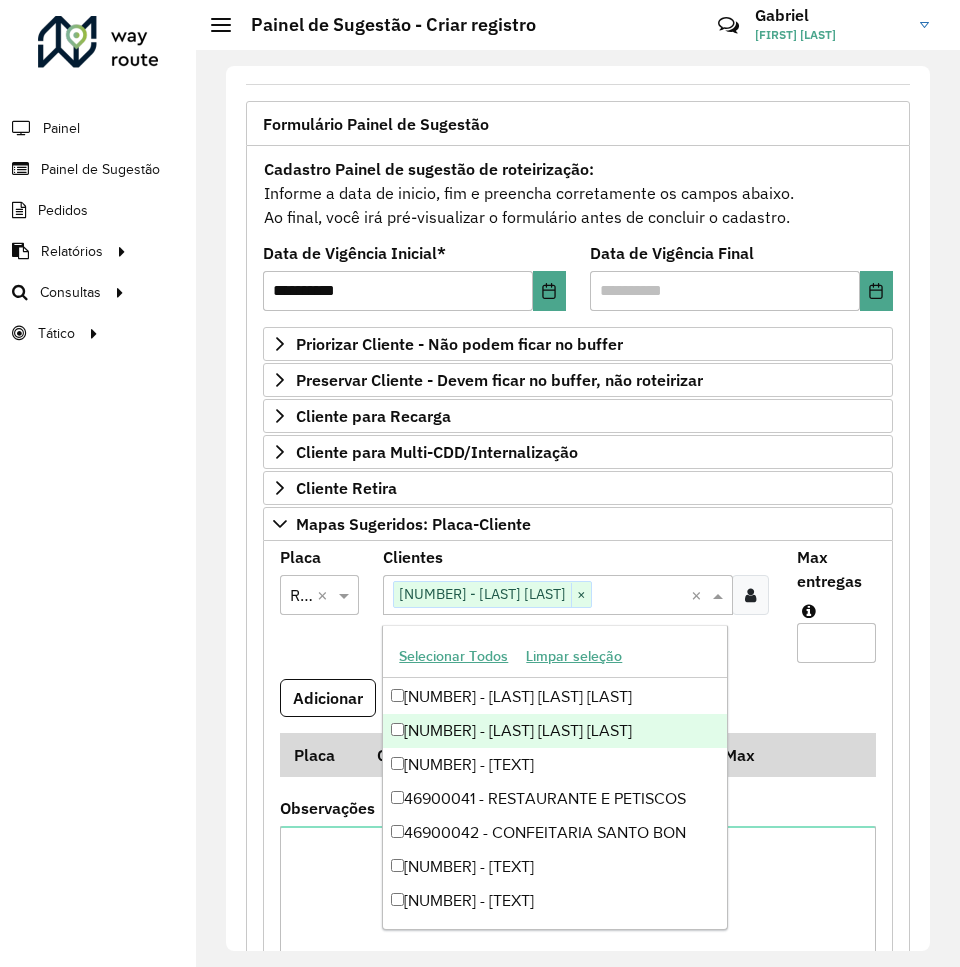 click on "Max entregas" at bounding box center [836, 643] 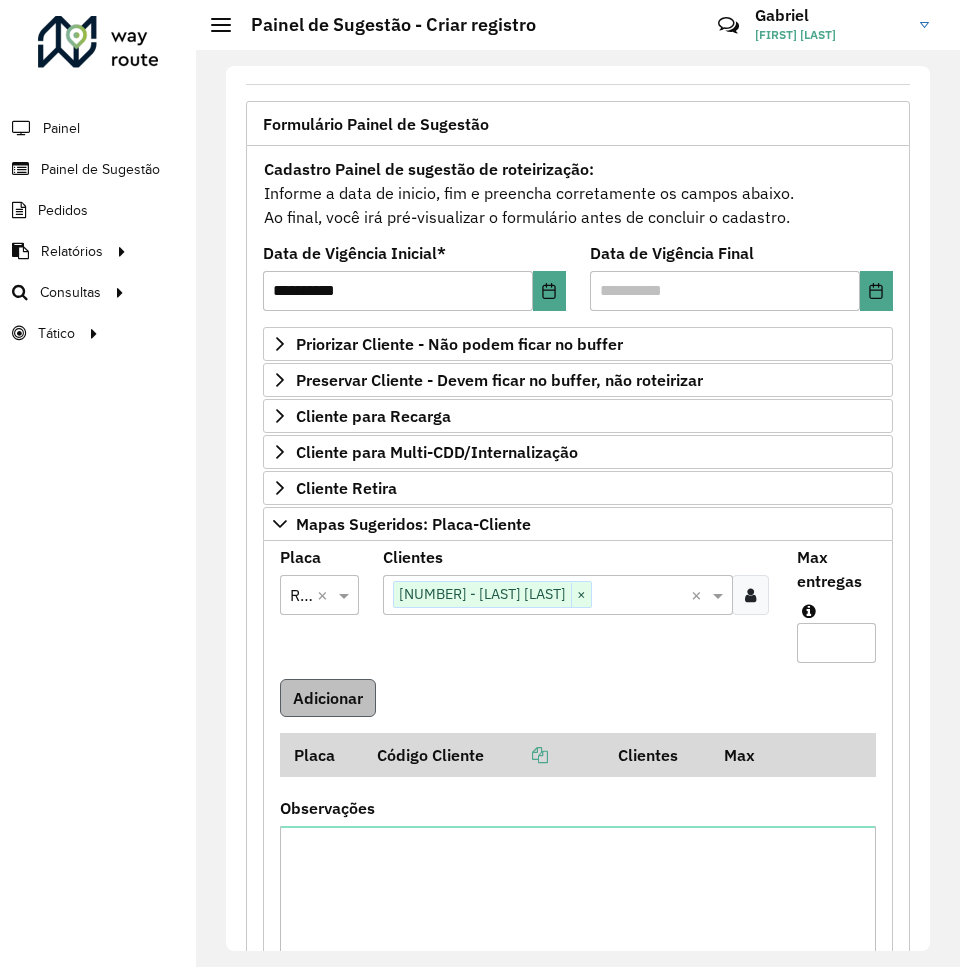 type on "*" 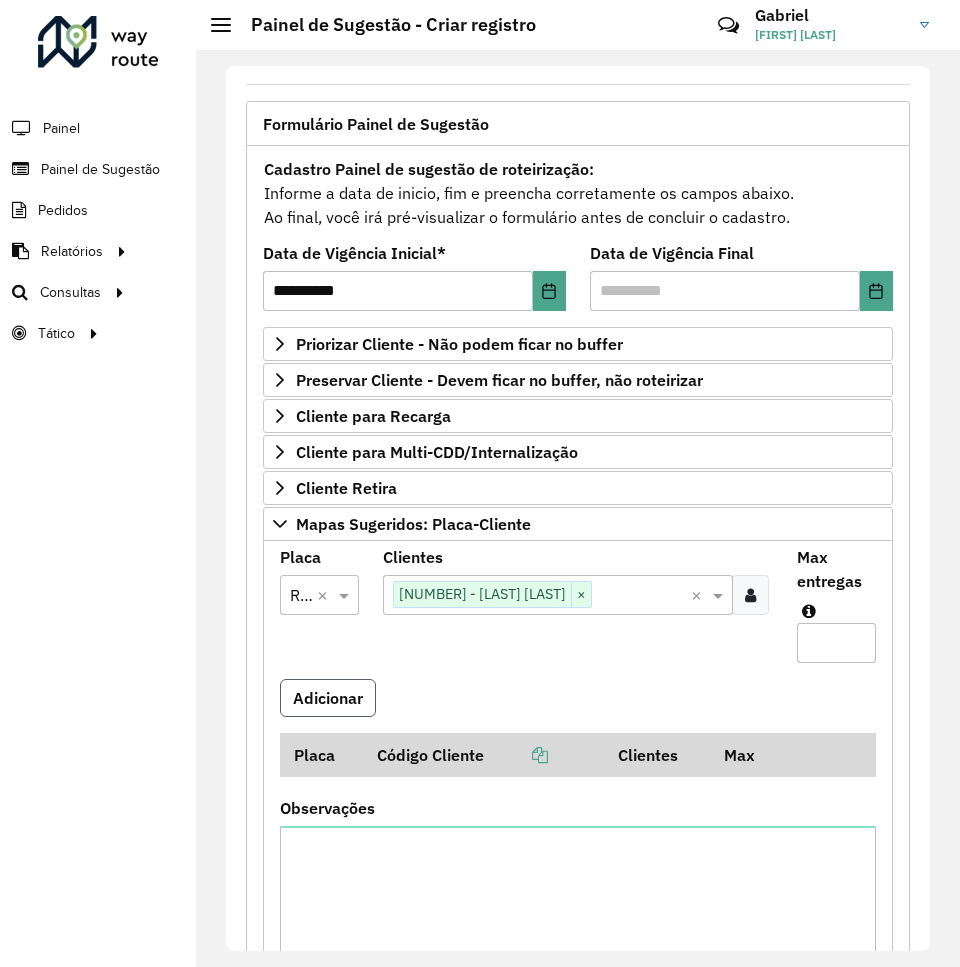 click on "Adicionar" at bounding box center [328, 698] 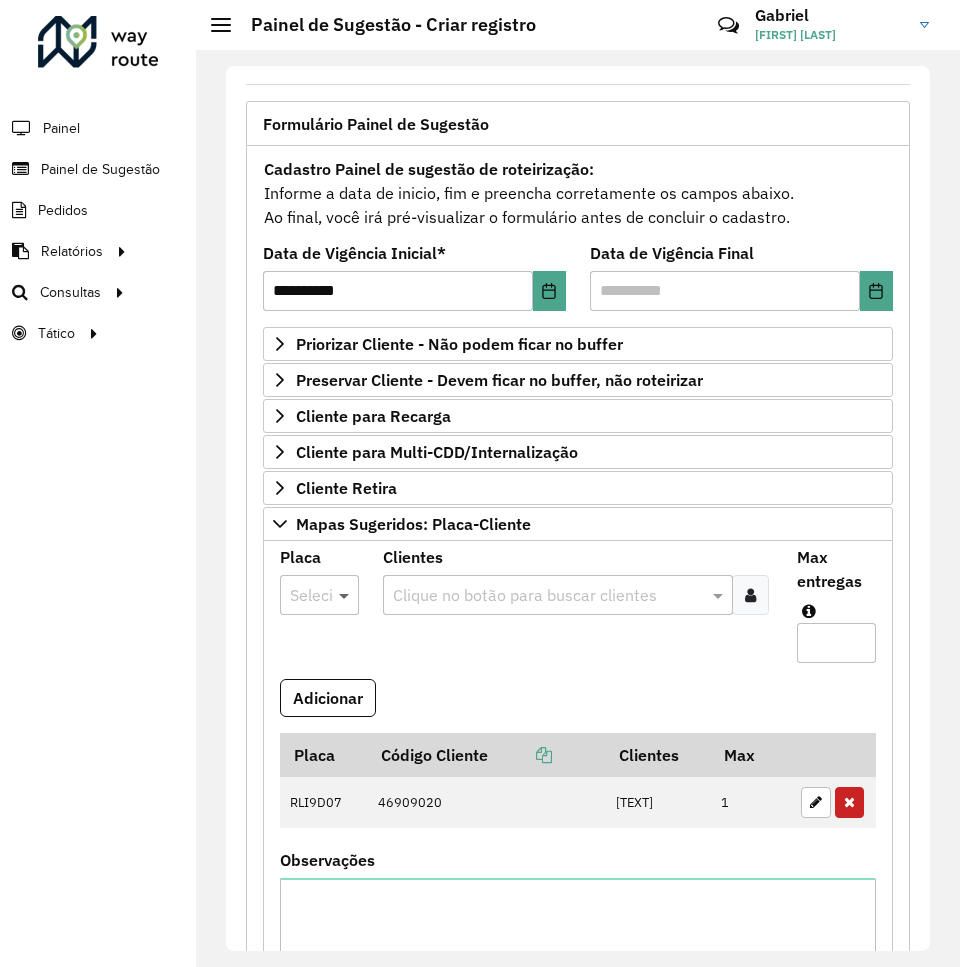 click at bounding box center (346, 595) 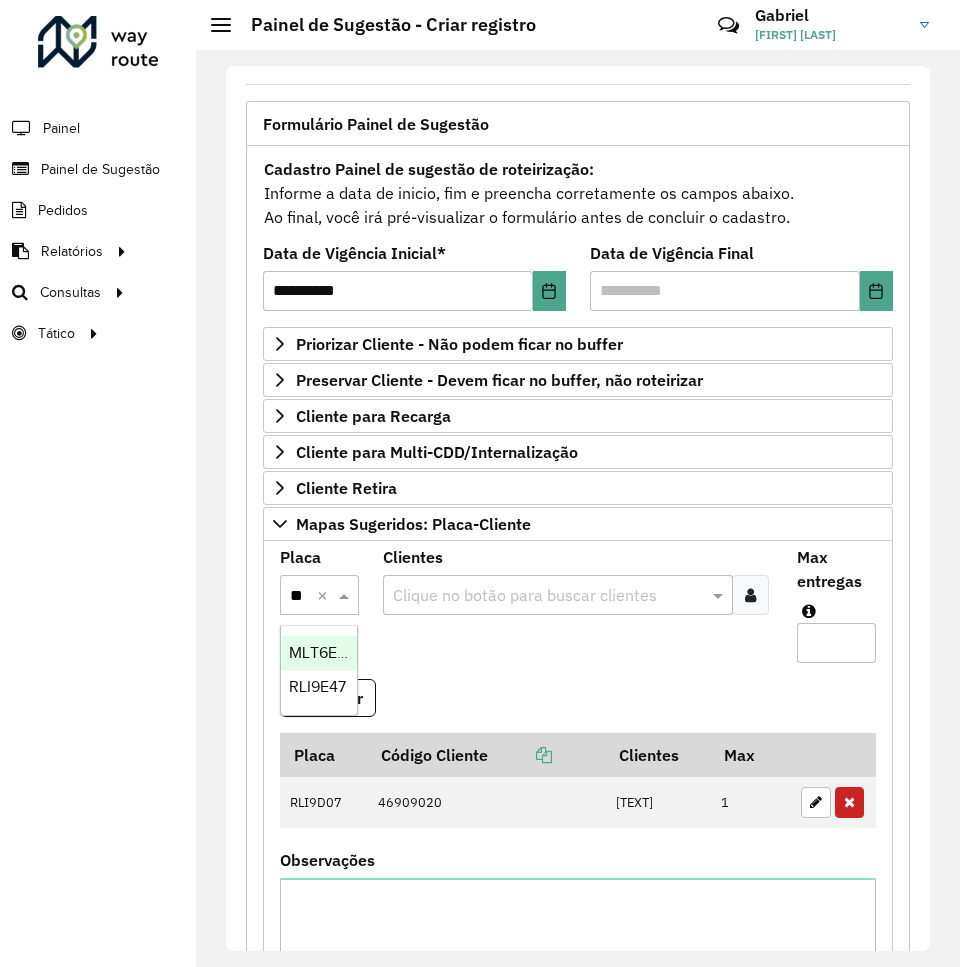 type on "***" 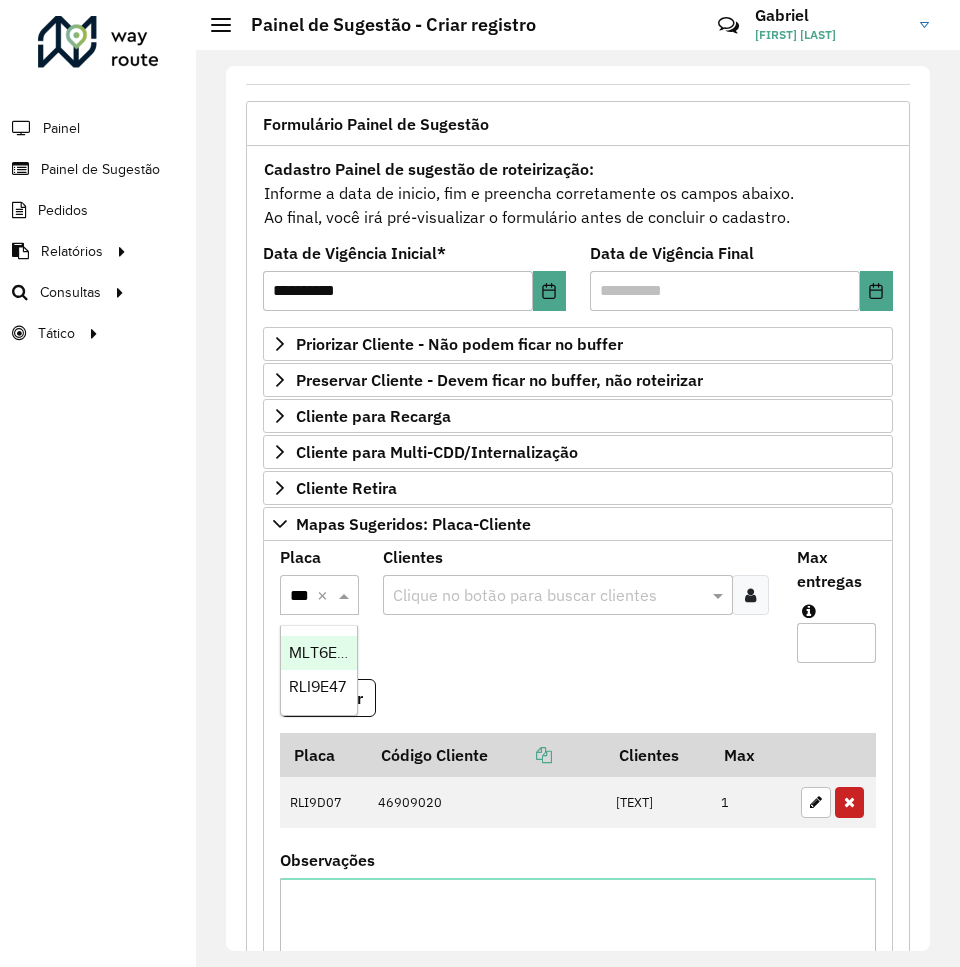 scroll, scrollTop: 0, scrollLeft: 9, axis: horizontal 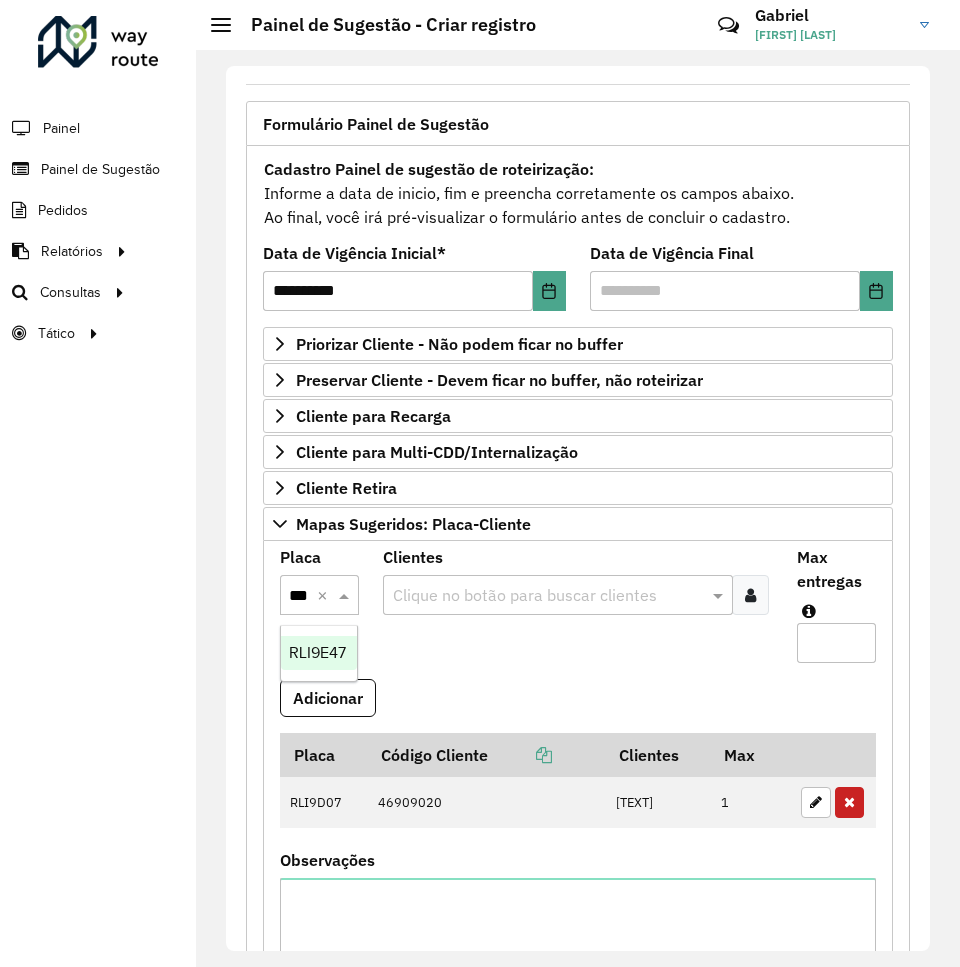 click on "RLI9E47" at bounding box center [319, 653] 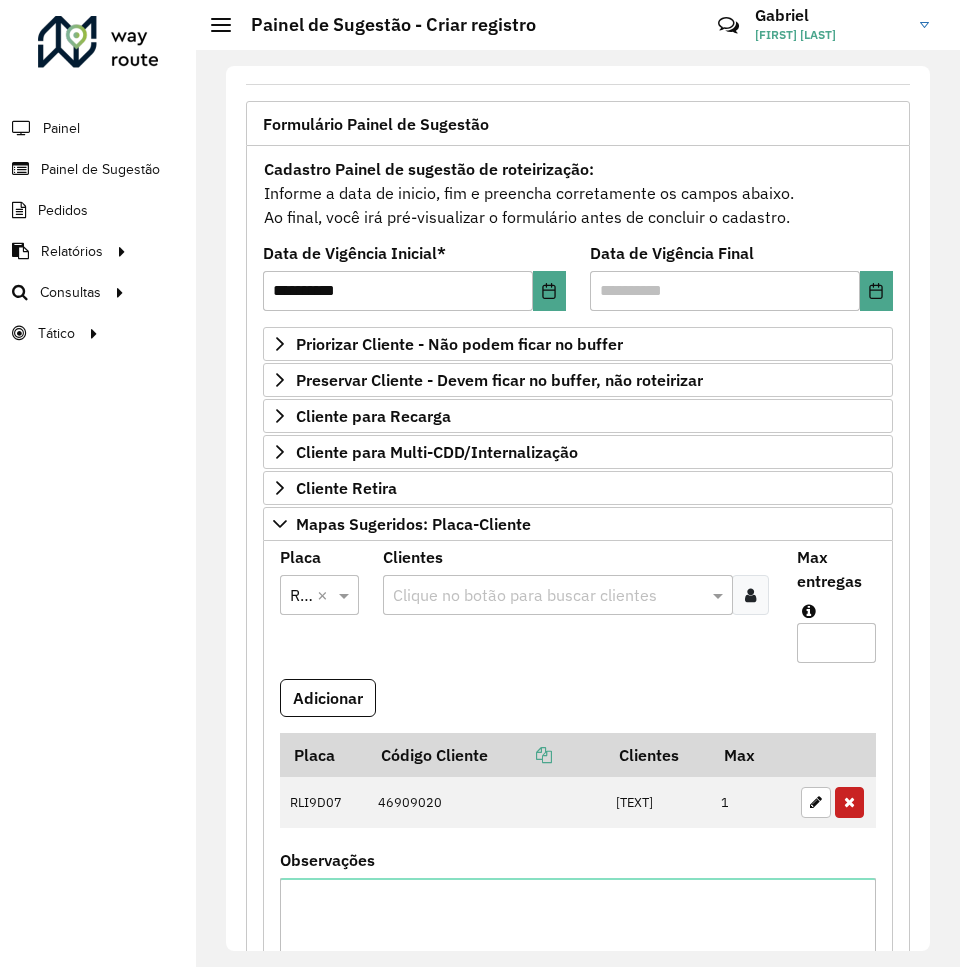 scroll, scrollTop: 0, scrollLeft: 0, axis: both 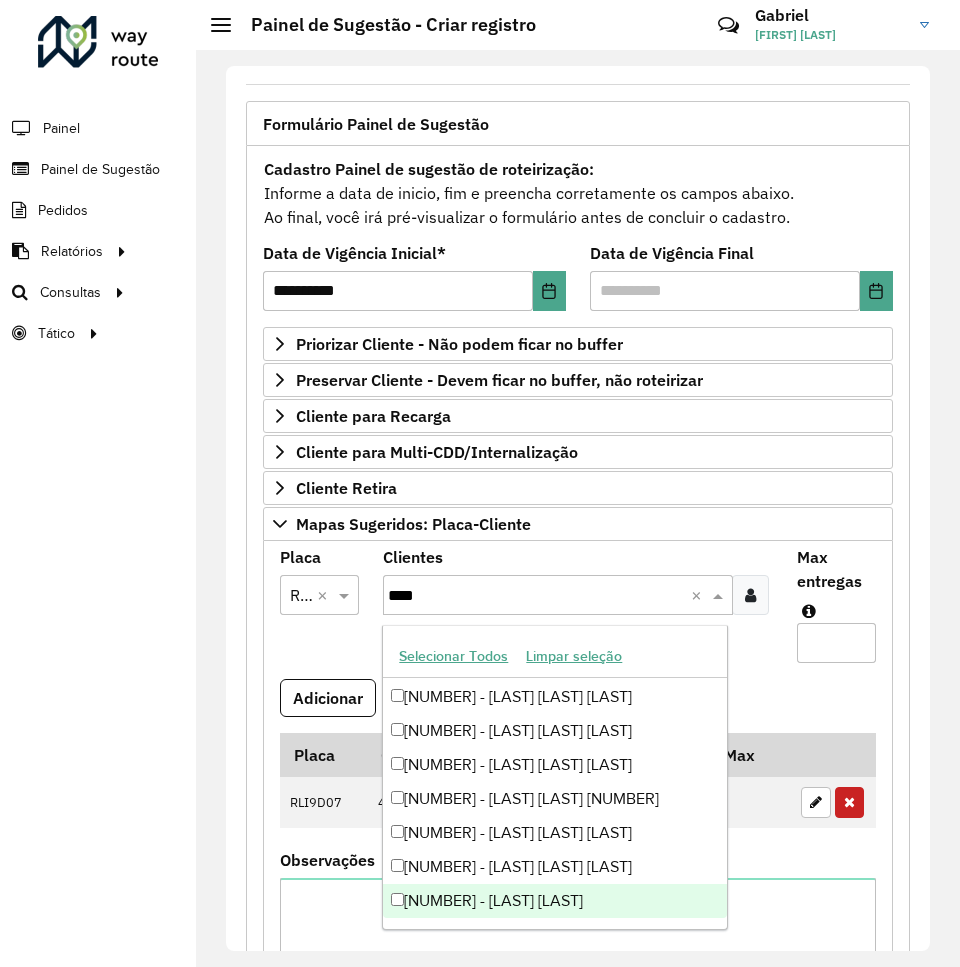 type on "****" 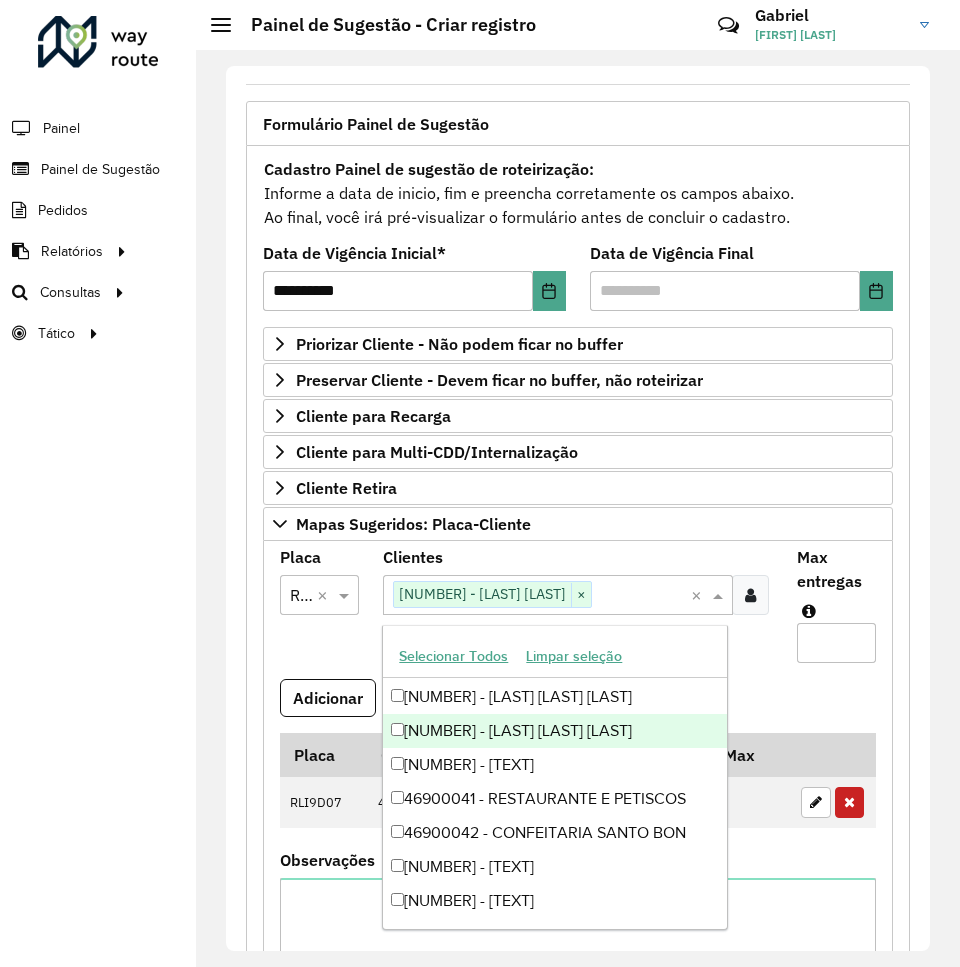 click on "Max entregas" at bounding box center [836, 643] 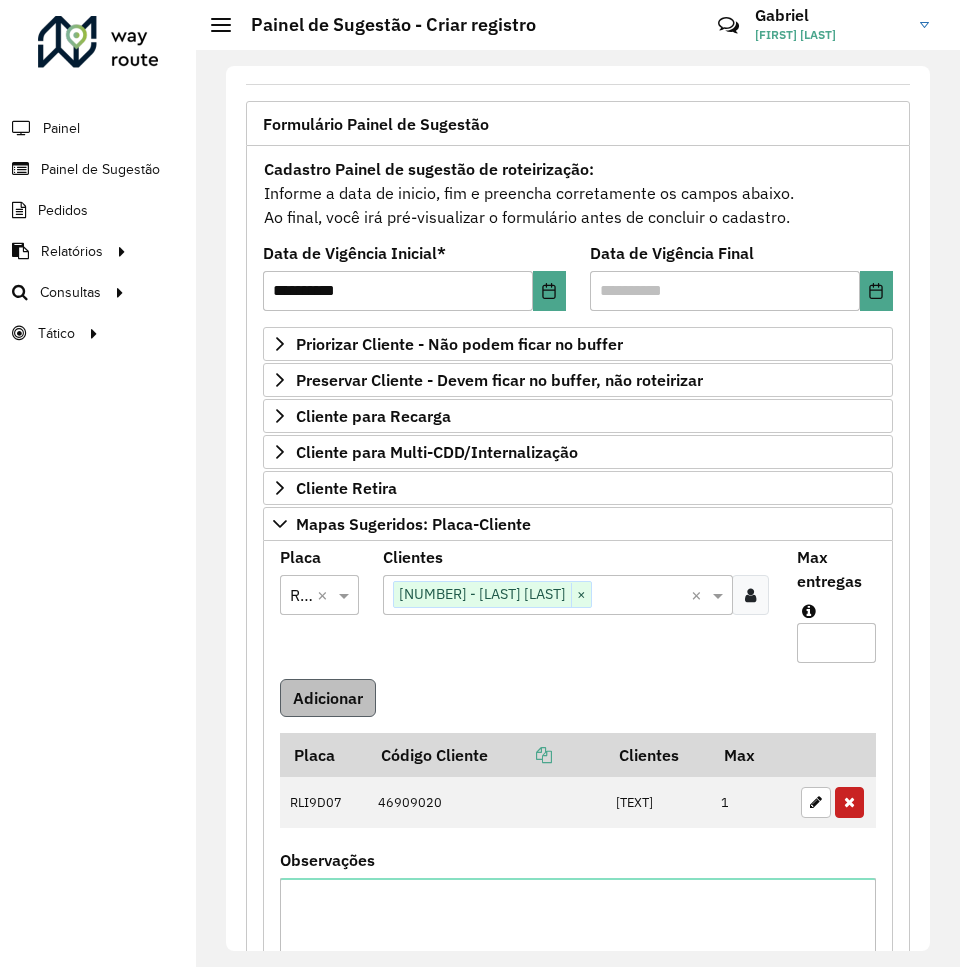 type on "*" 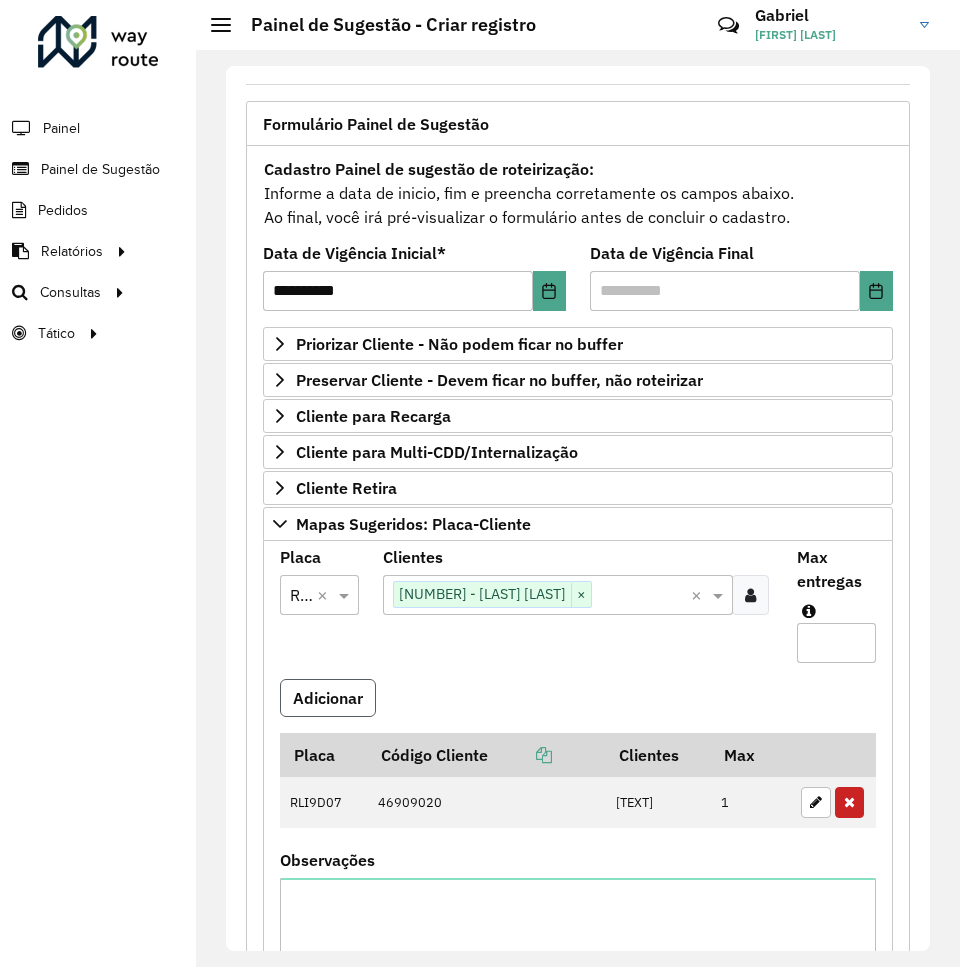 click on "Adicionar" at bounding box center (328, 698) 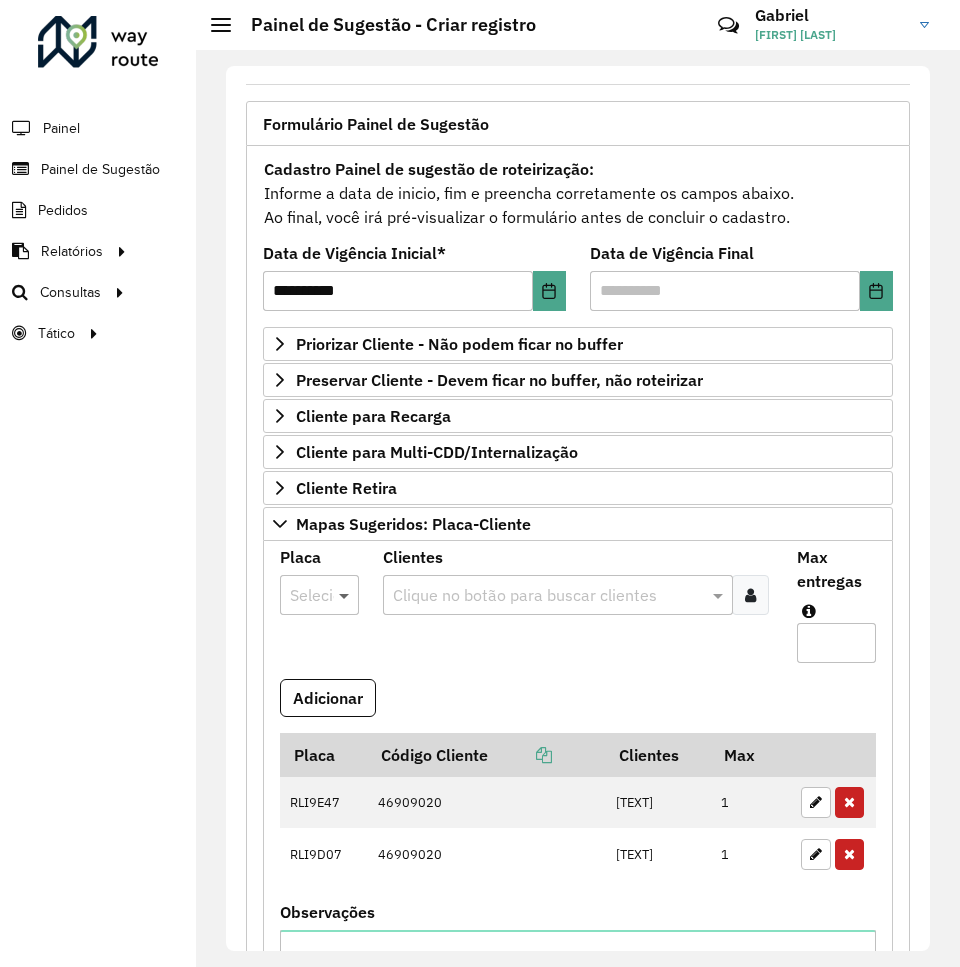 click at bounding box center [346, 595] 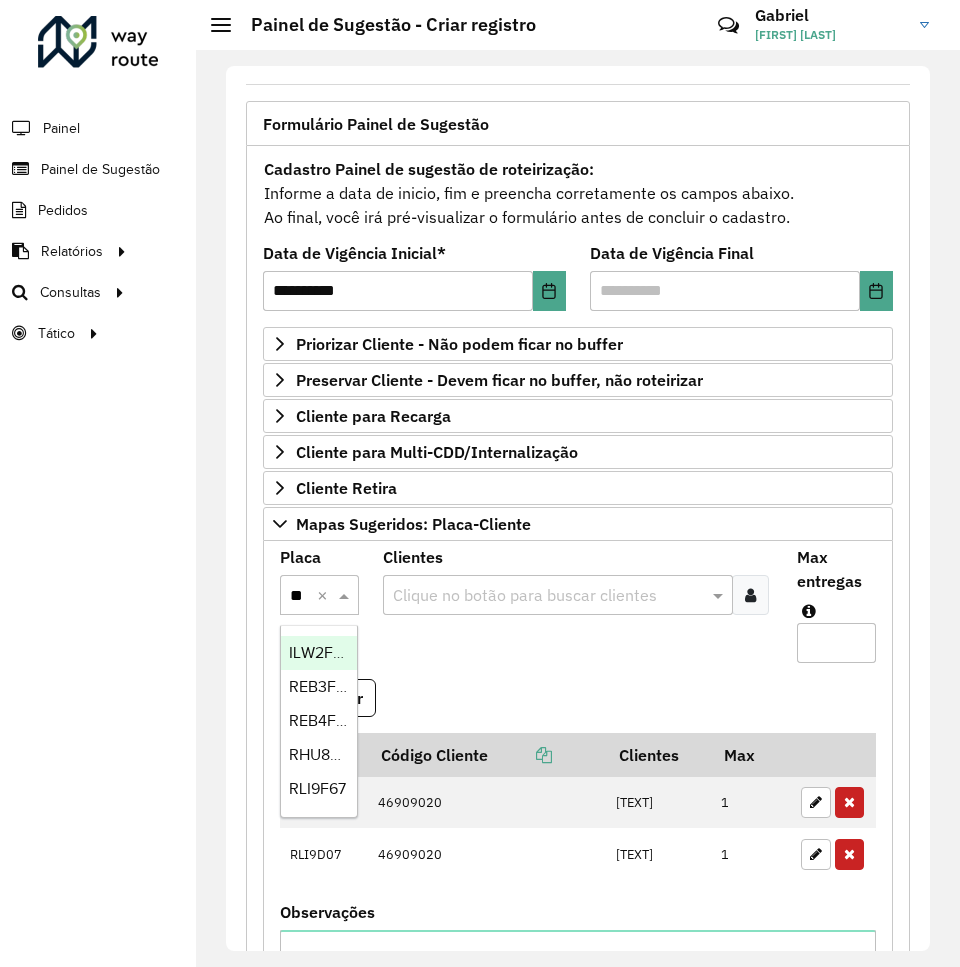 type on "***" 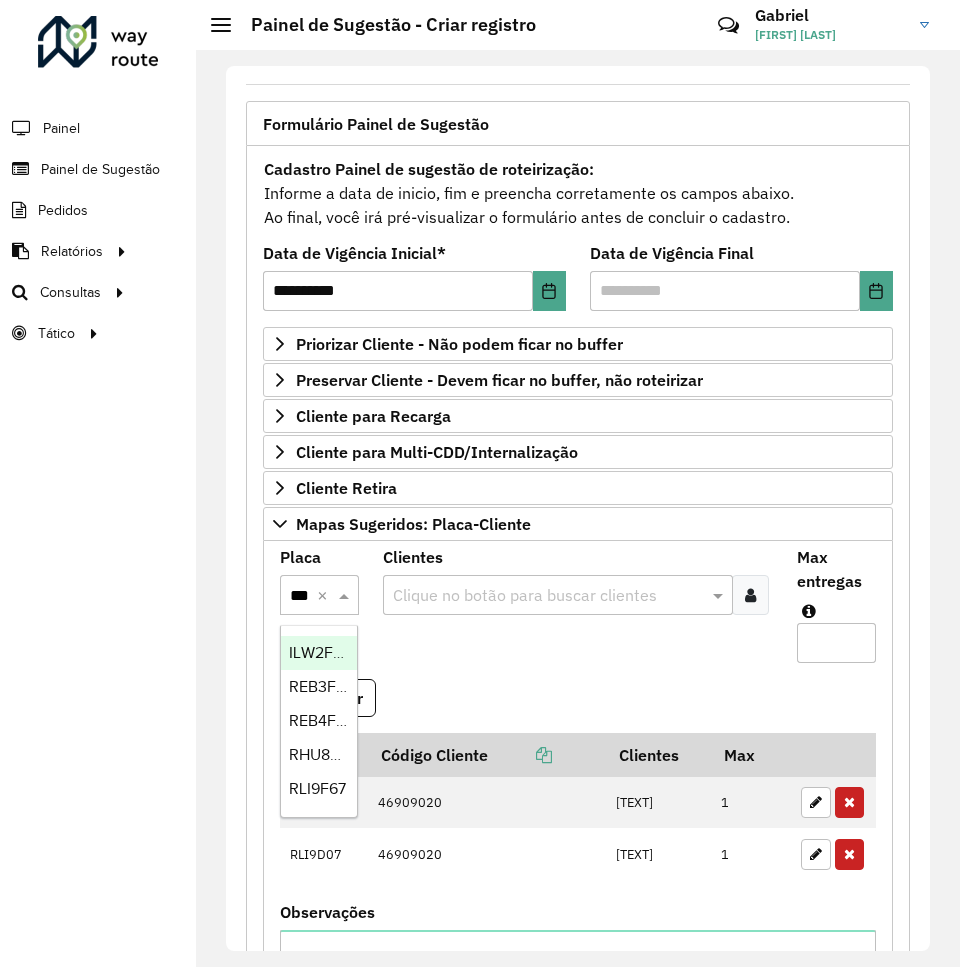 scroll, scrollTop: 0, scrollLeft: 6, axis: horizontal 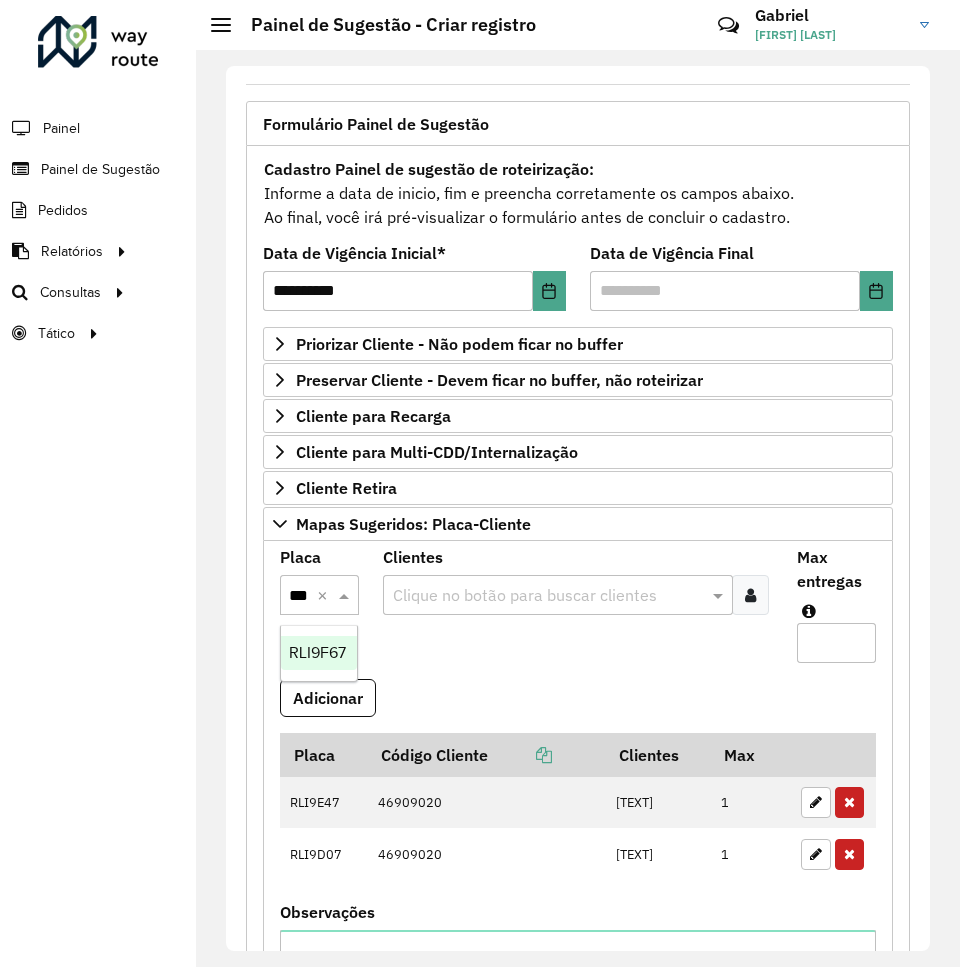 click on "RLI9F67" at bounding box center (317, 652) 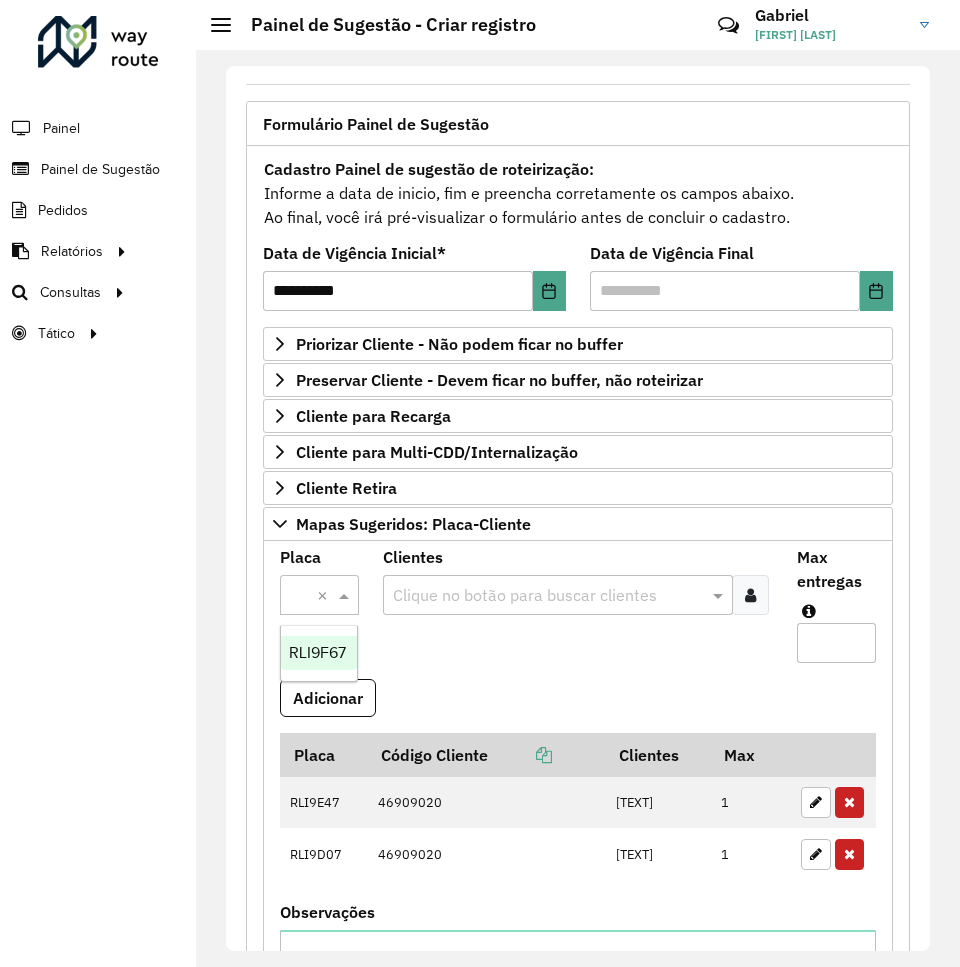 scroll, scrollTop: 0, scrollLeft: 0, axis: both 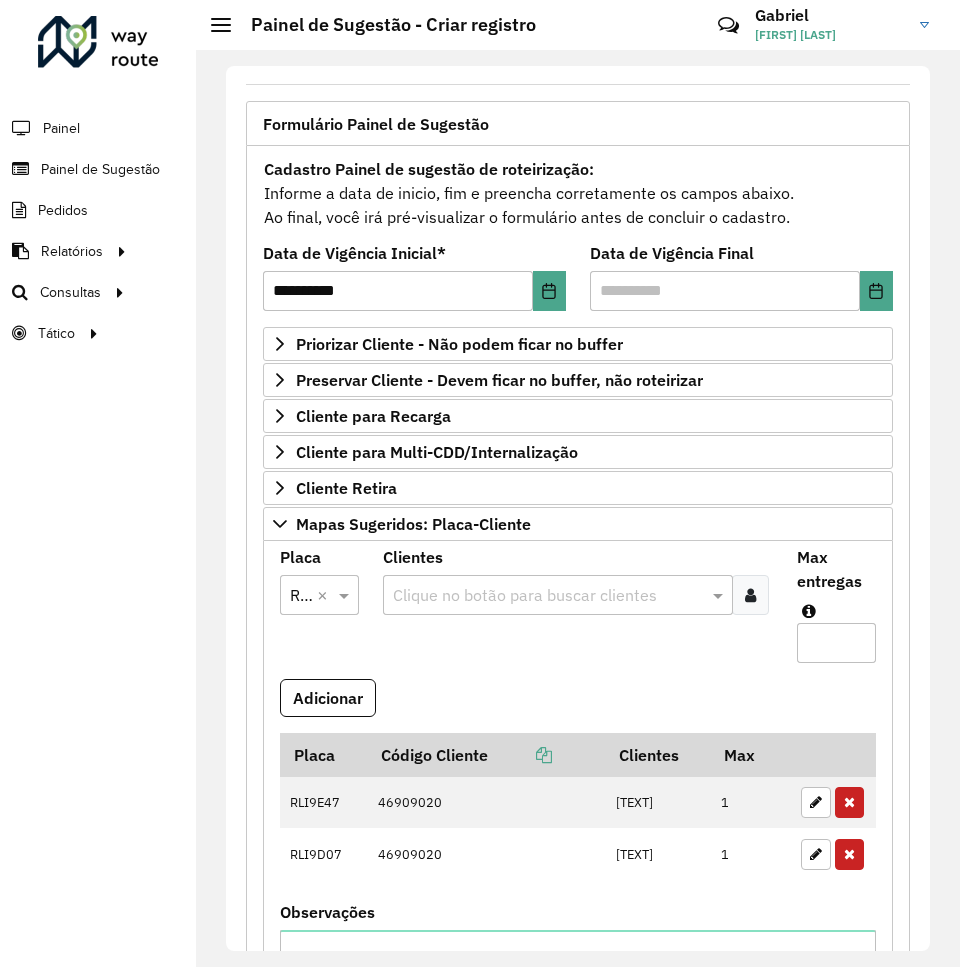 click on "Clientes  Clique no botão para buscar clientes" at bounding box center (577, 614) 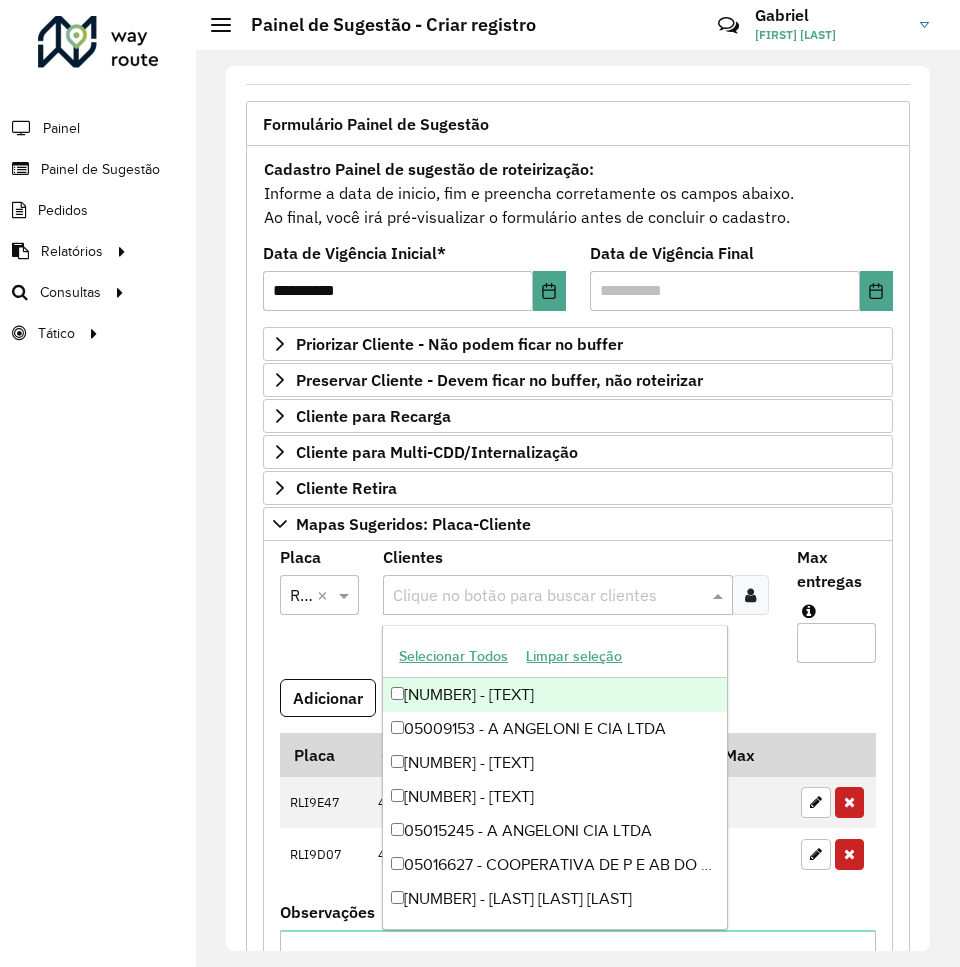 click on "Clique no botão para buscar clientes" at bounding box center (557, 595) 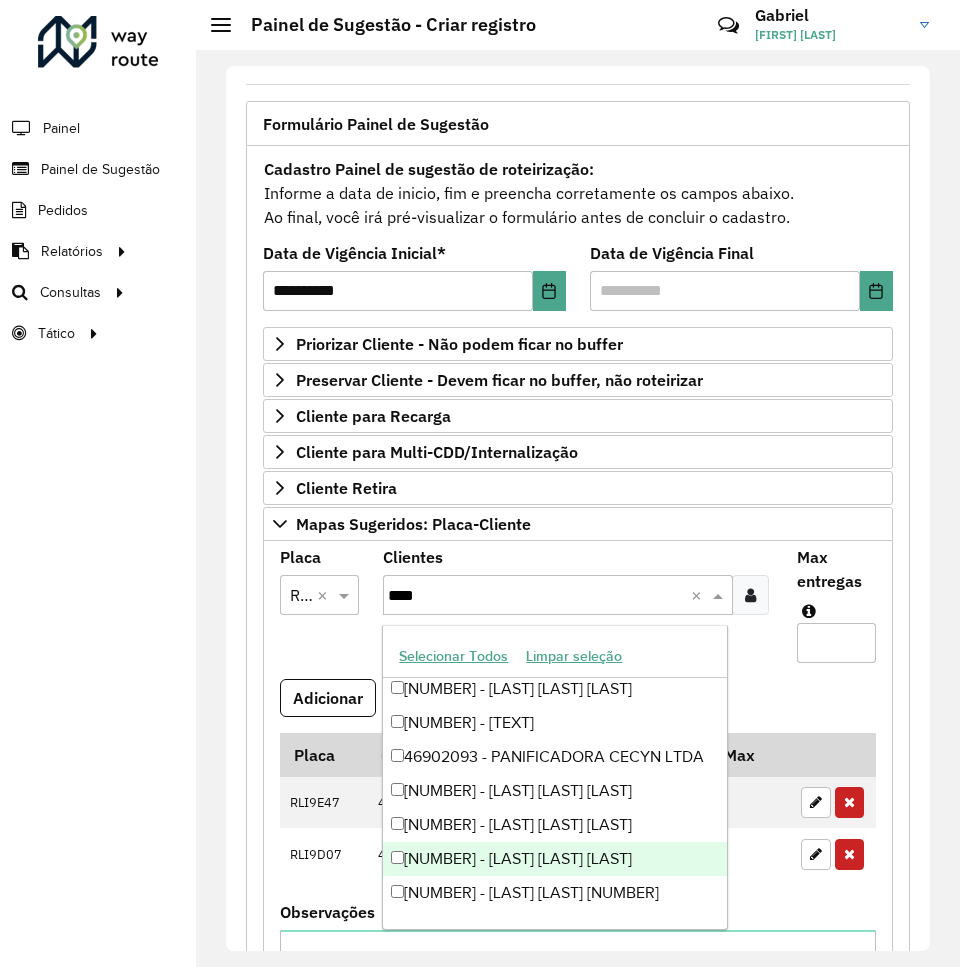 scroll, scrollTop: 3194, scrollLeft: 0, axis: vertical 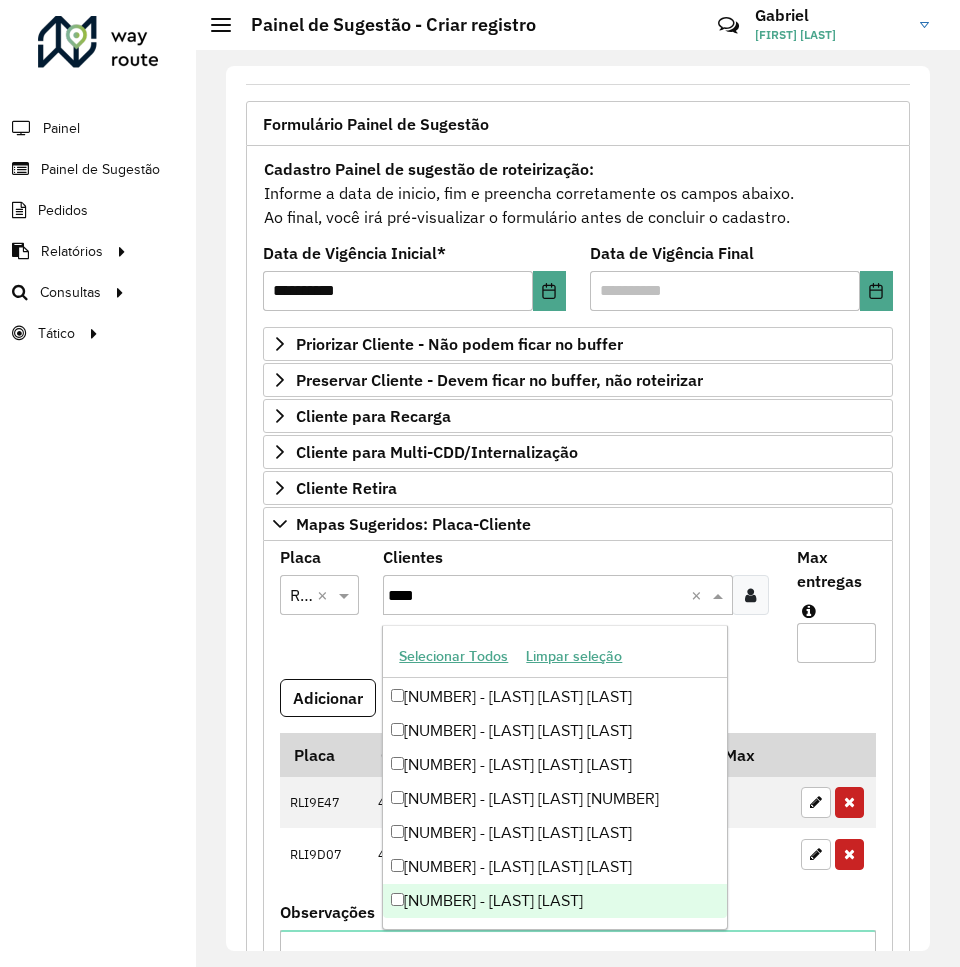 type on "****" 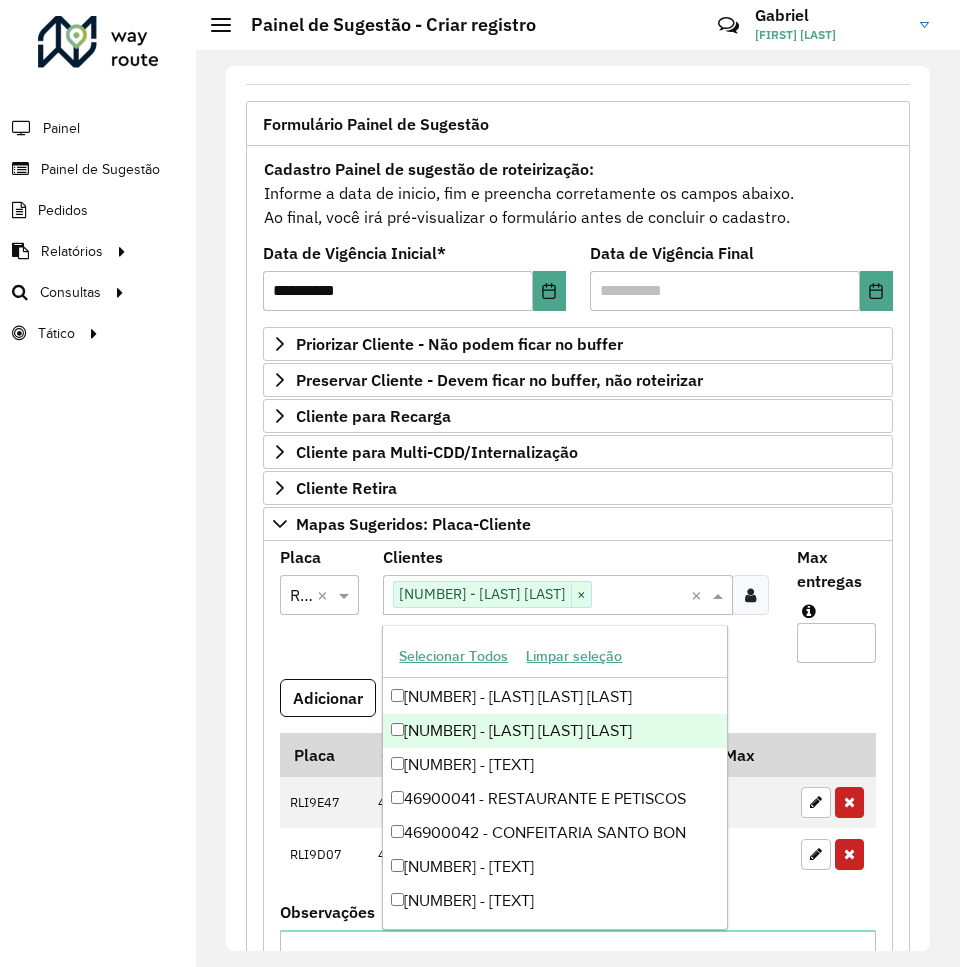 click on "Max entregas" at bounding box center (836, 643) 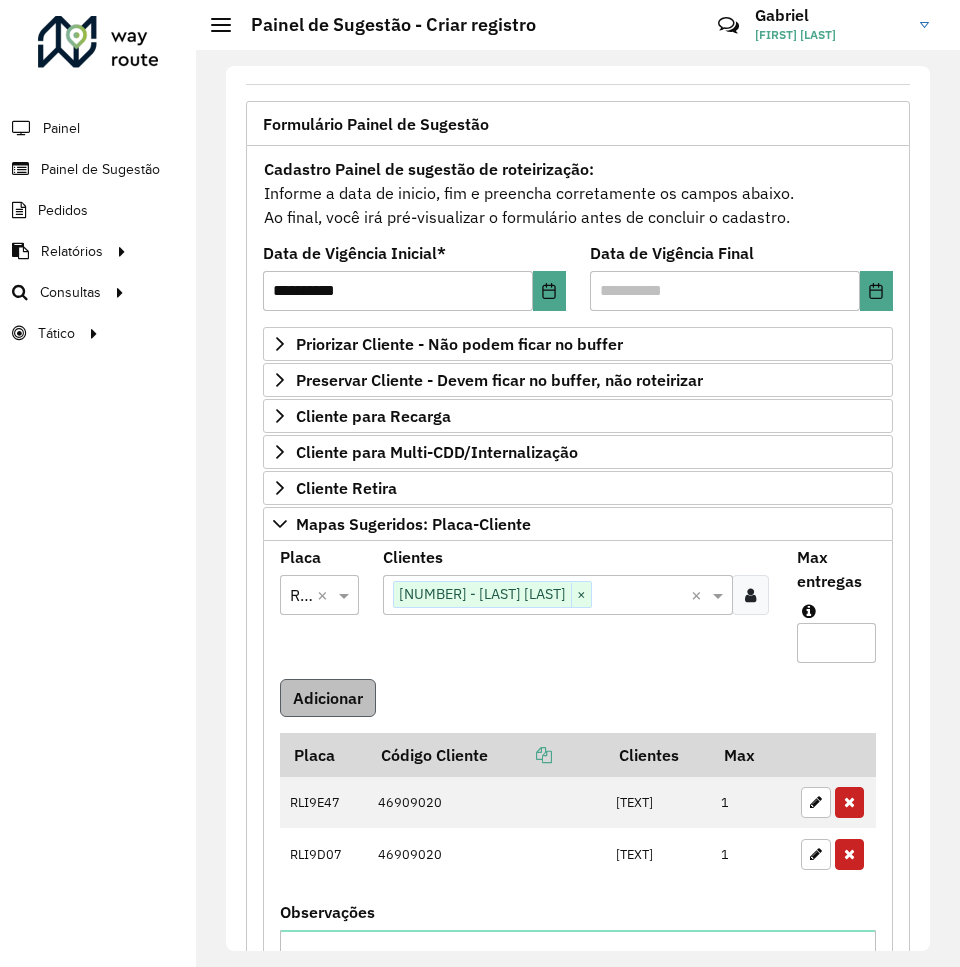 type on "*" 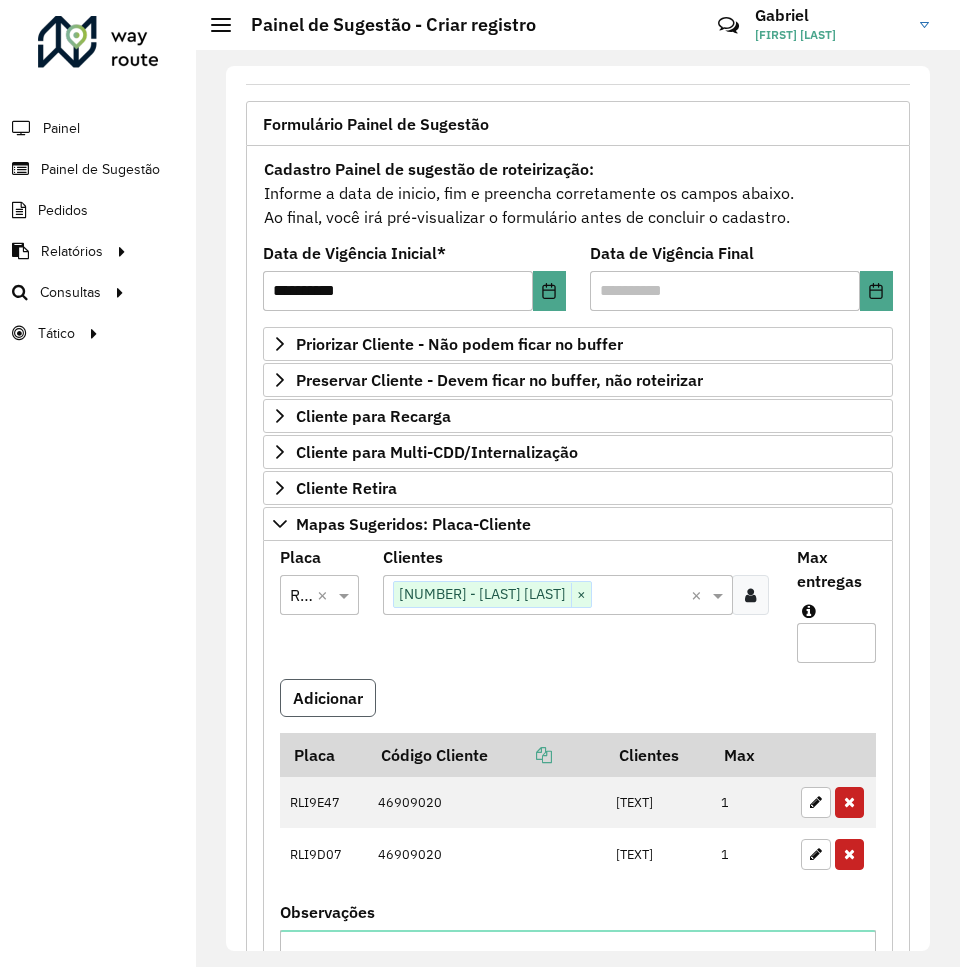 click on "Adicionar" at bounding box center [328, 698] 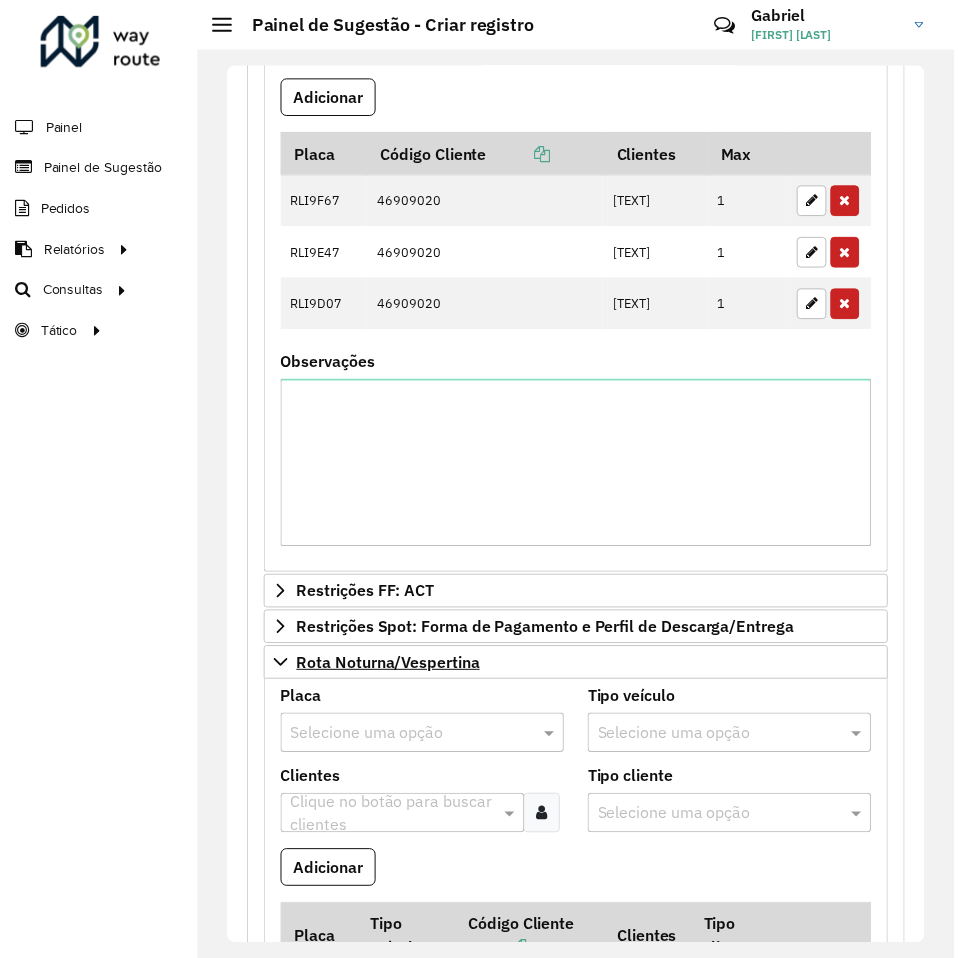 scroll, scrollTop: 800, scrollLeft: 0, axis: vertical 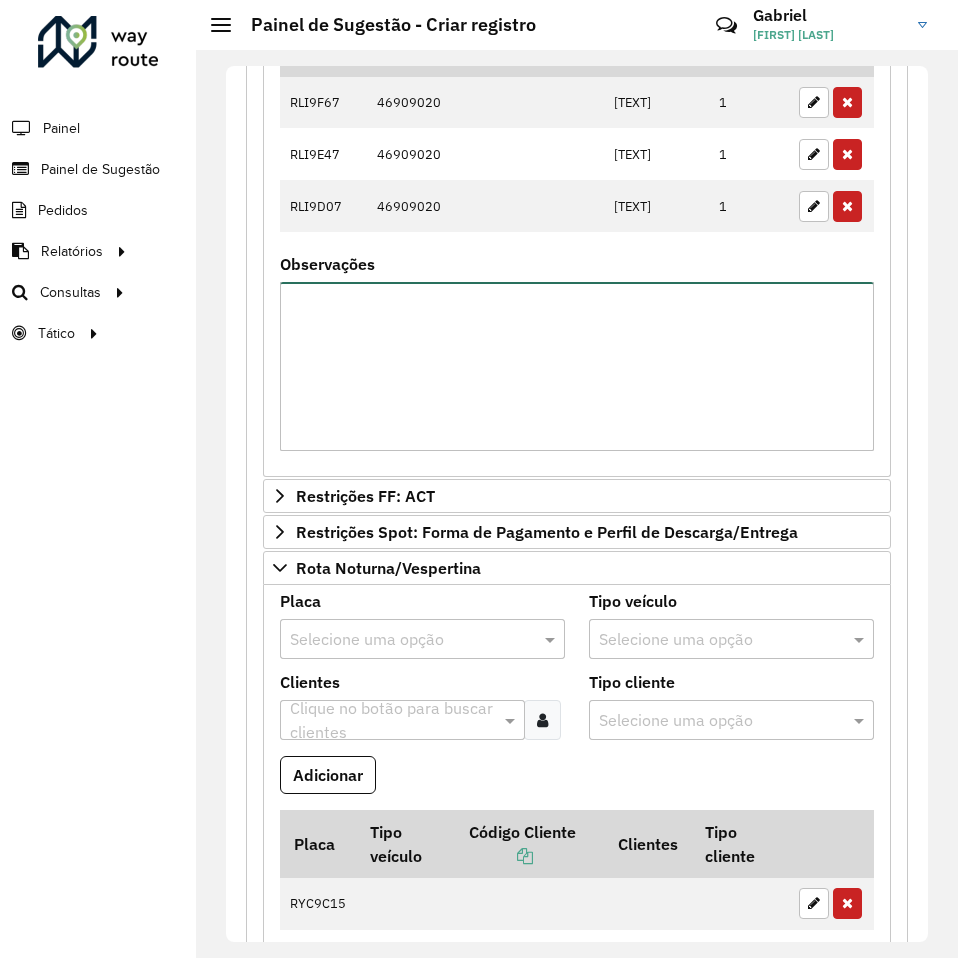 click on "Observações" at bounding box center [577, 366] 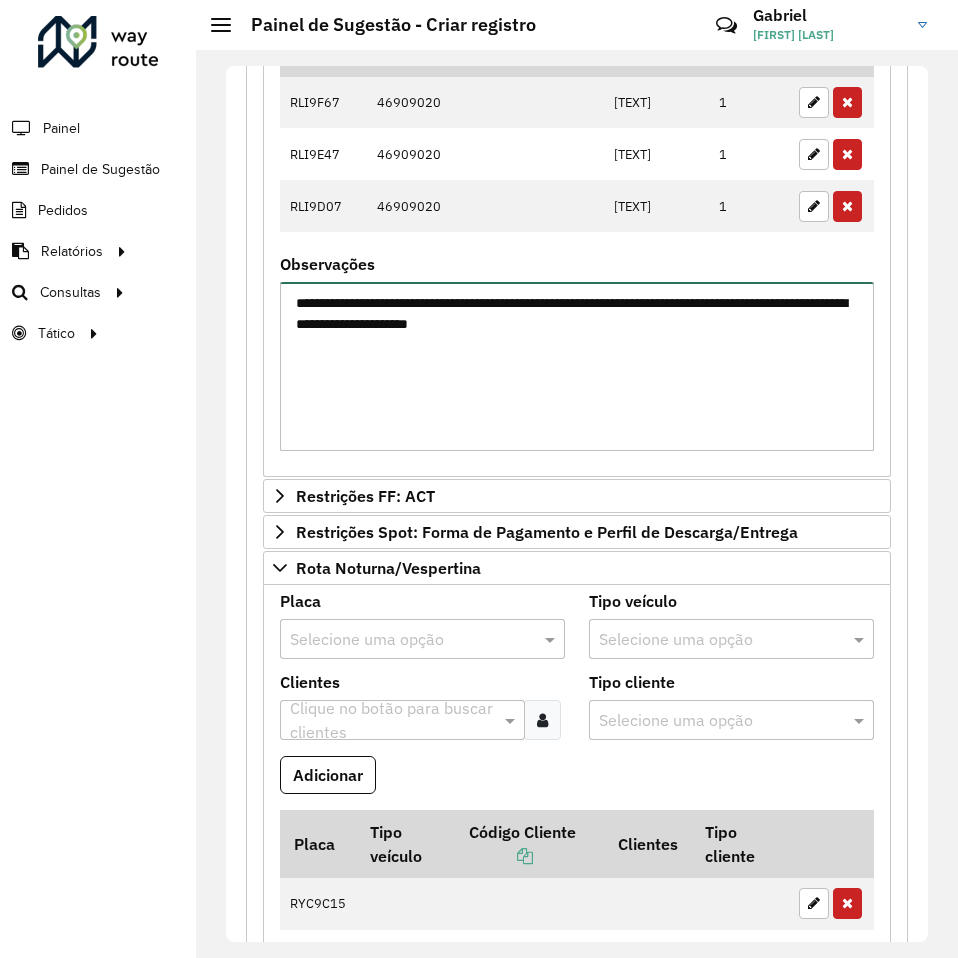 scroll, scrollTop: 1265, scrollLeft: 0, axis: vertical 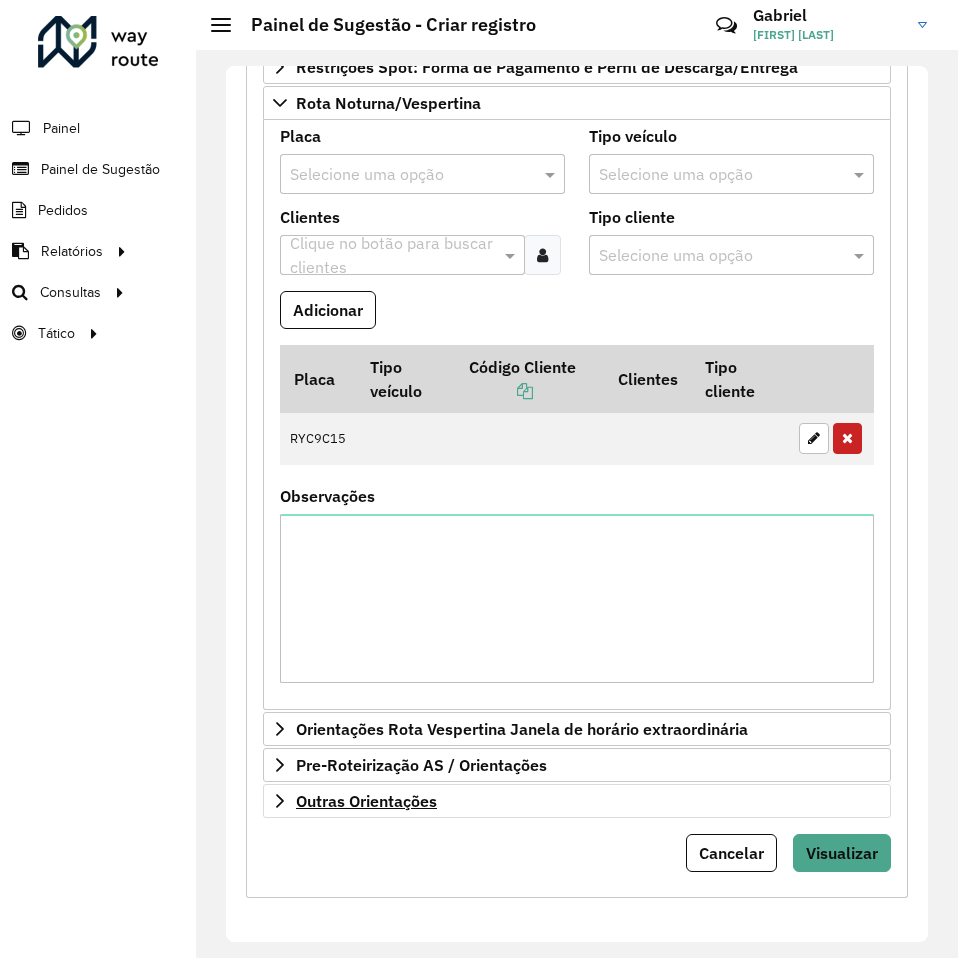 type on "[TEXT]" 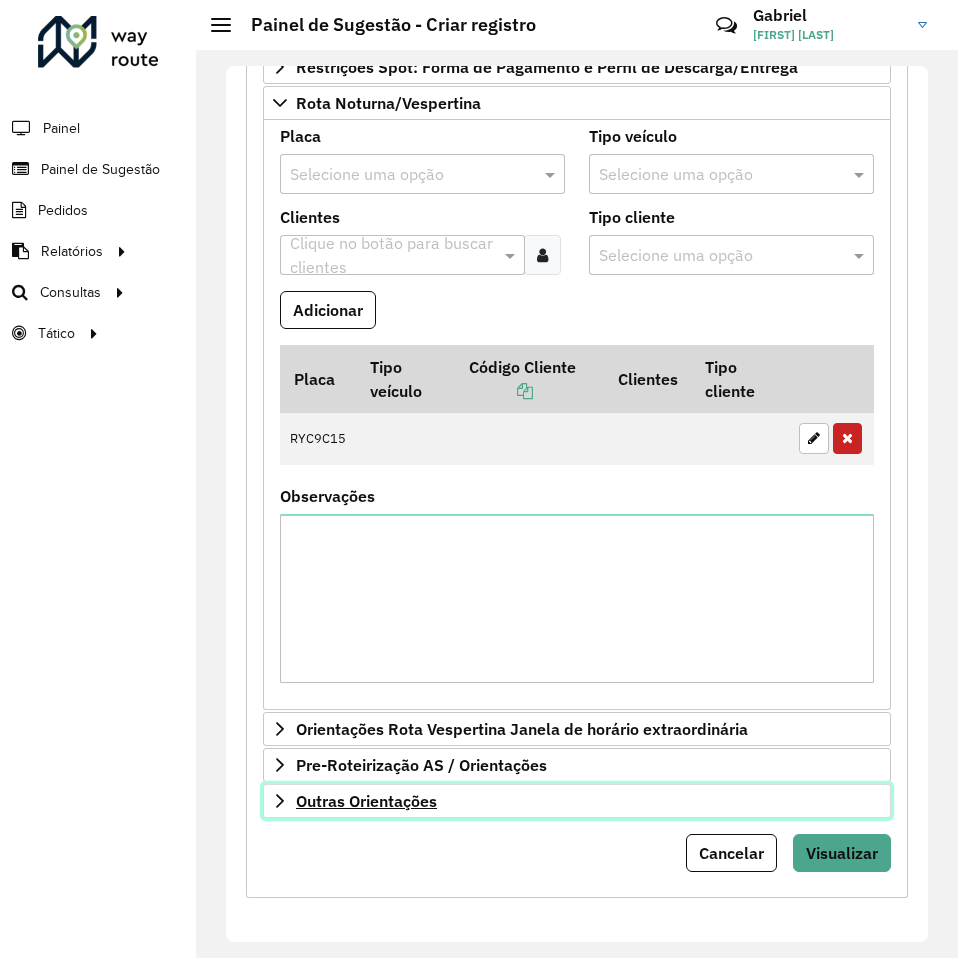 click on "Outras Orientações" at bounding box center [366, 801] 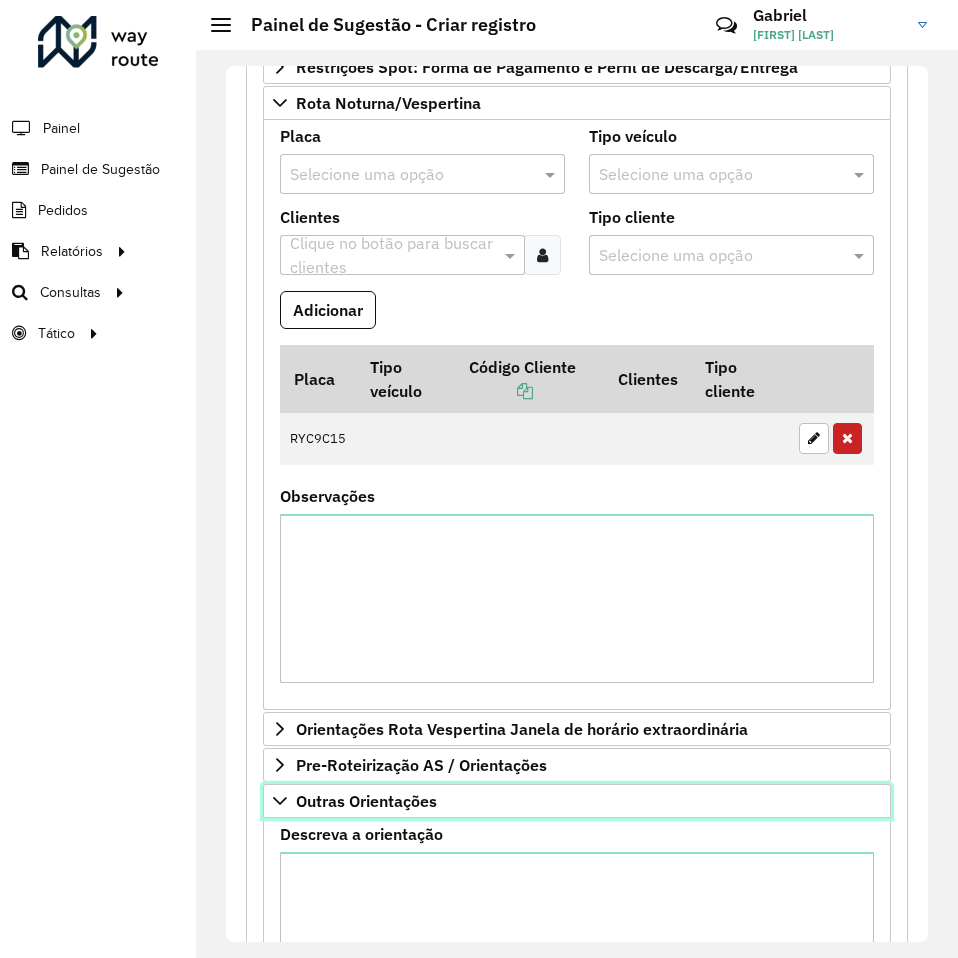scroll, scrollTop: 1494, scrollLeft: 0, axis: vertical 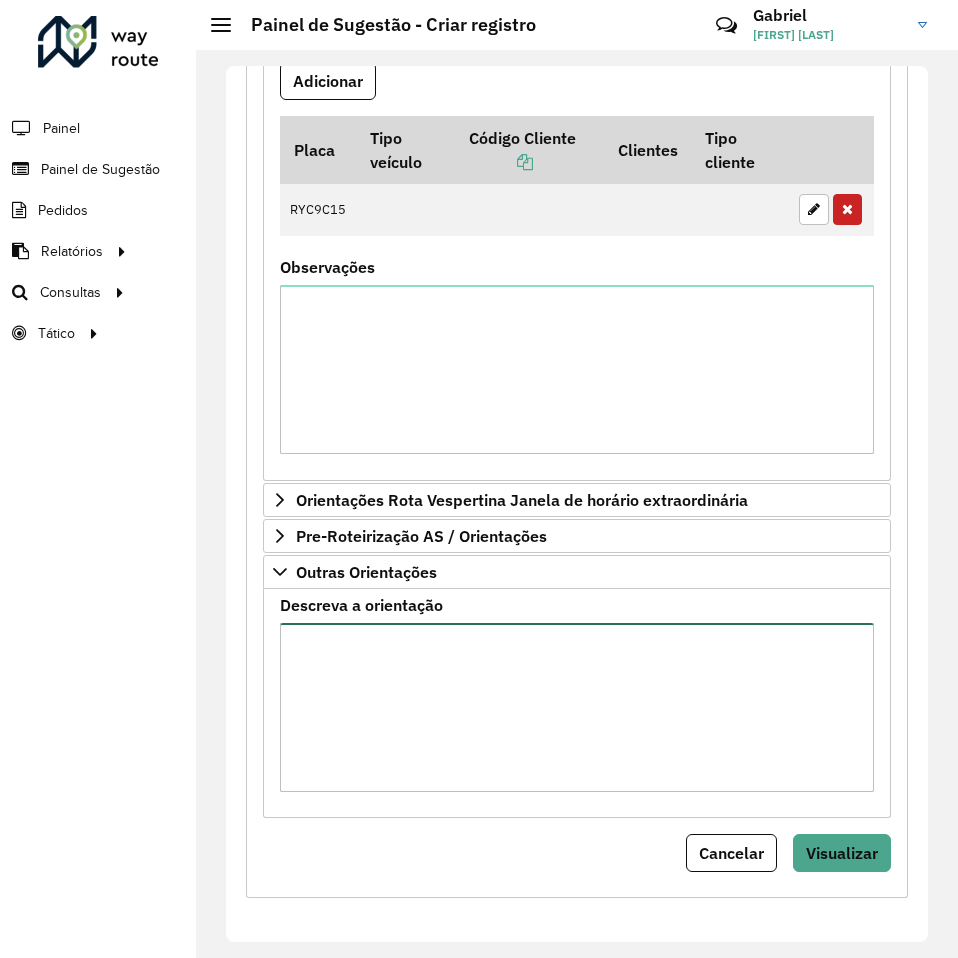click on "Descreva a orientação" at bounding box center [577, 707] 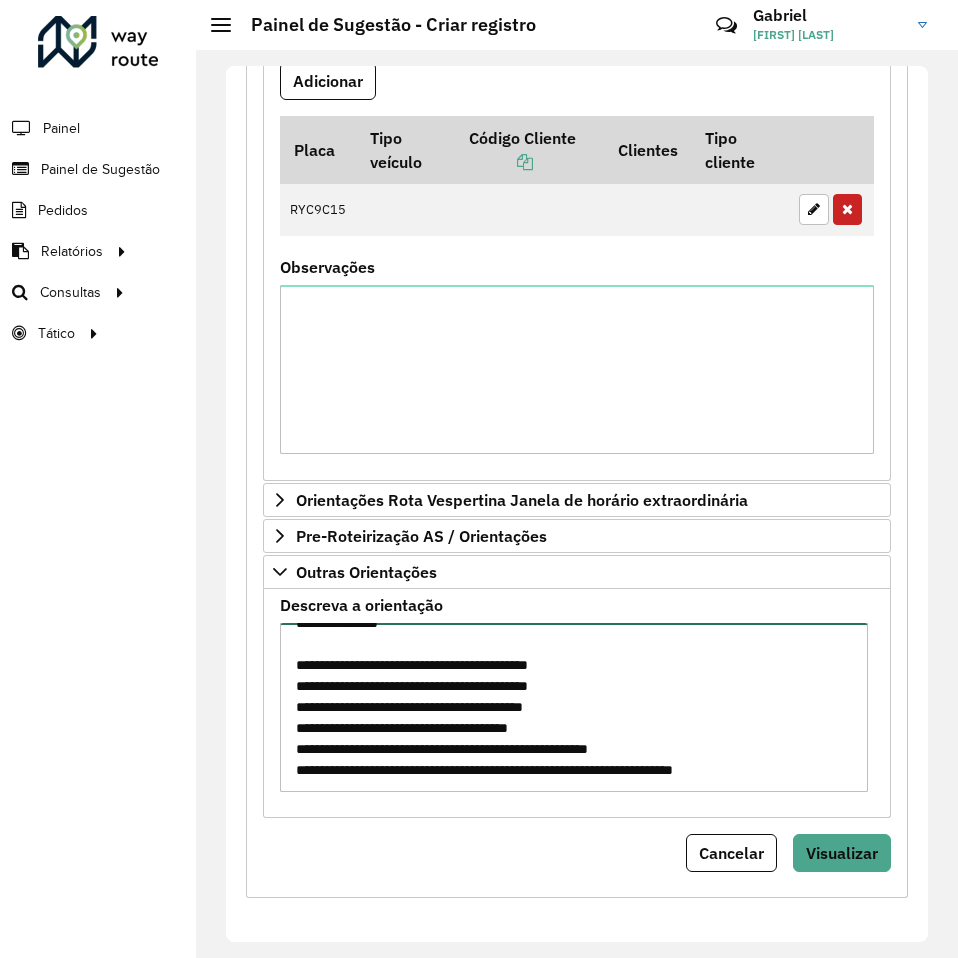 scroll, scrollTop: 186, scrollLeft: 0, axis: vertical 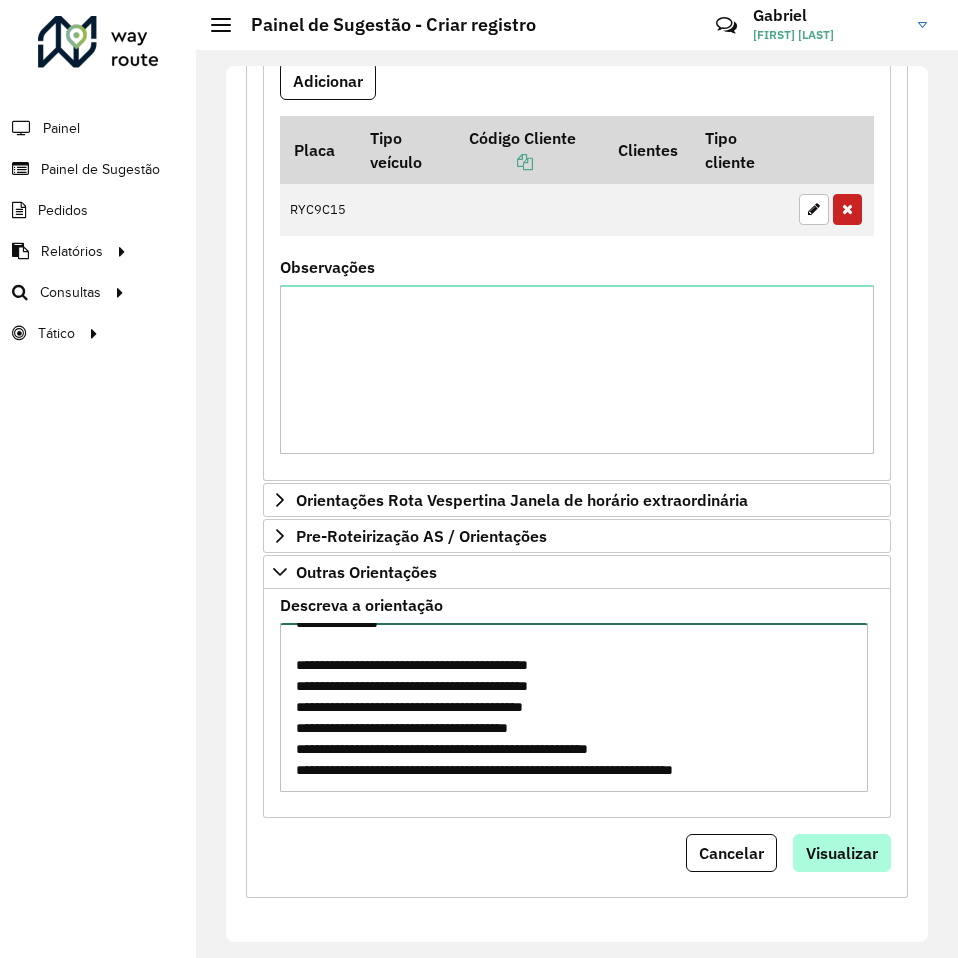 type on "**********" 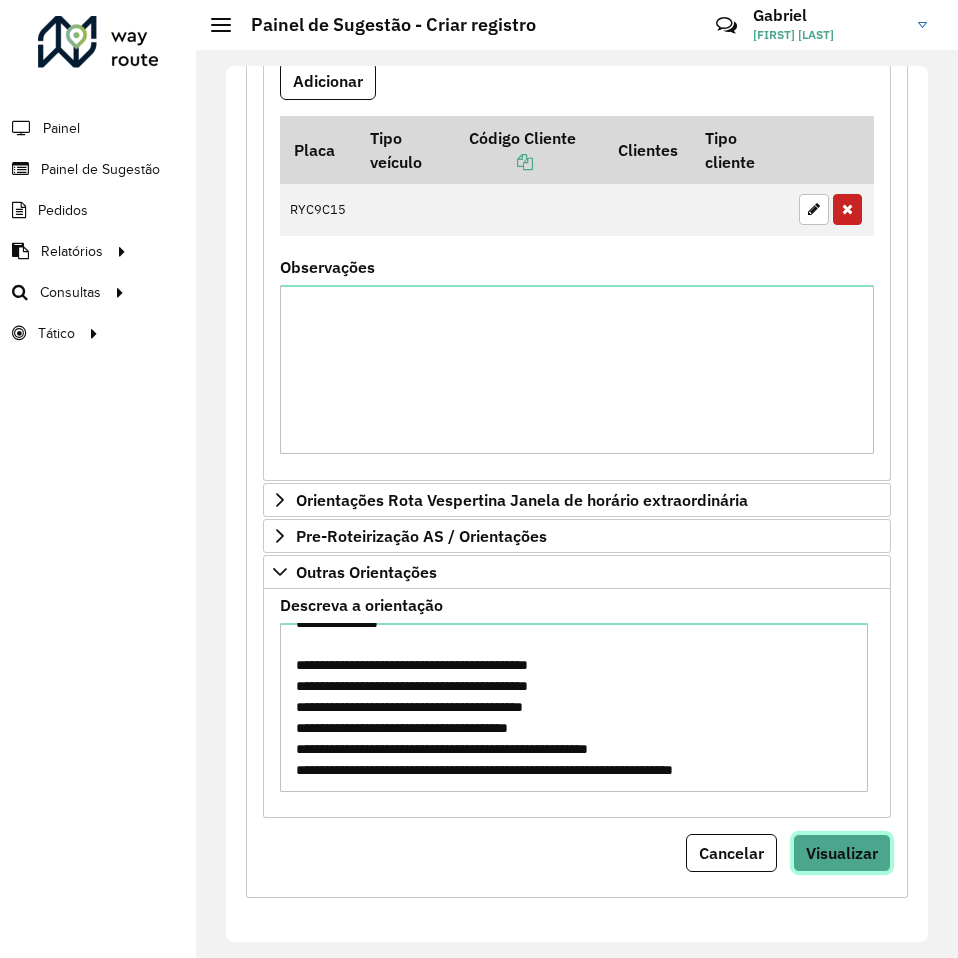 click on "Visualizar" at bounding box center [842, 853] 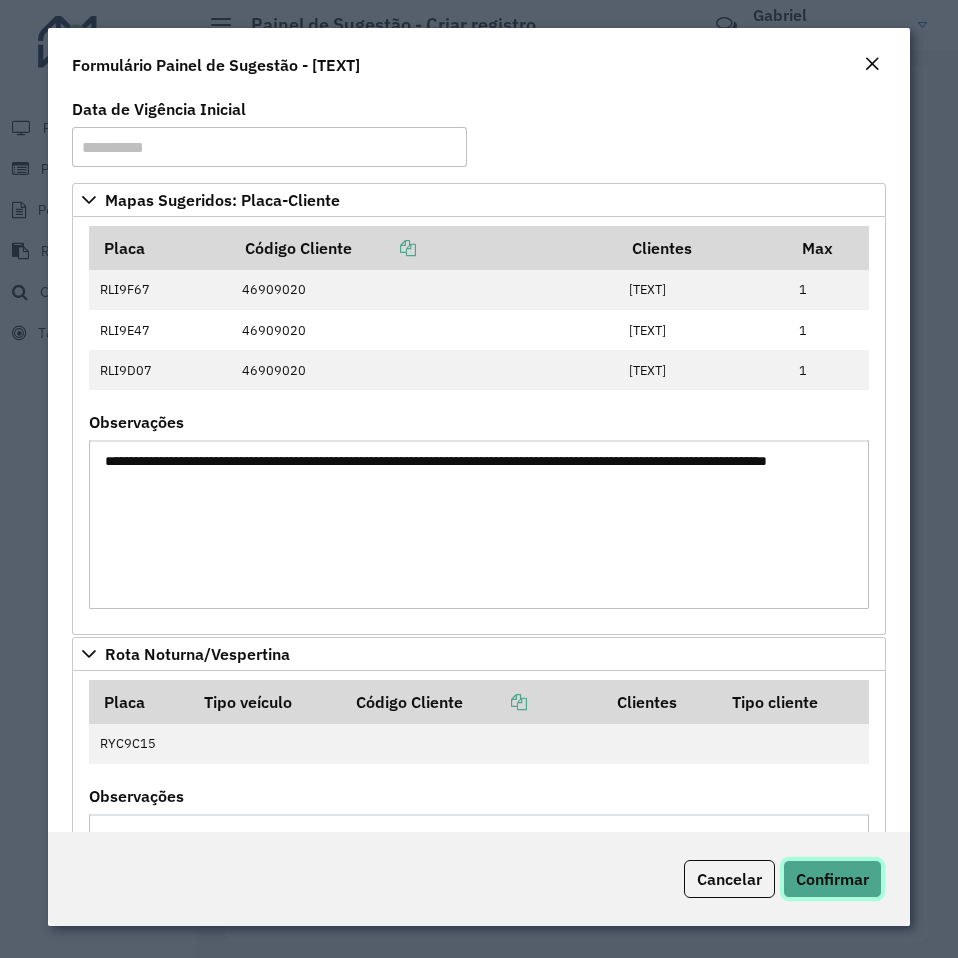 click on "Confirmar" 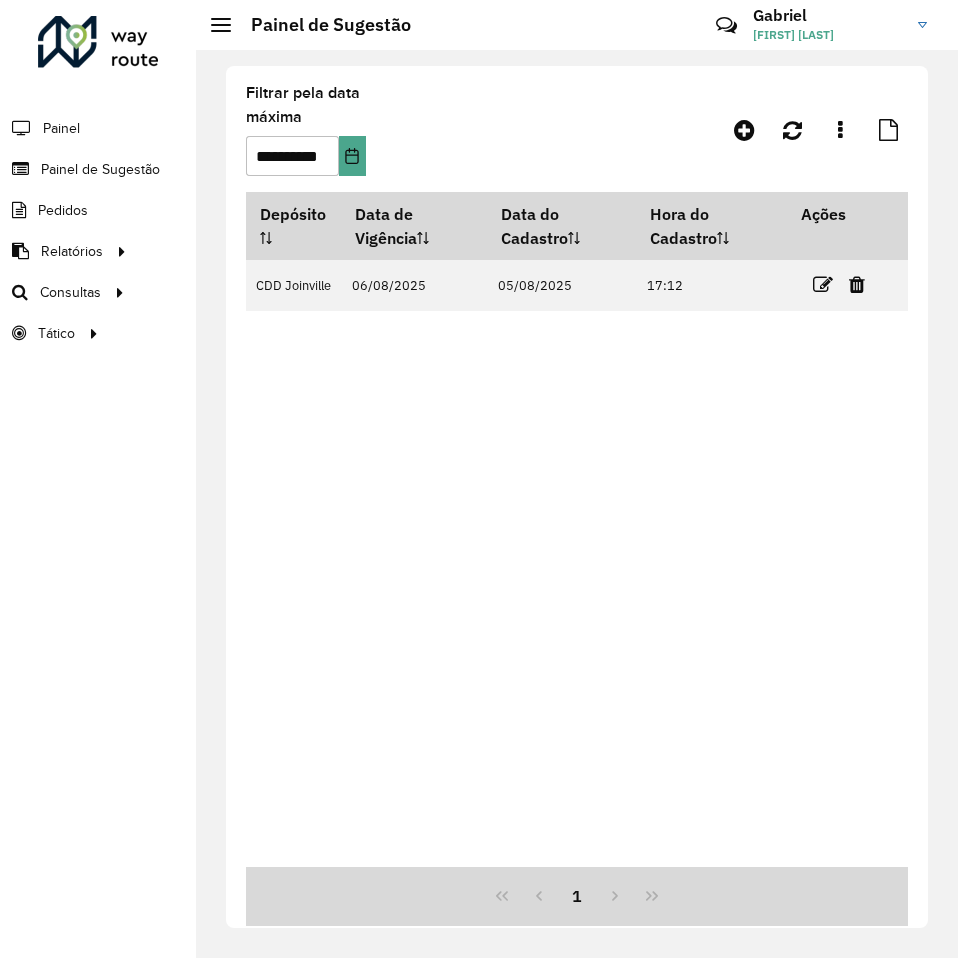 drag, startPoint x: 511, startPoint y: 592, endPoint x: 408, endPoint y: 551, distance: 110.860275 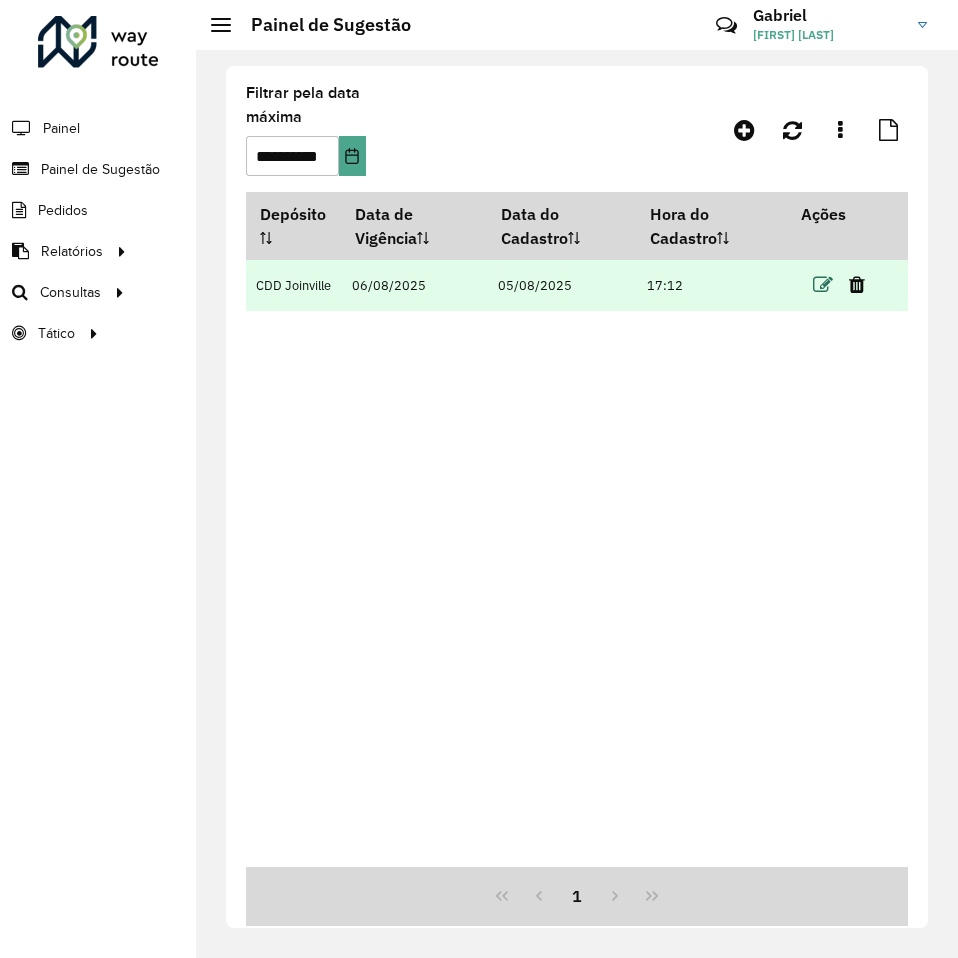 click at bounding box center [823, 285] 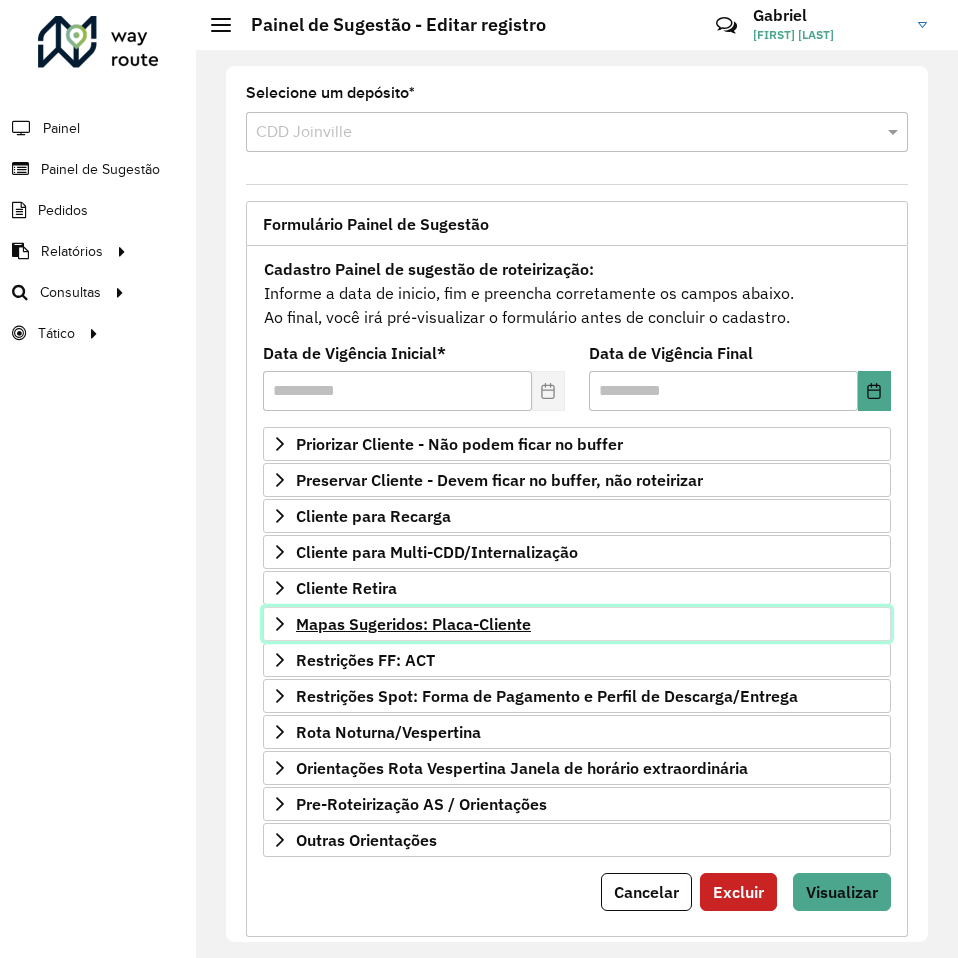 click on "Mapas Sugeridos: Placa-Cliente" at bounding box center [413, 624] 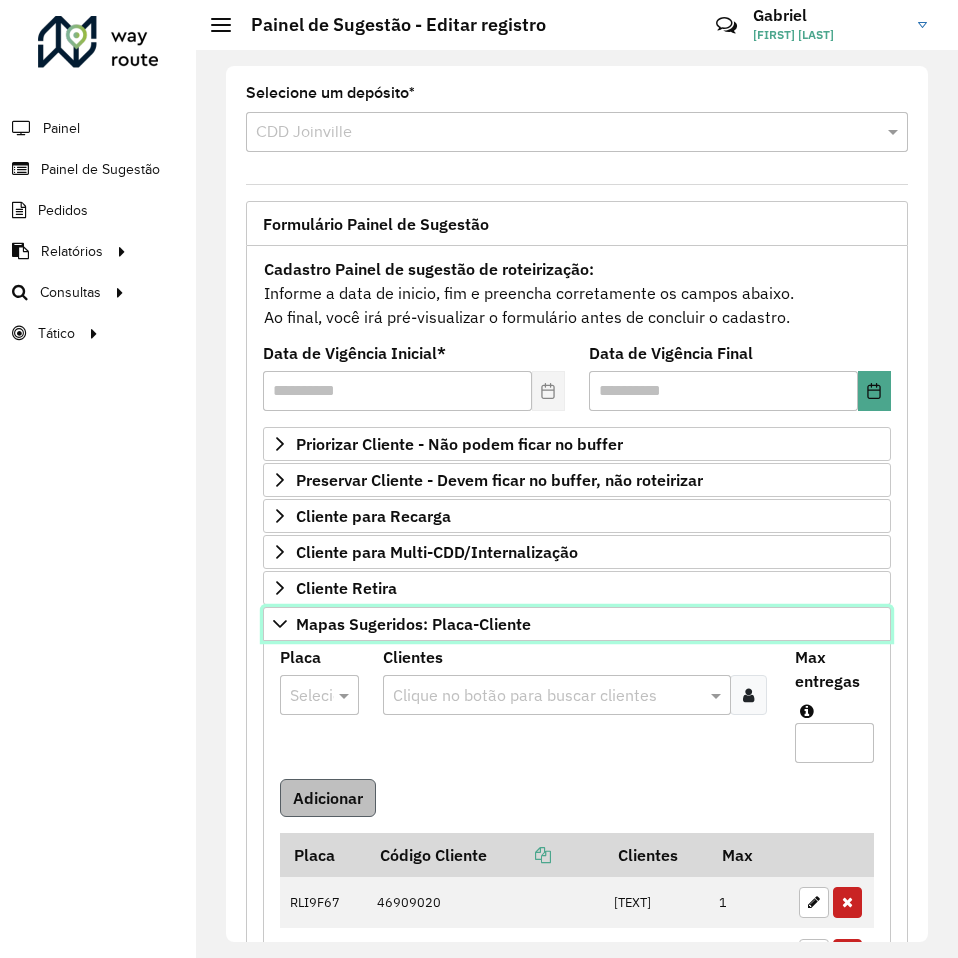 scroll, scrollTop: 100, scrollLeft: 0, axis: vertical 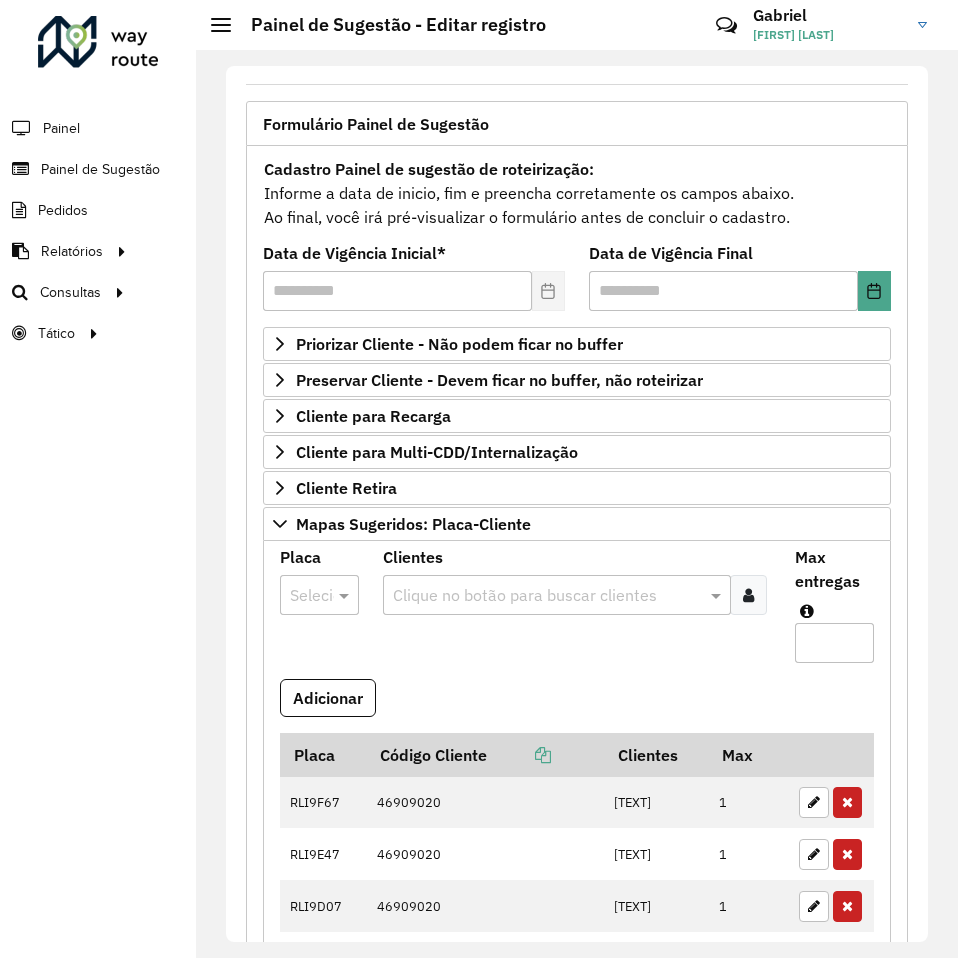 click at bounding box center (319, 595) 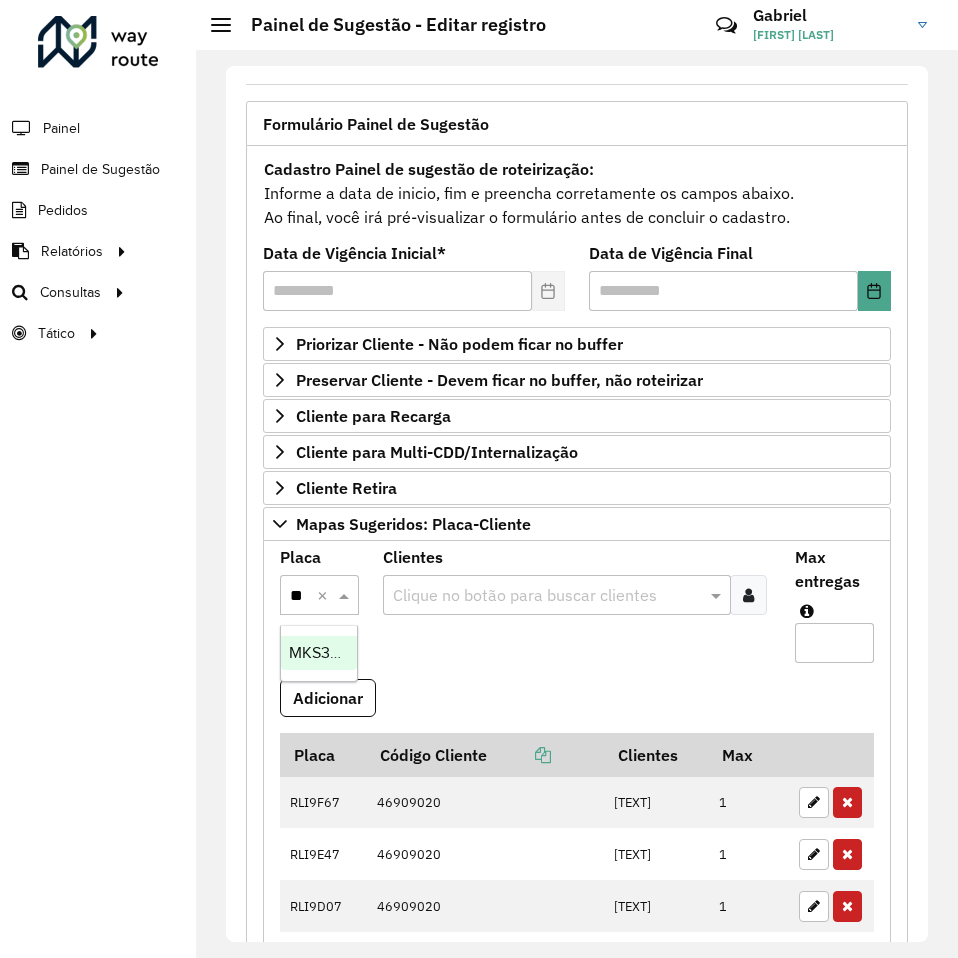 type on "***" 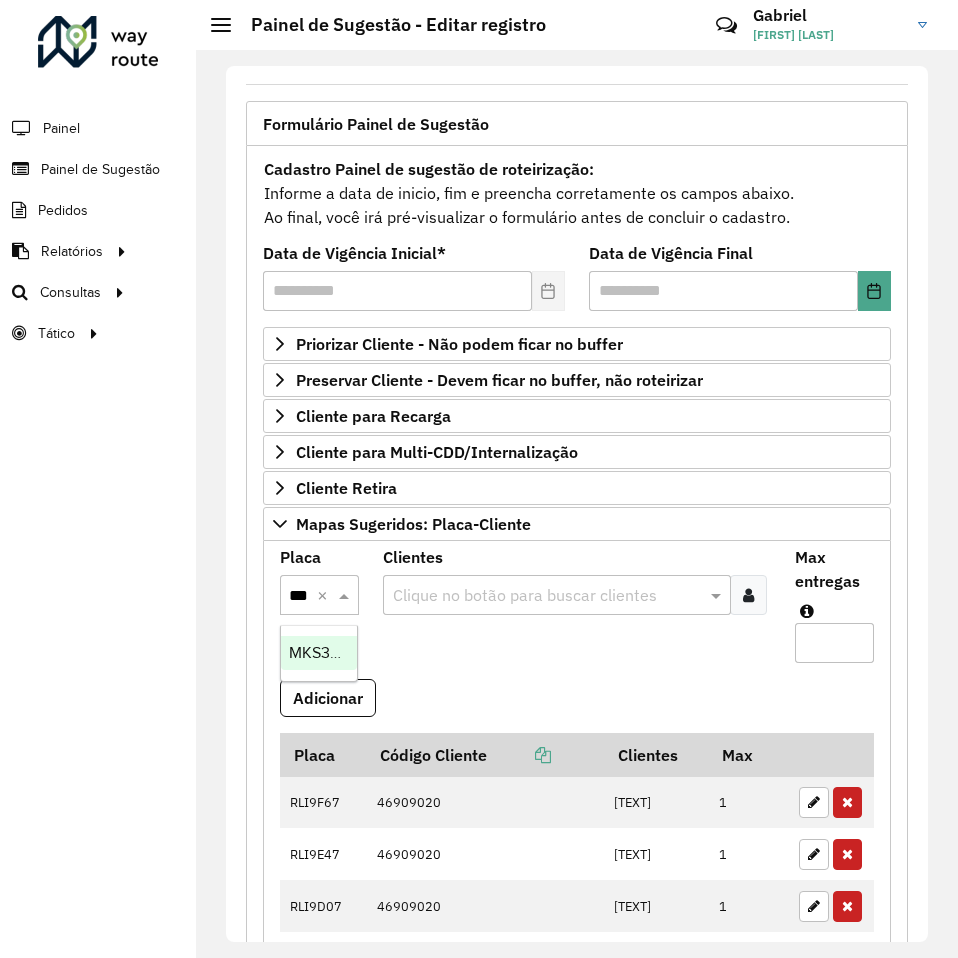 scroll, scrollTop: 0, scrollLeft: 12, axis: horizontal 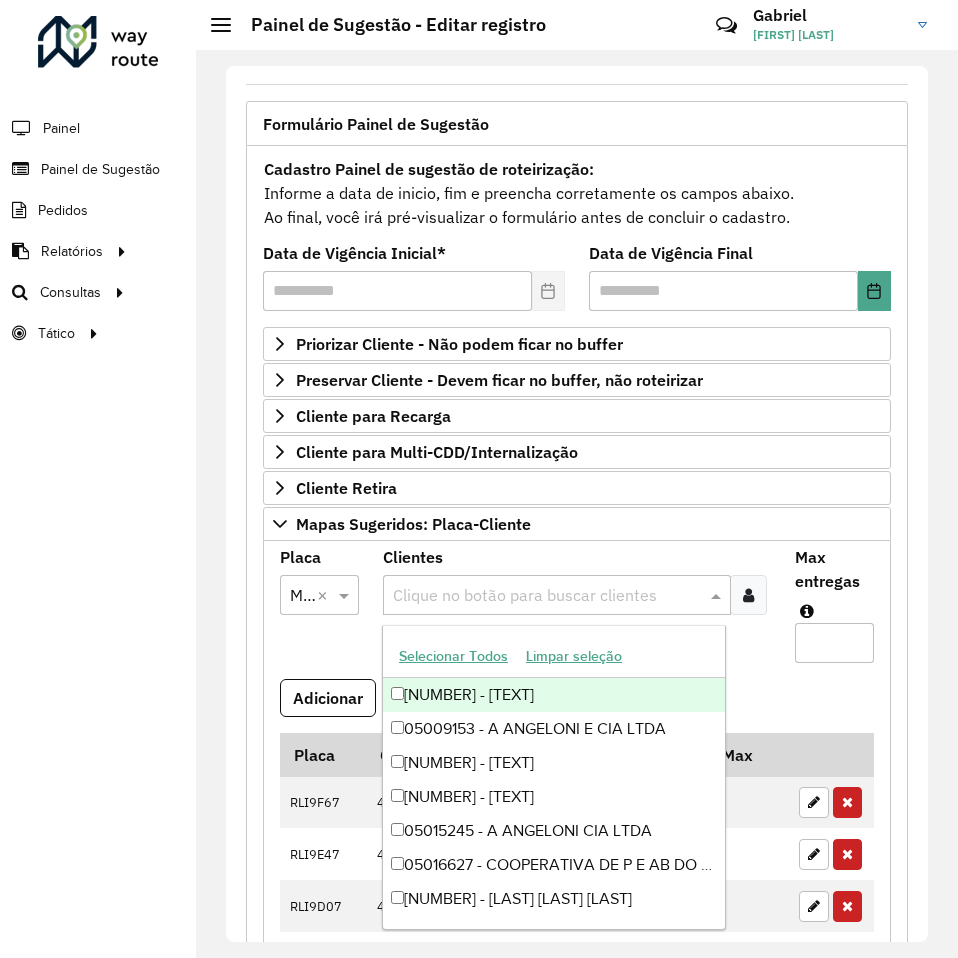 click at bounding box center [547, 596] 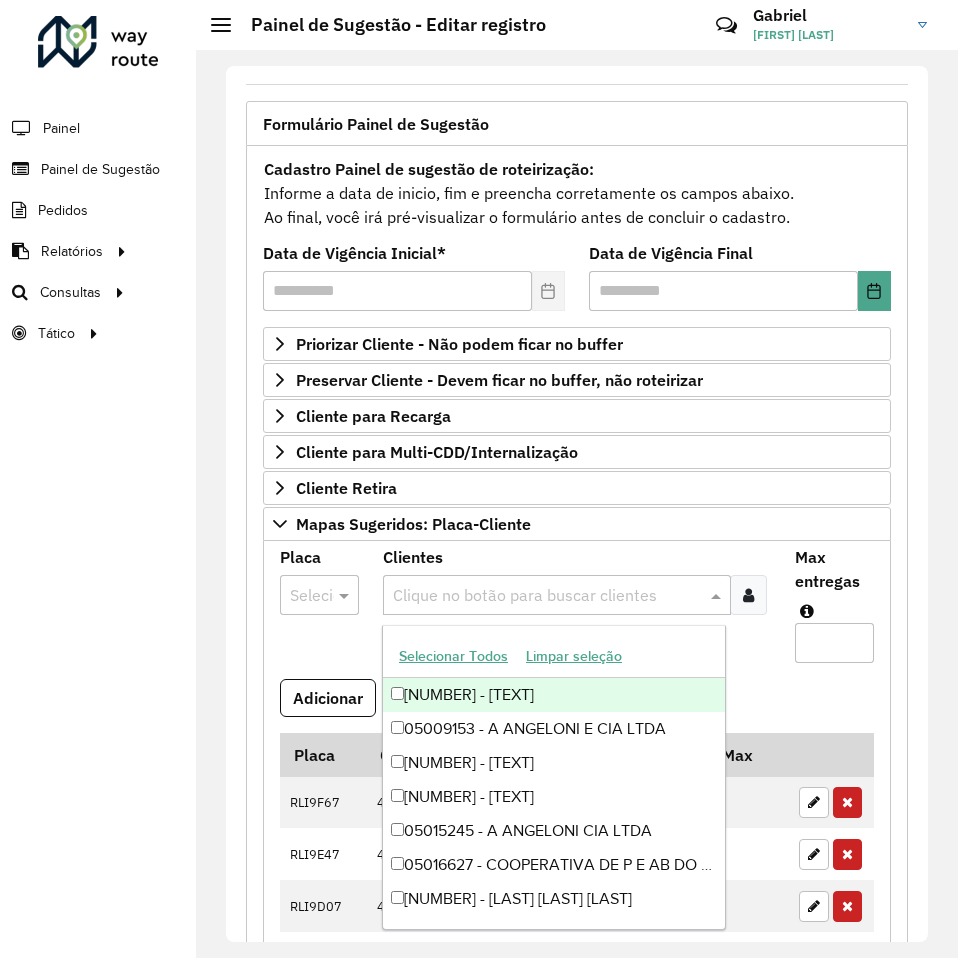 click on "Placa  Selecione uma opção" at bounding box center [319, 614] 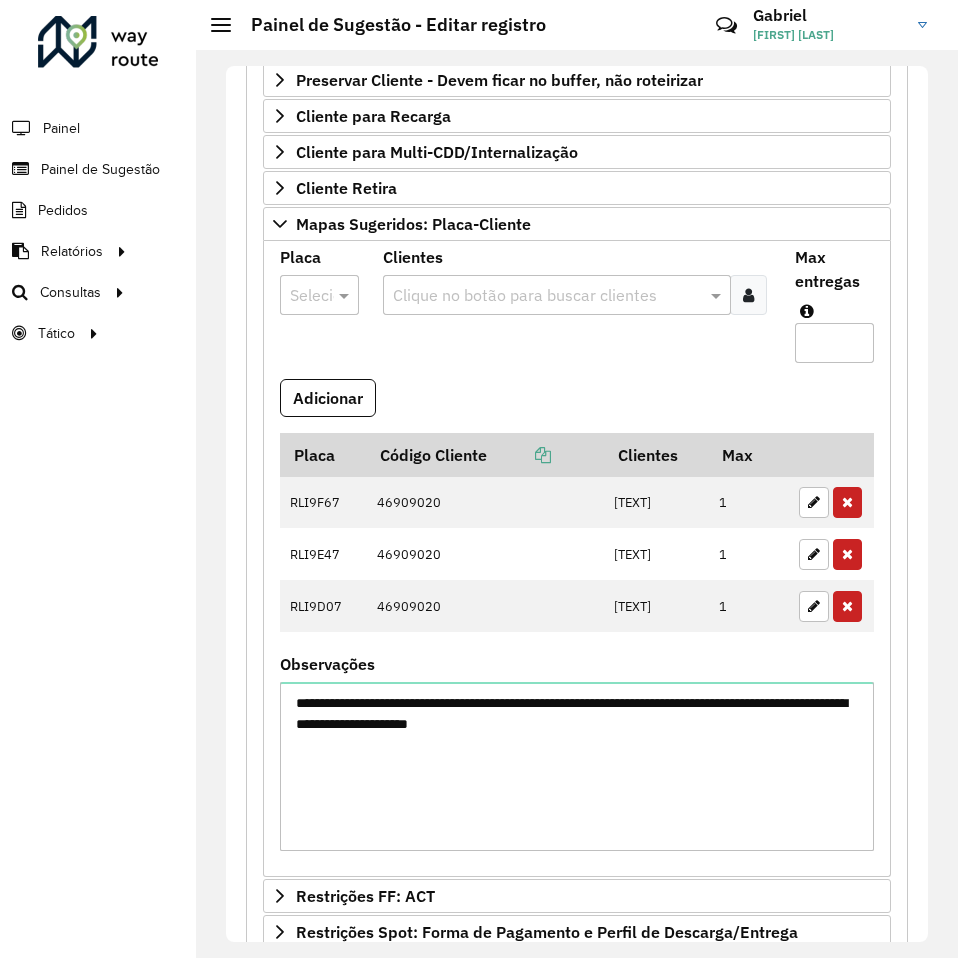 scroll, scrollTop: 675, scrollLeft: 0, axis: vertical 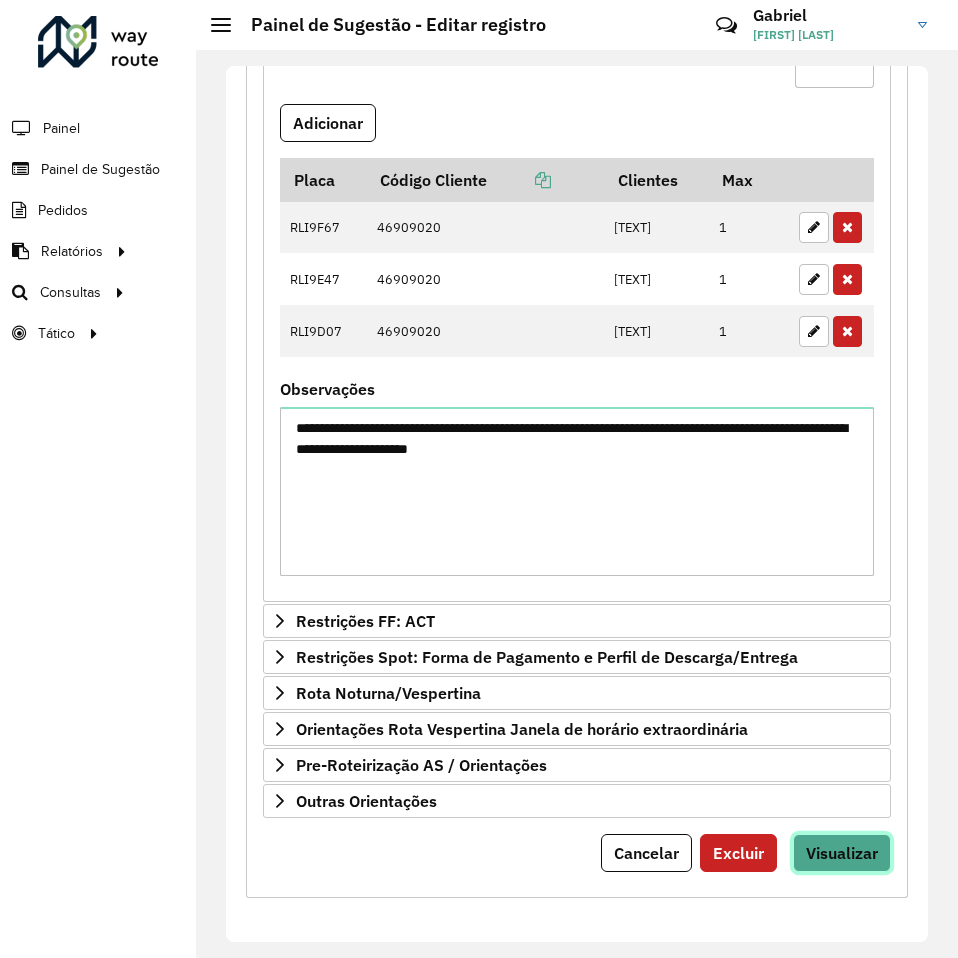 click on "Visualizar" at bounding box center (842, 853) 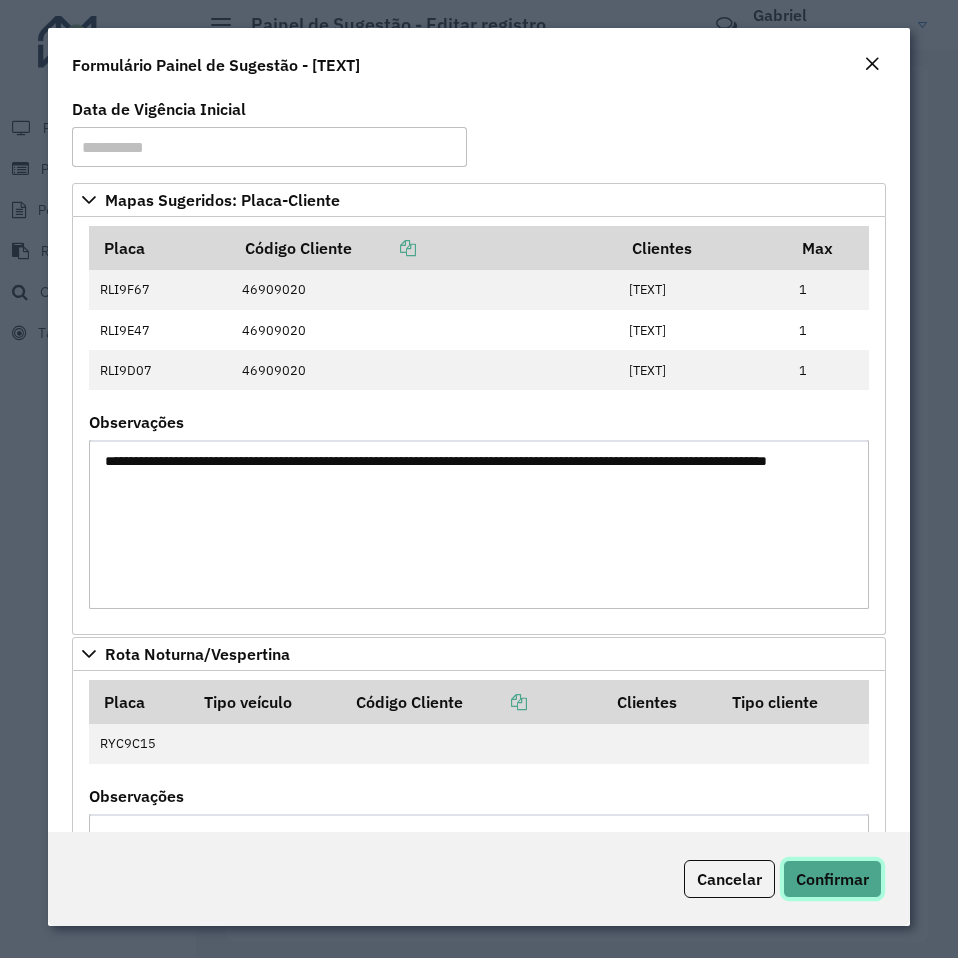 click on "Confirmar" 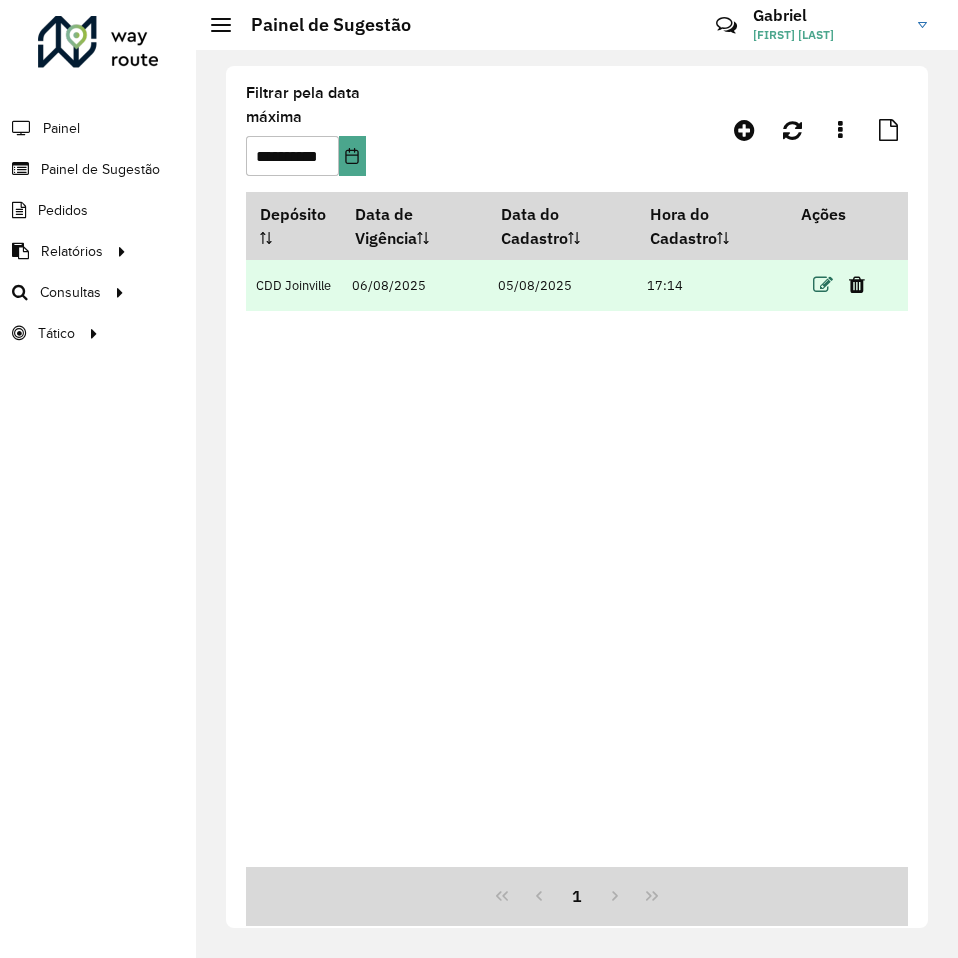 click at bounding box center [823, 285] 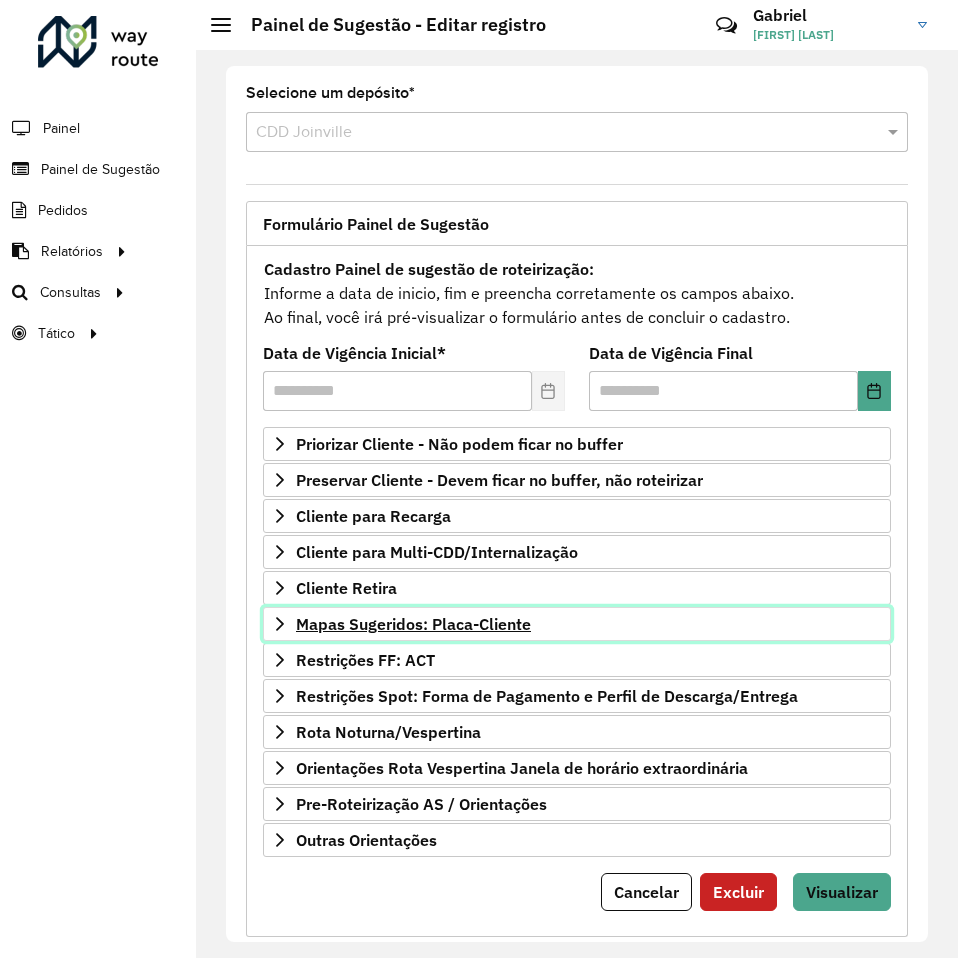 click on "Mapas Sugeridos: Placa-Cliente" at bounding box center (413, 624) 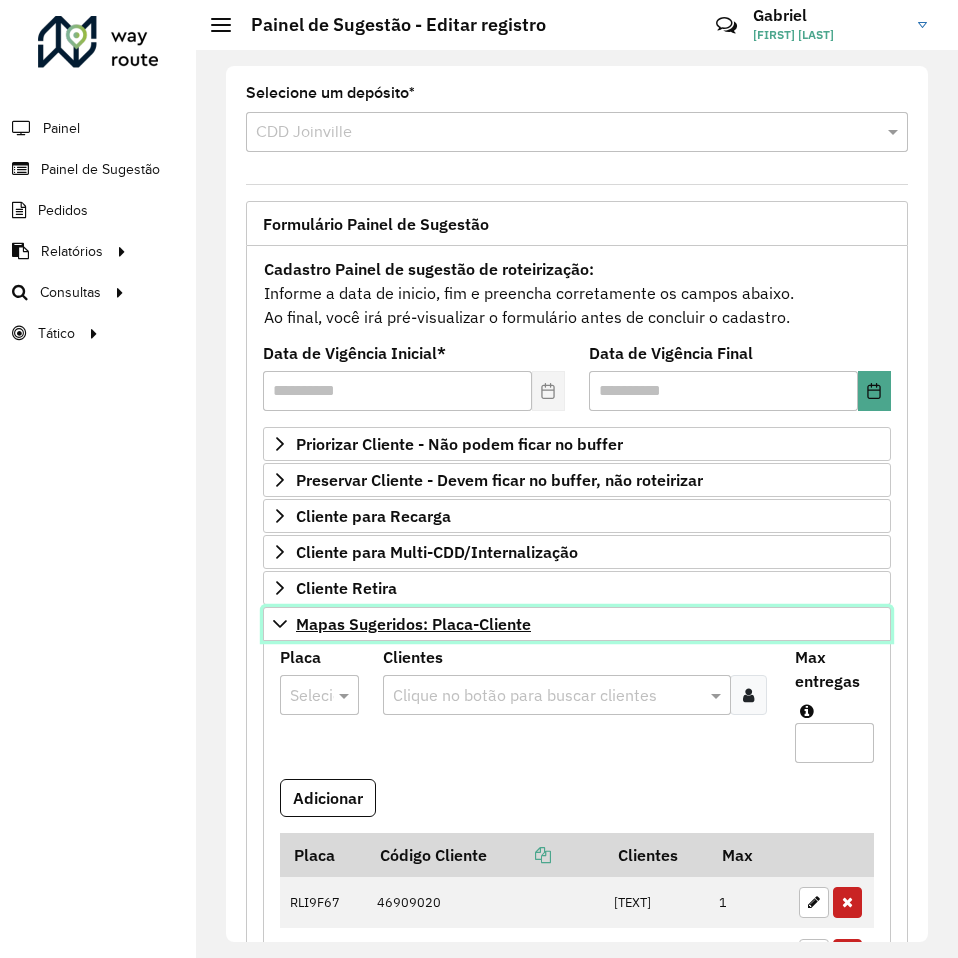 scroll, scrollTop: 300, scrollLeft: 0, axis: vertical 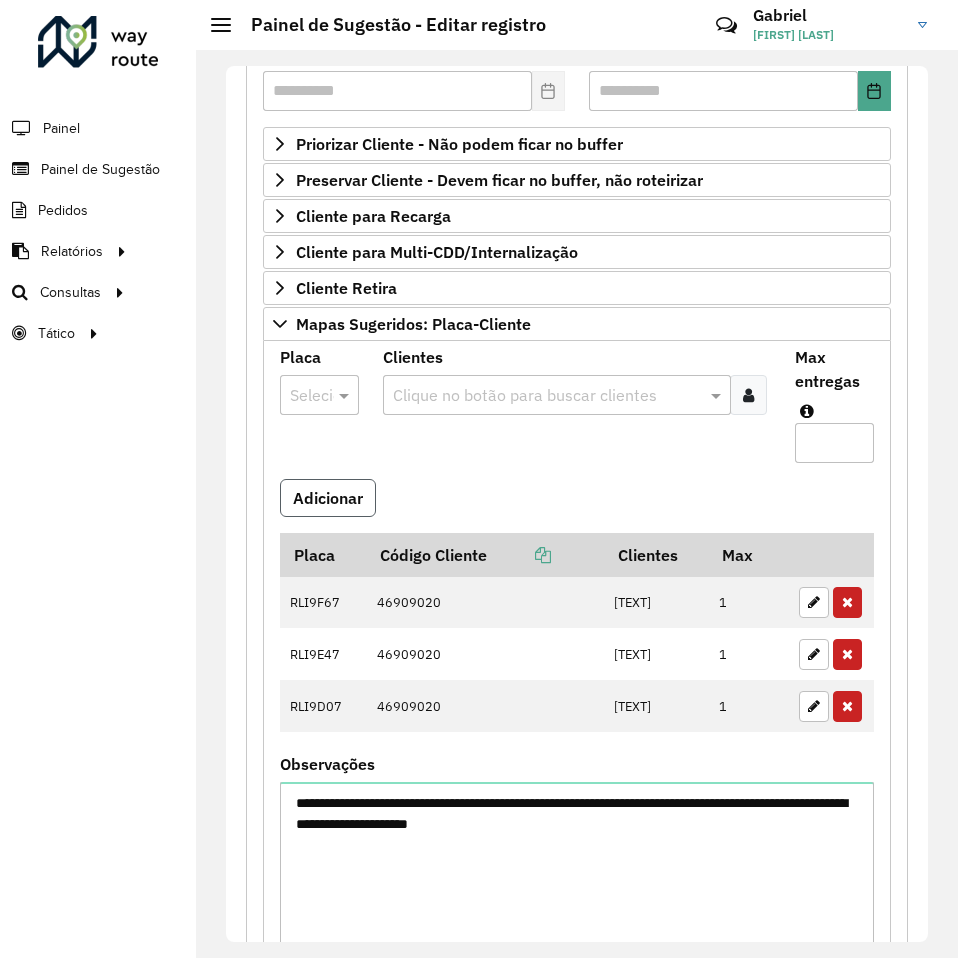 click on "Adicionar" at bounding box center (328, 498) 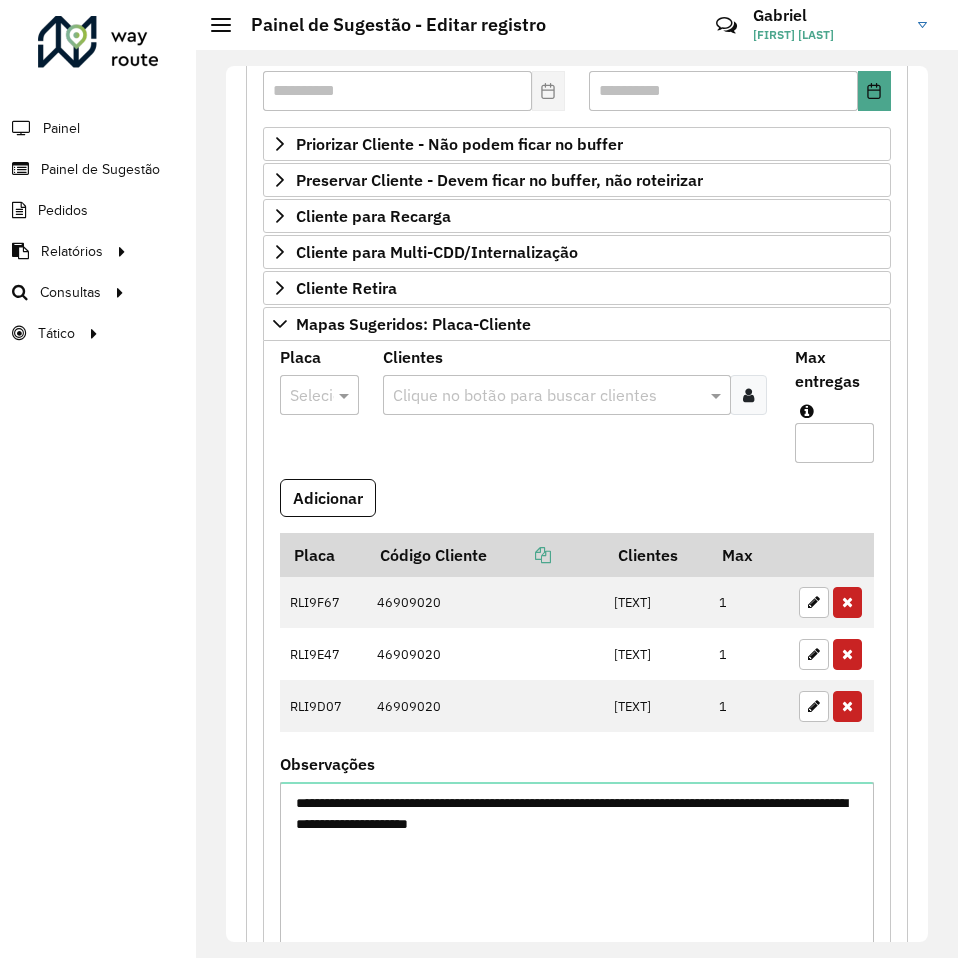 click at bounding box center [319, 395] 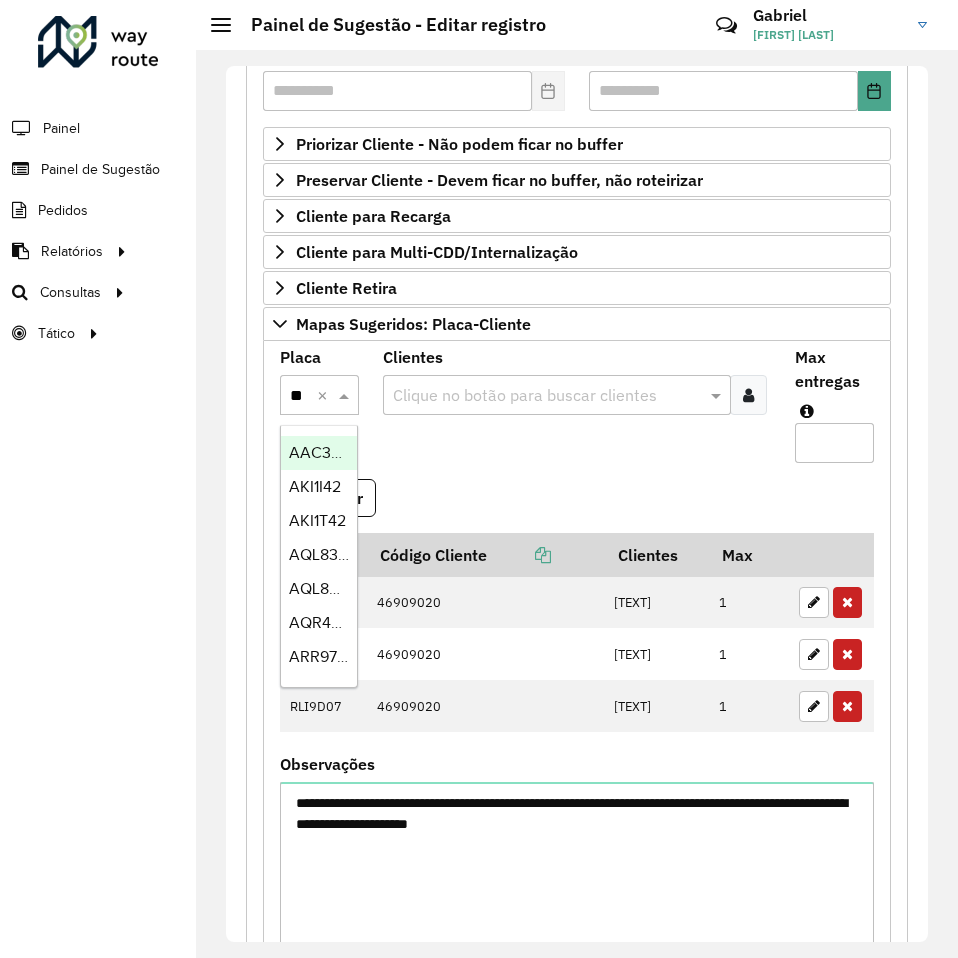 type on "***" 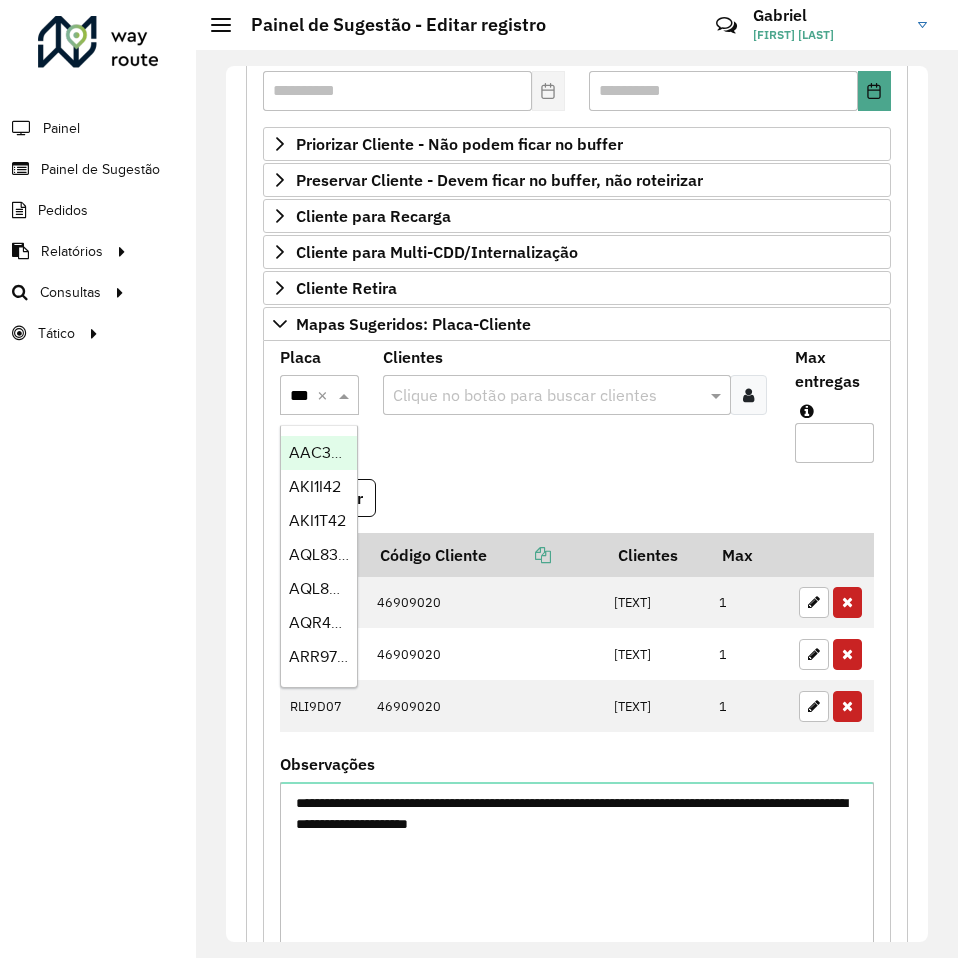 scroll, scrollTop: 0, scrollLeft: 2, axis: horizontal 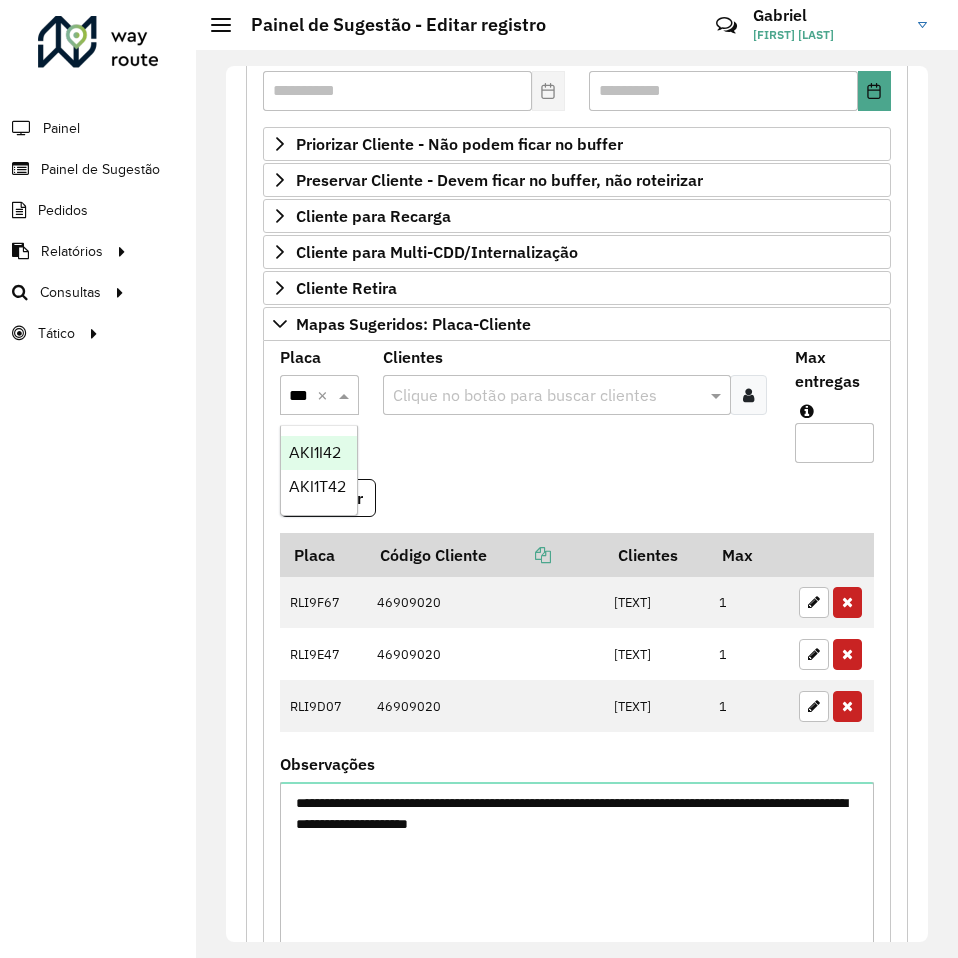 click on "AKI1I42" at bounding box center (315, 452) 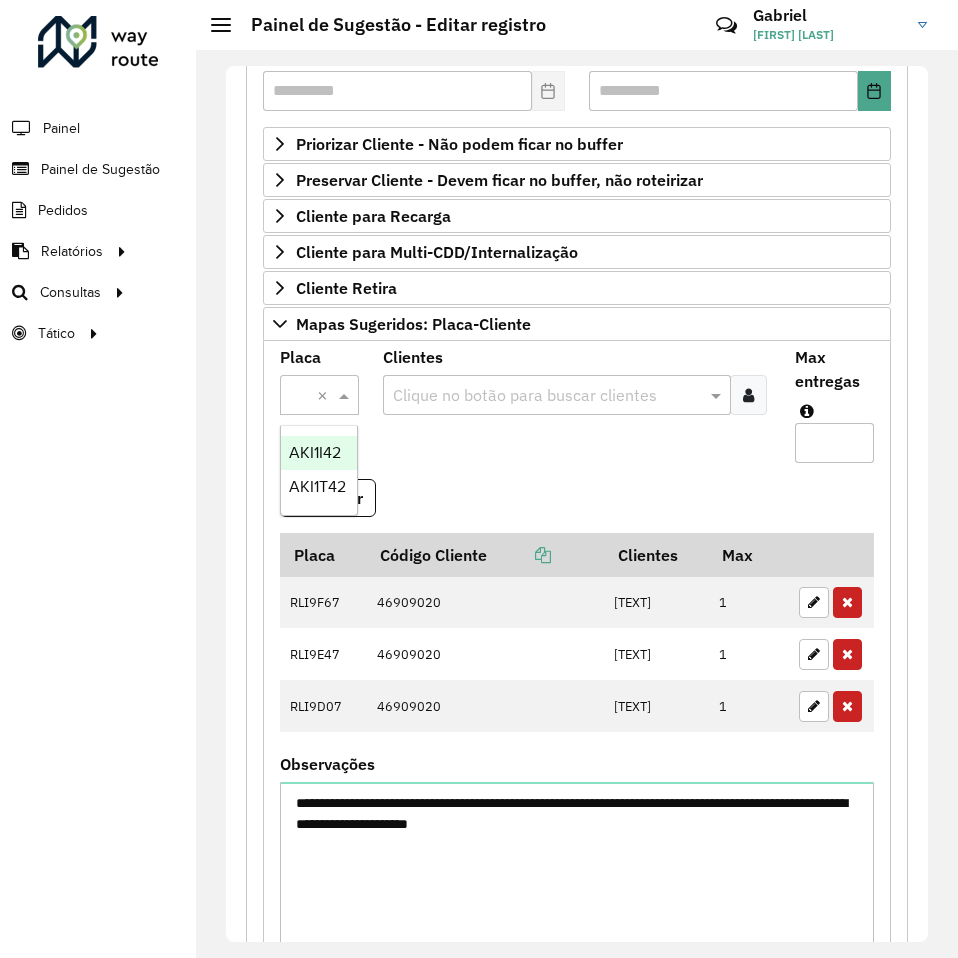 scroll, scrollTop: 0, scrollLeft: 0, axis: both 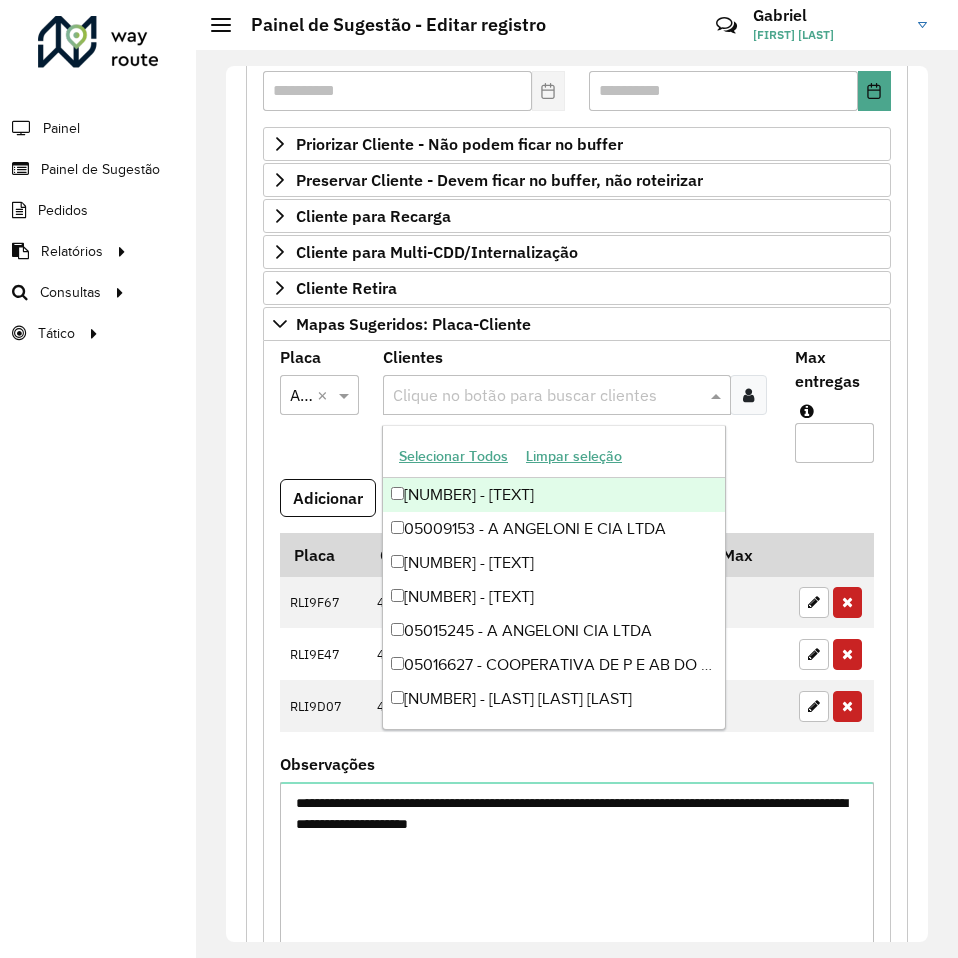 click at bounding box center [547, 396] 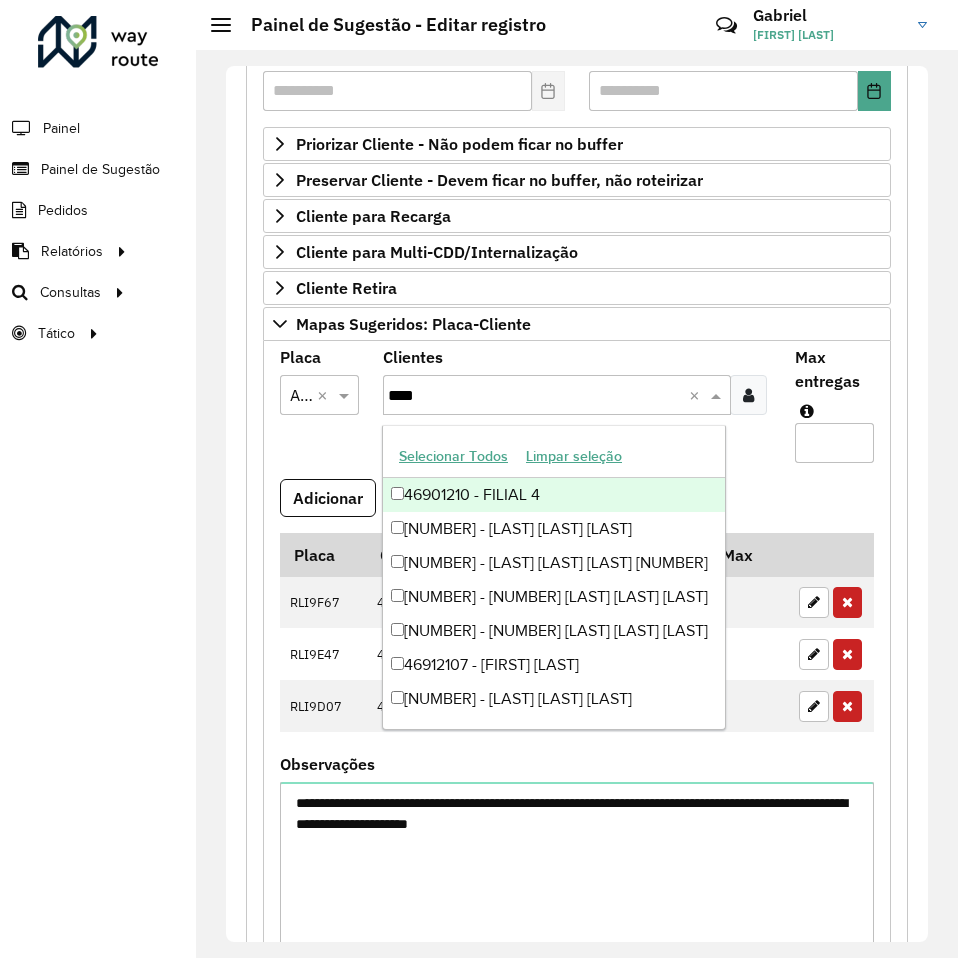 type on "****" 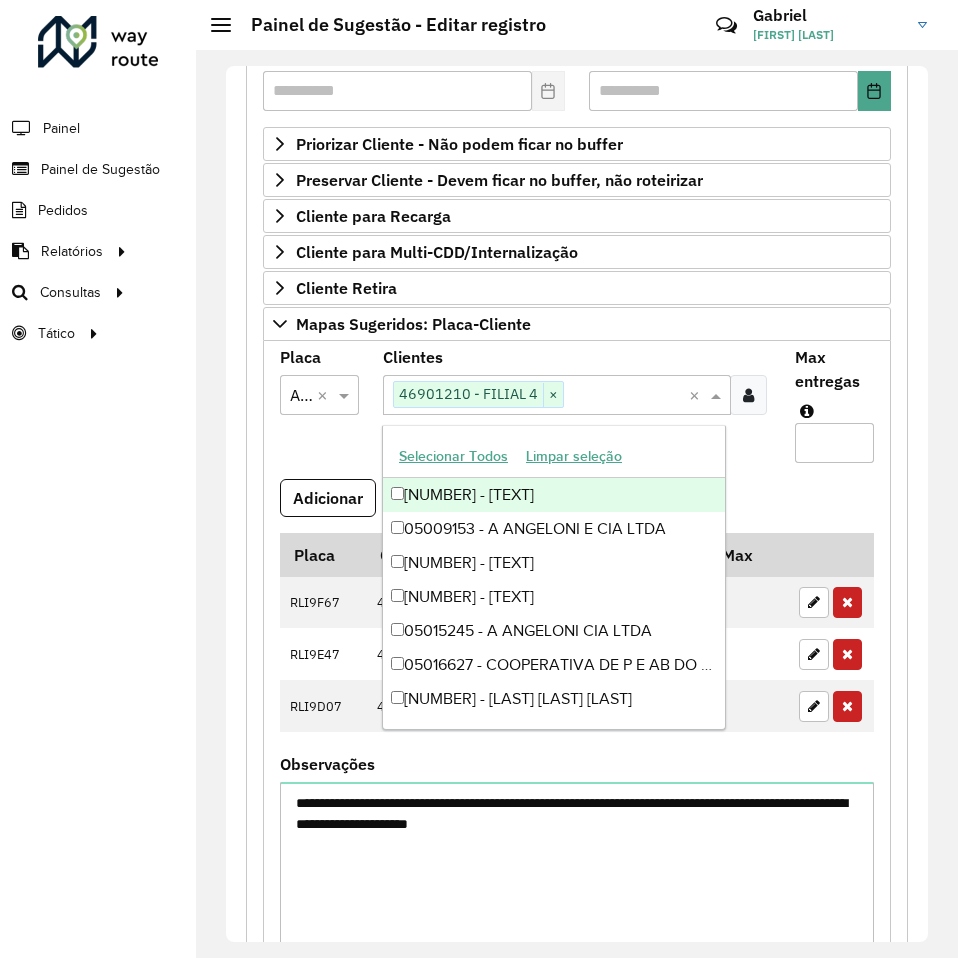 click at bounding box center (626, 396) 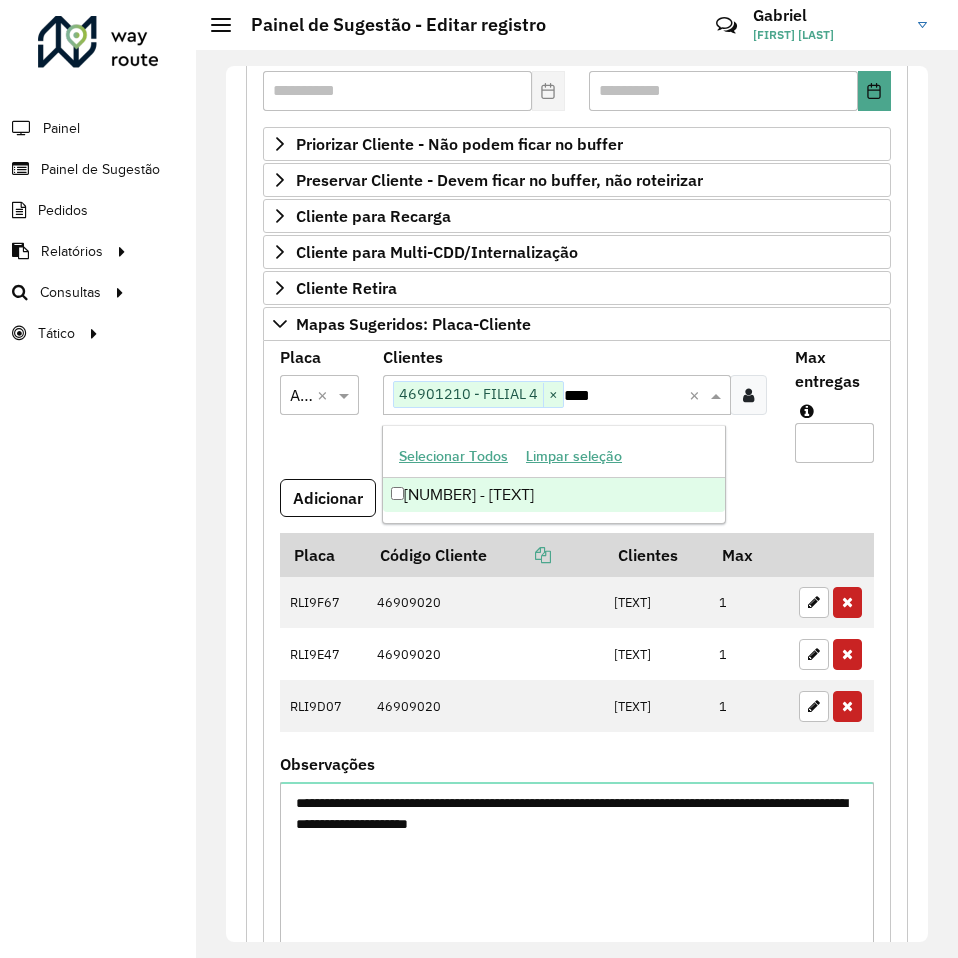 type on "****" 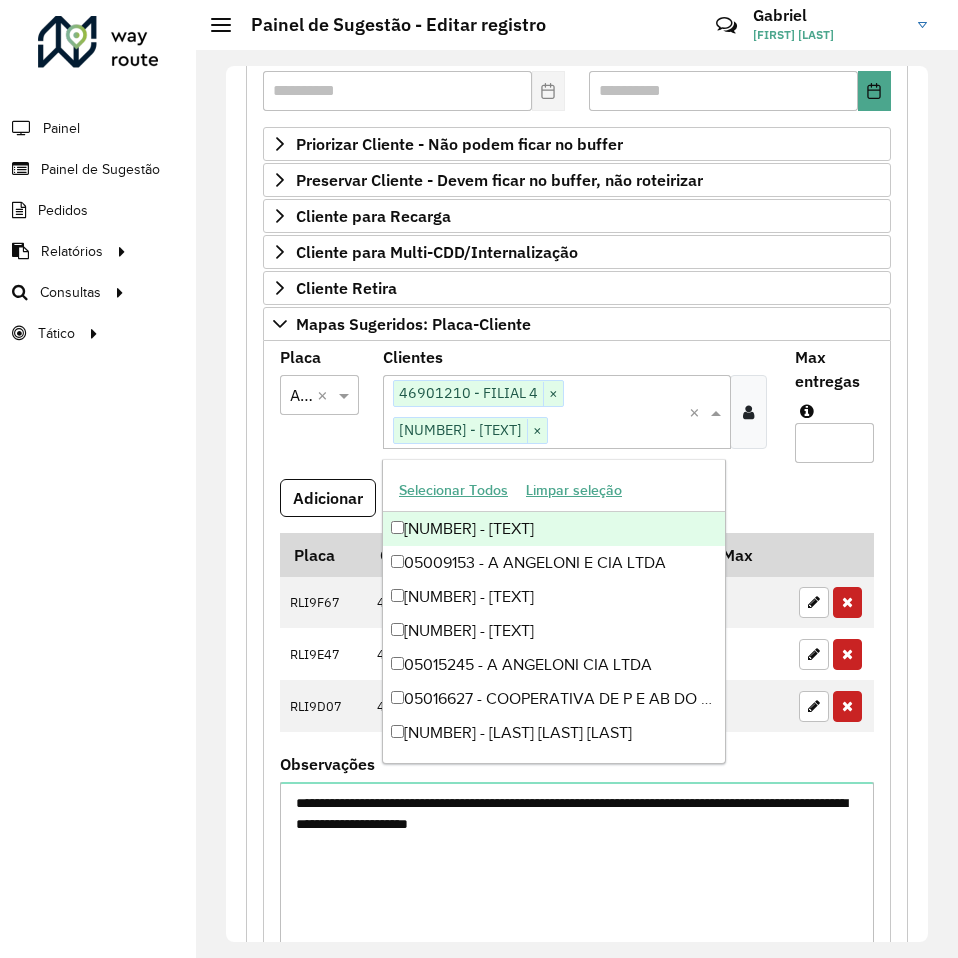 click on "Max entregas" at bounding box center (834, 443) 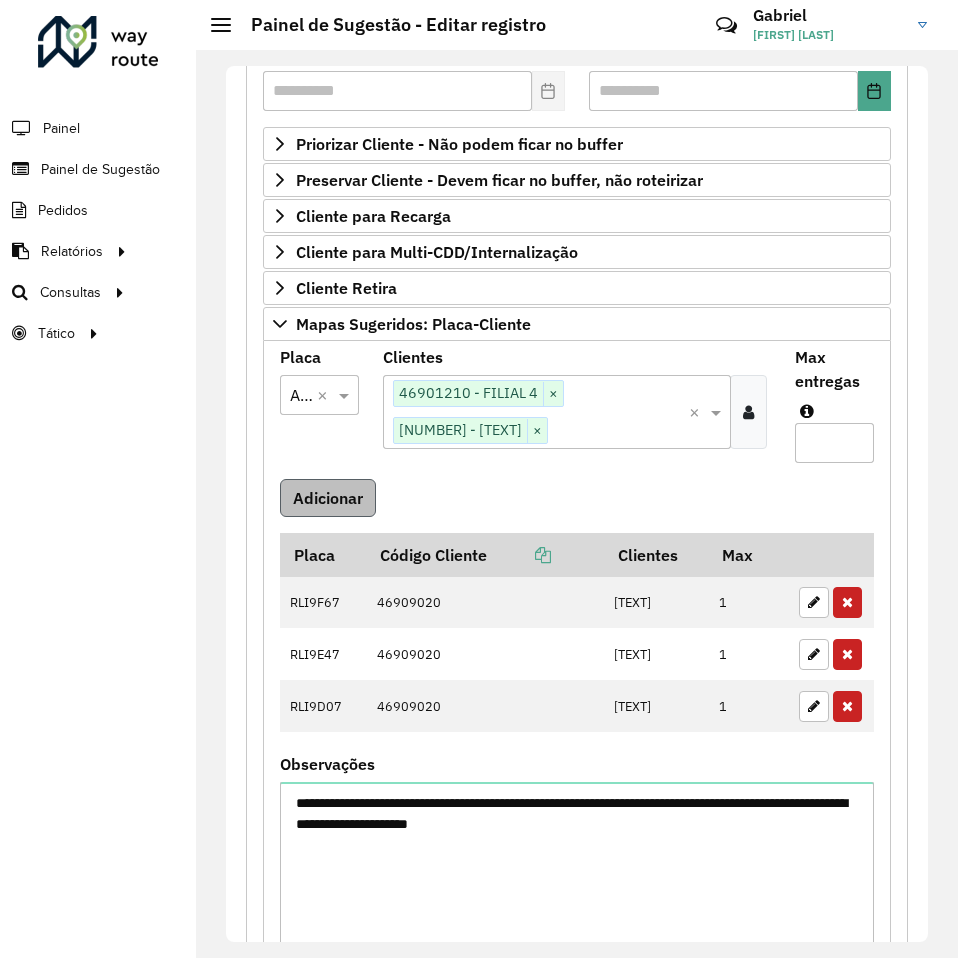 type on "*" 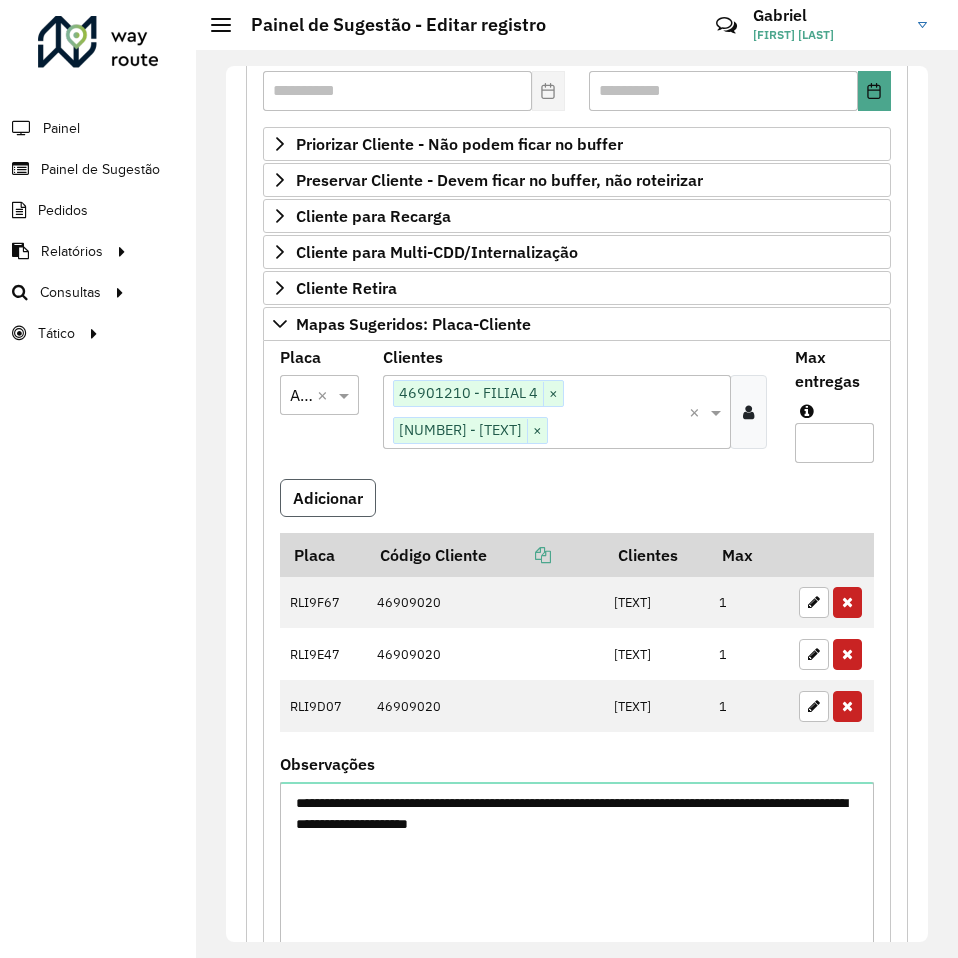 click on "Adicionar" at bounding box center [328, 498] 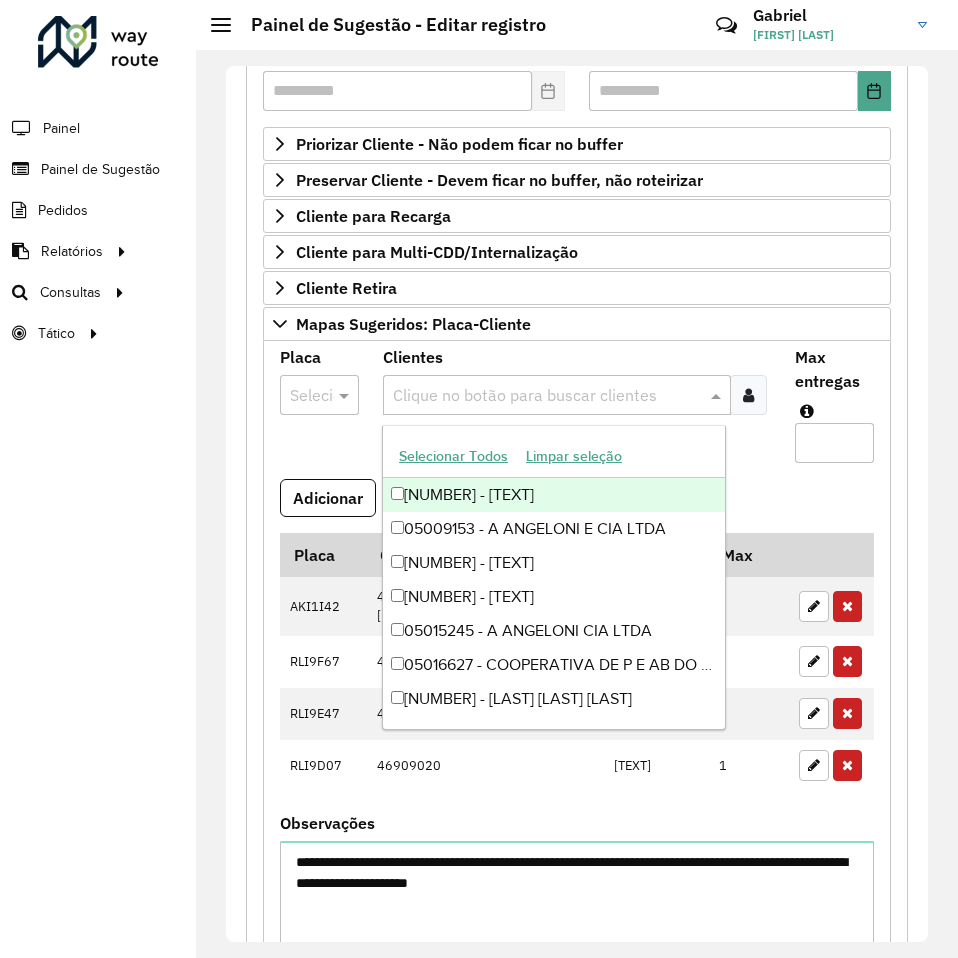 click at bounding box center (547, 396) 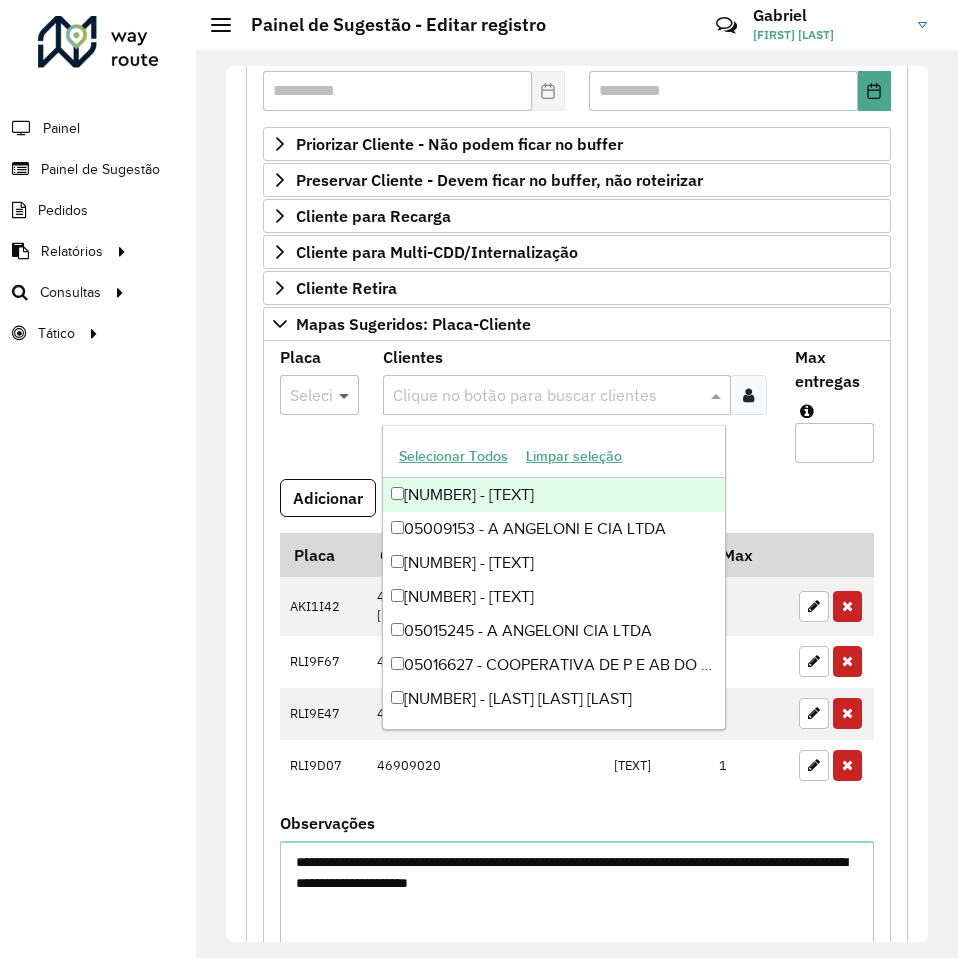 click at bounding box center [346, 395] 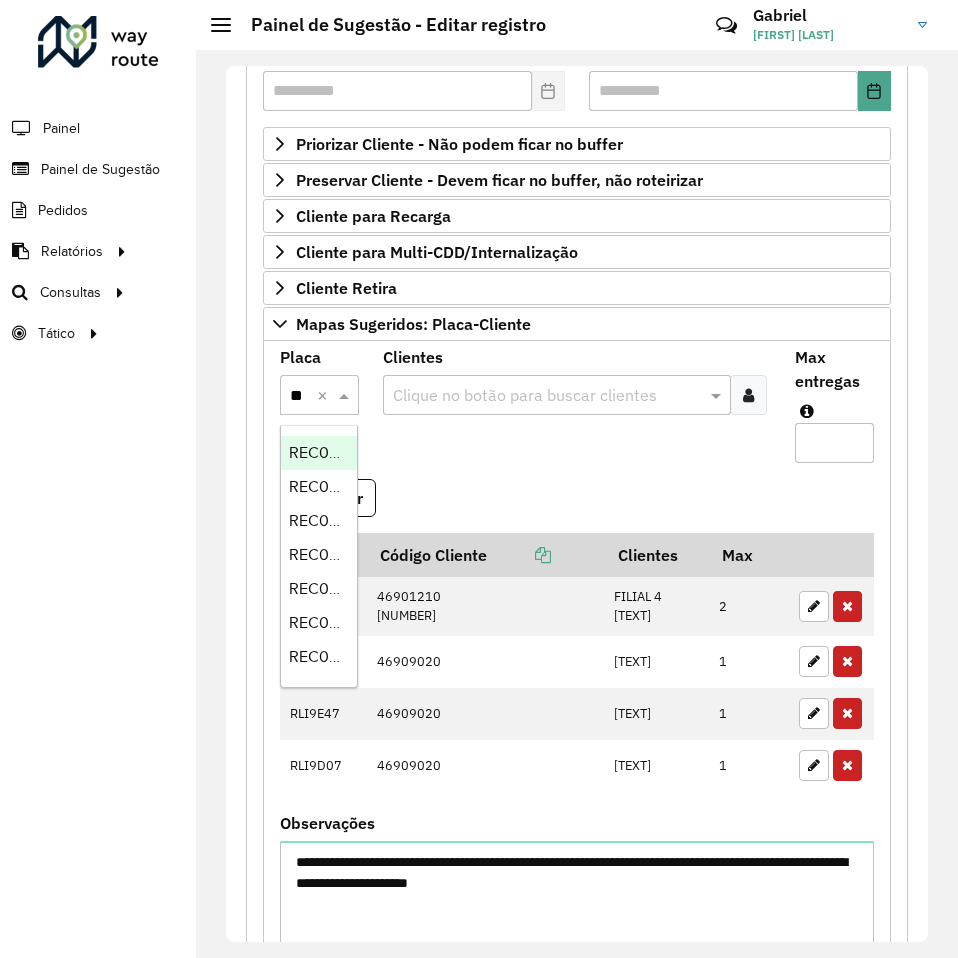 type on "***" 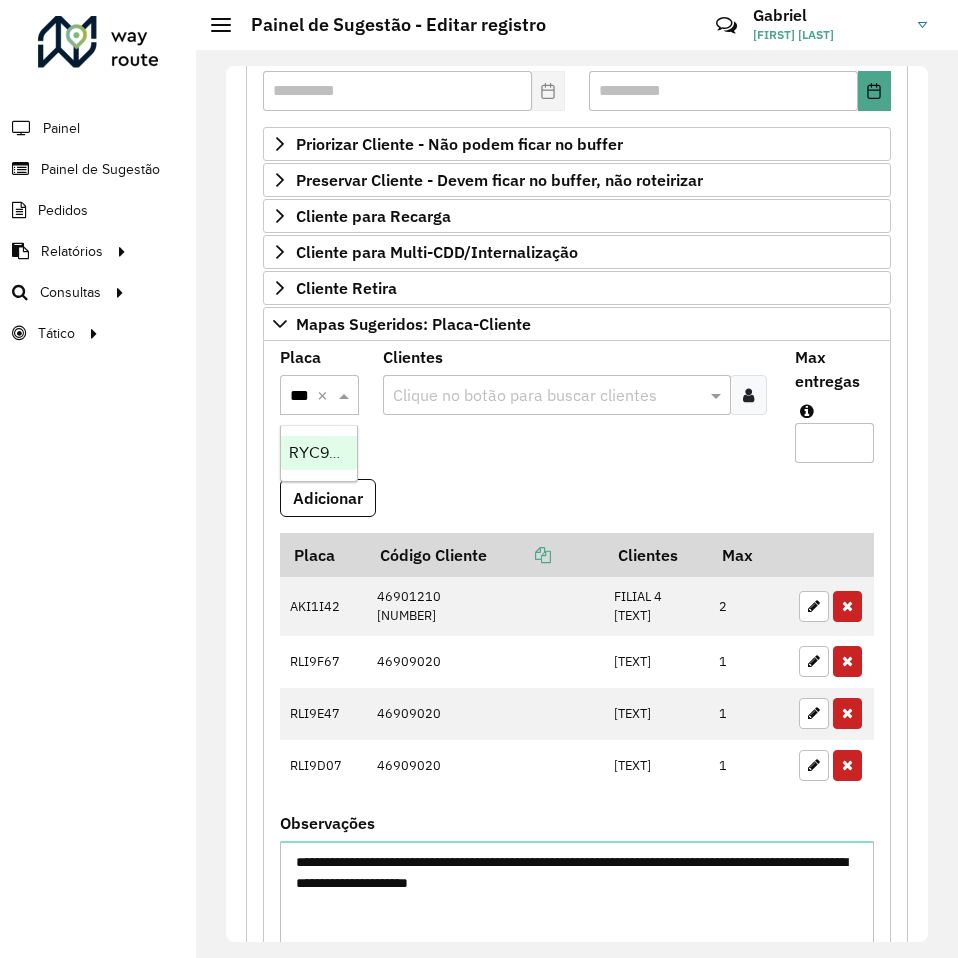 scroll, scrollTop: 0, scrollLeft: 9, axis: horizontal 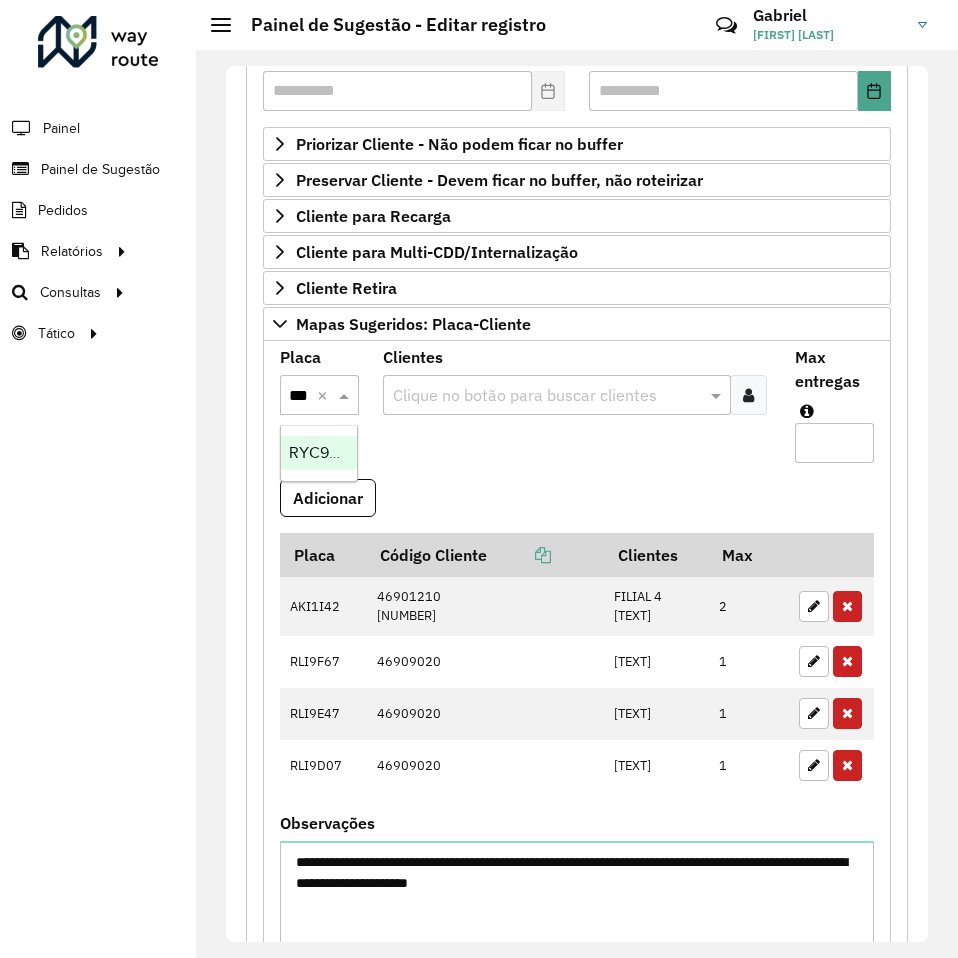 click on "RYC9C05" at bounding box center [324, 452] 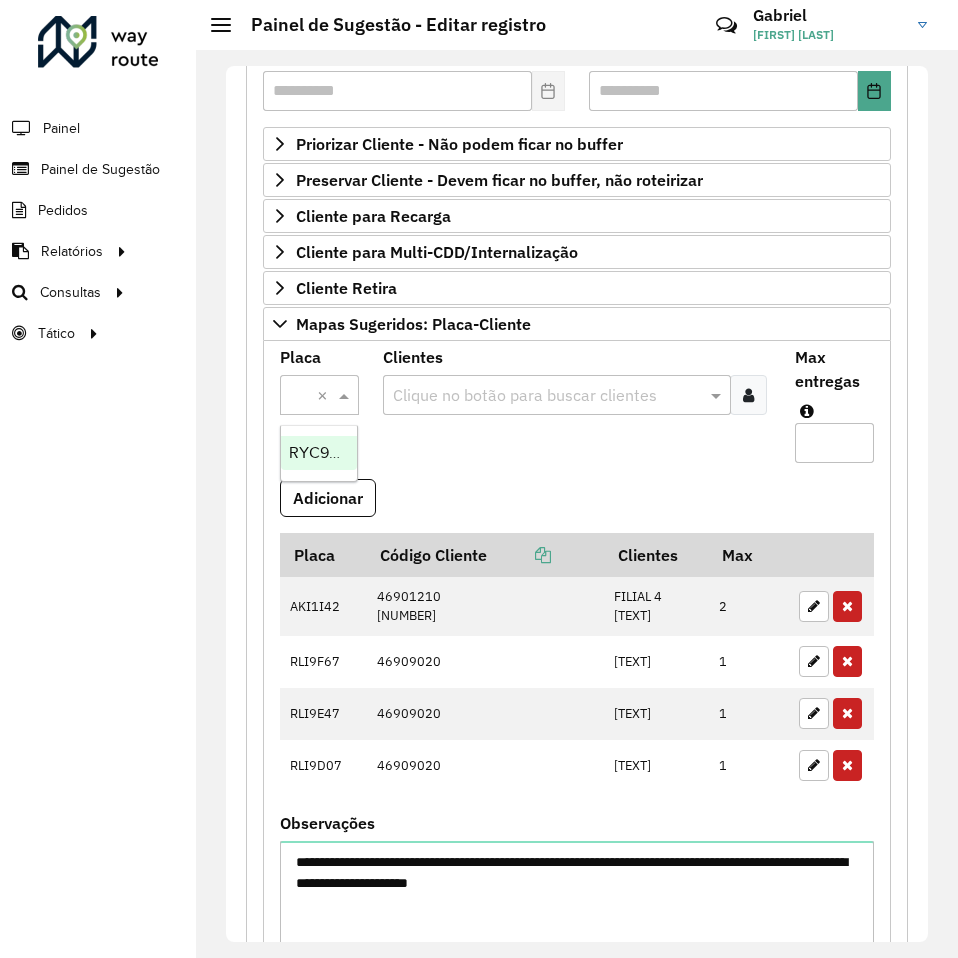 scroll, scrollTop: 0, scrollLeft: 0, axis: both 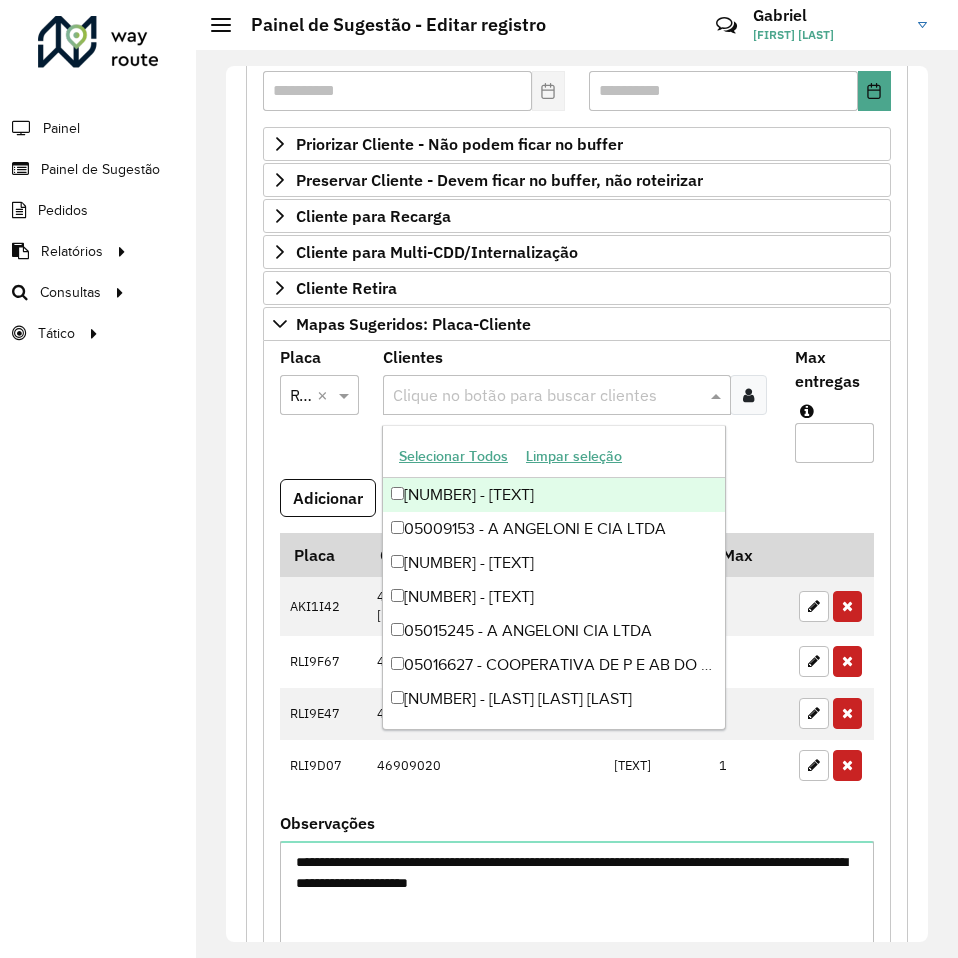 click at bounding box center [547, 396] 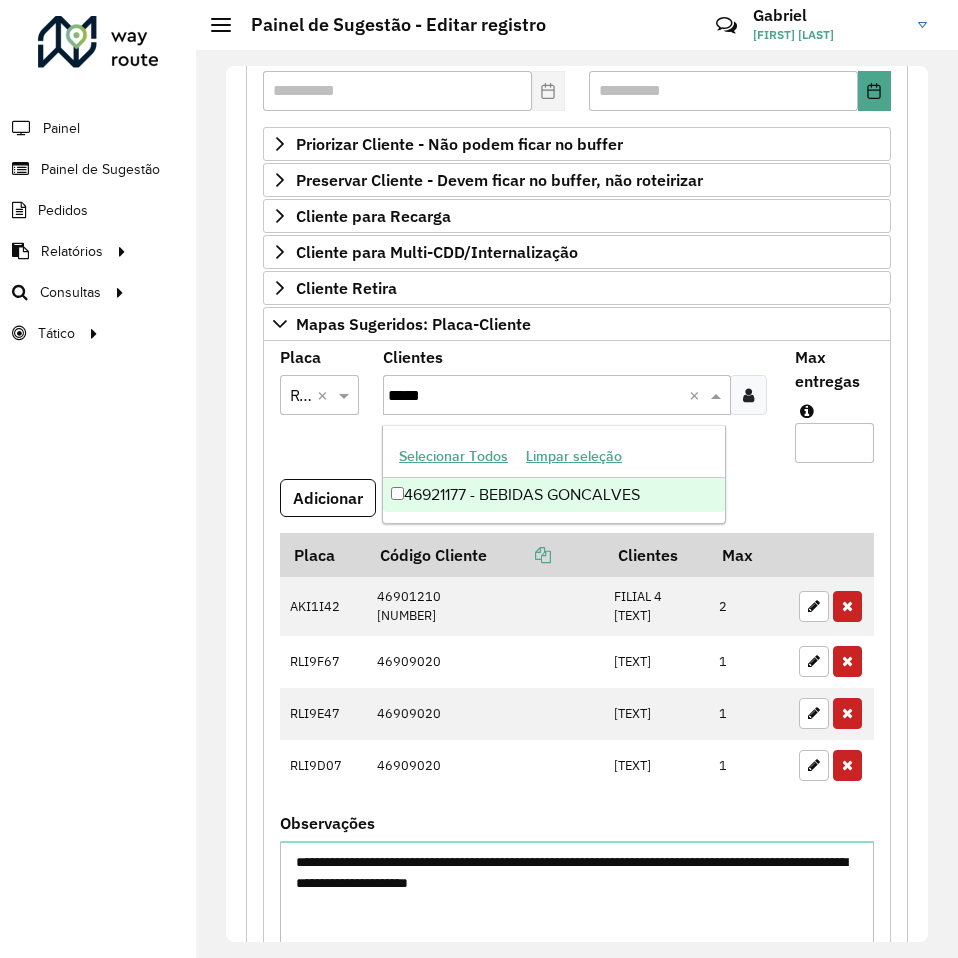 type on "*****" 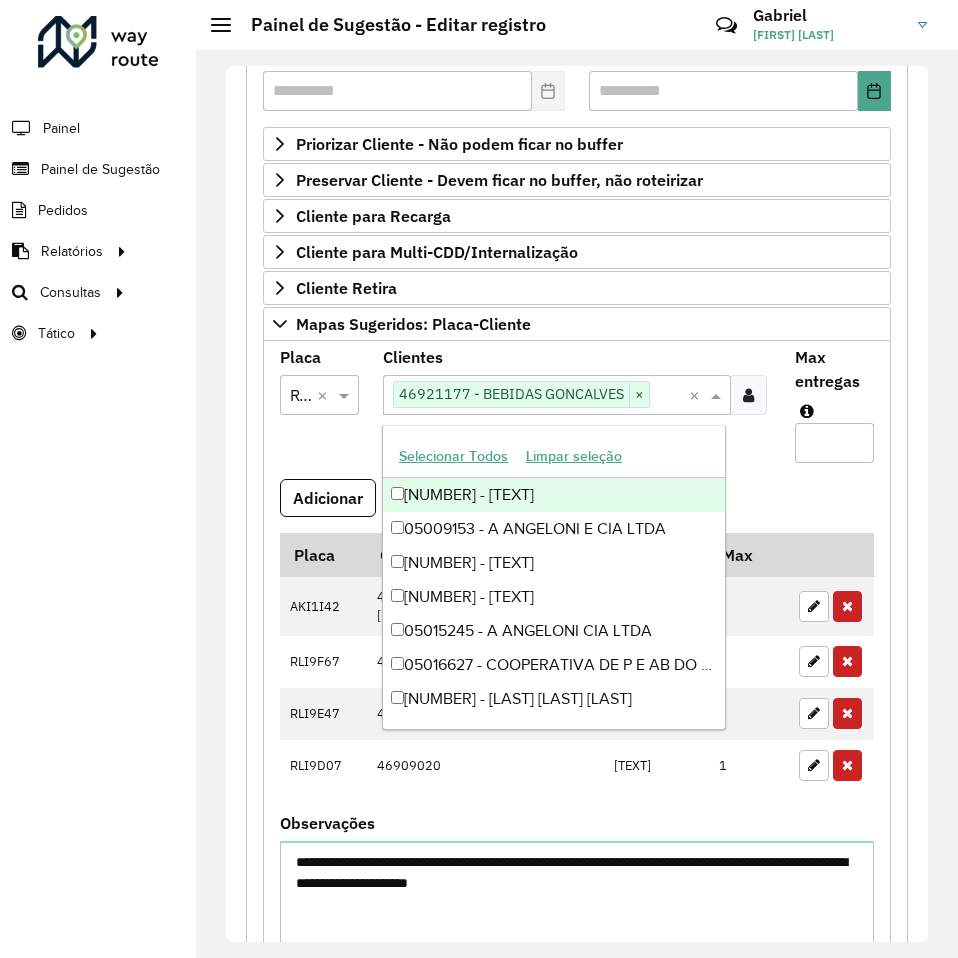 click on "Max entregas" at bounding box center (834, 443) 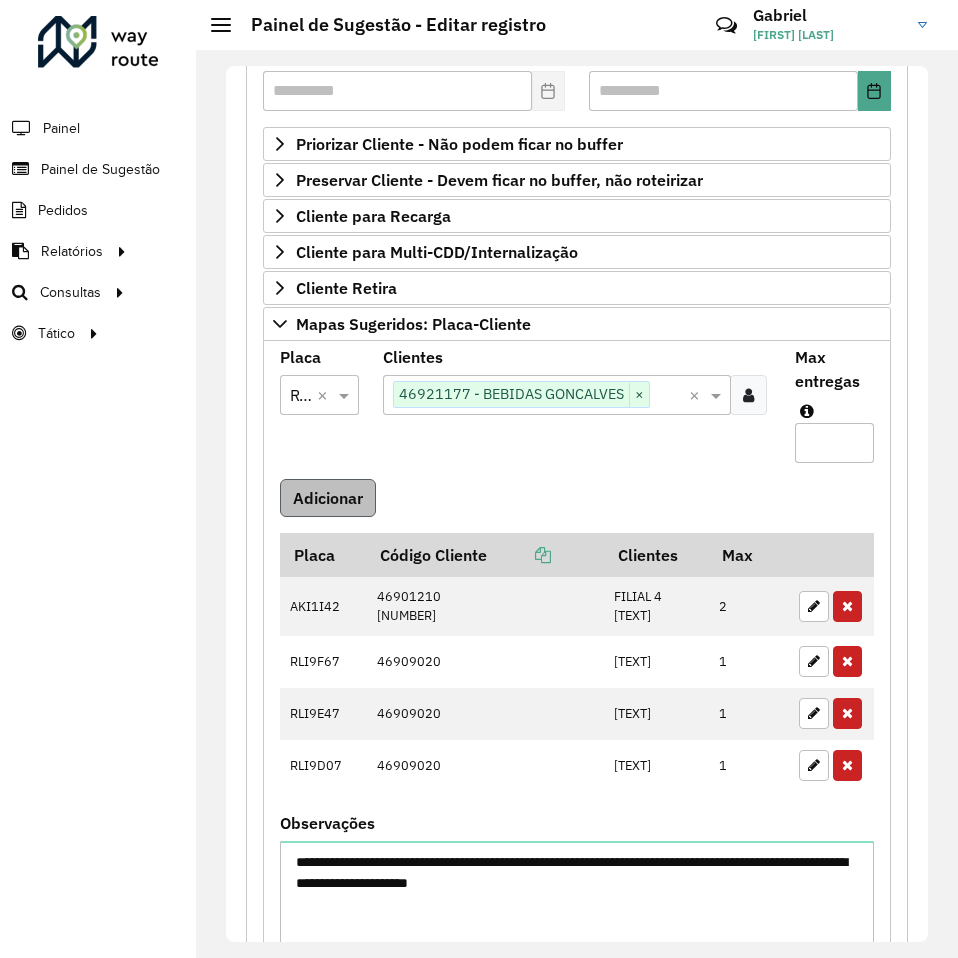 type on "*" 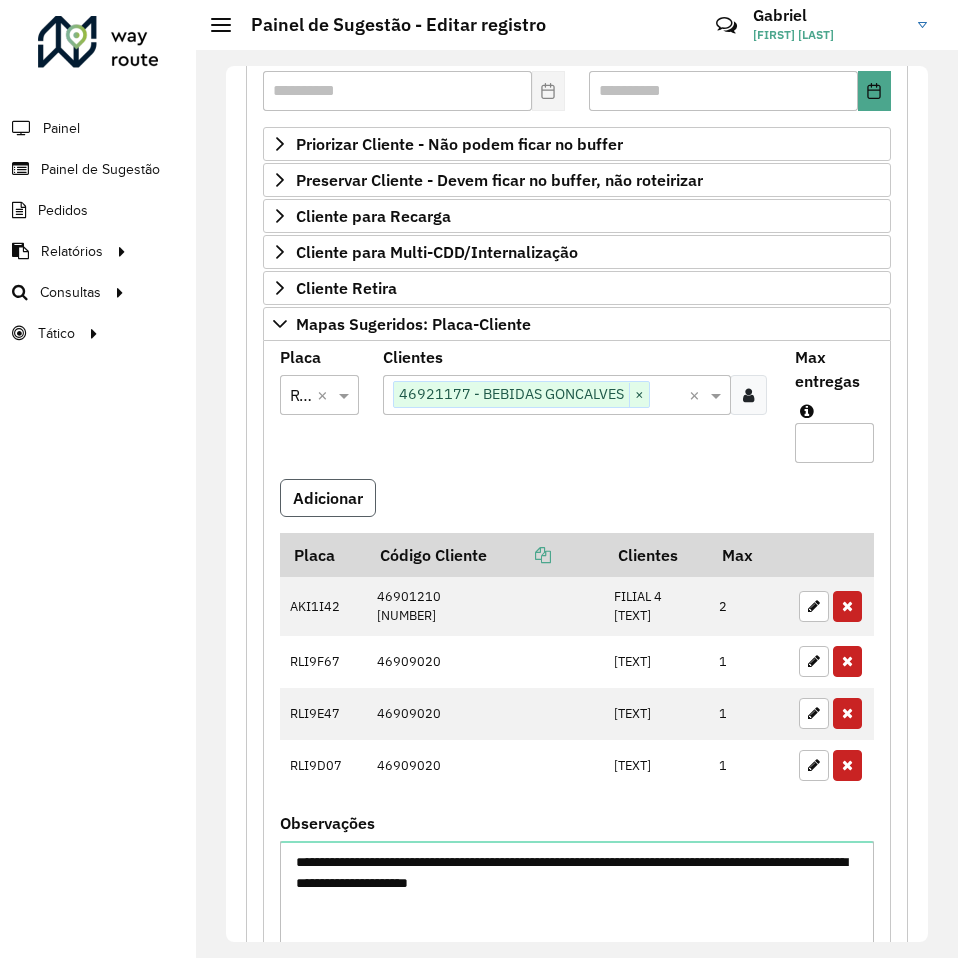 click on "Adicionar" at bounding box center (328, 498) 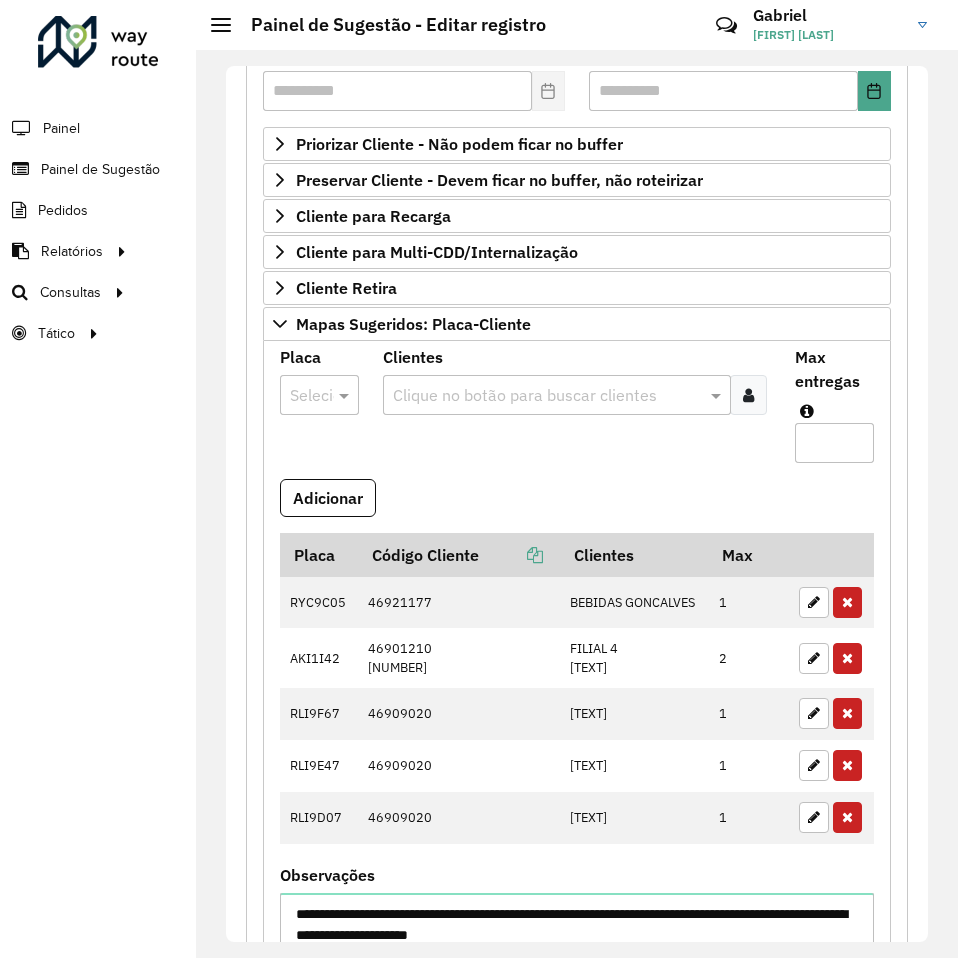 click on "Adicionar" at bounding box center (577, 506) 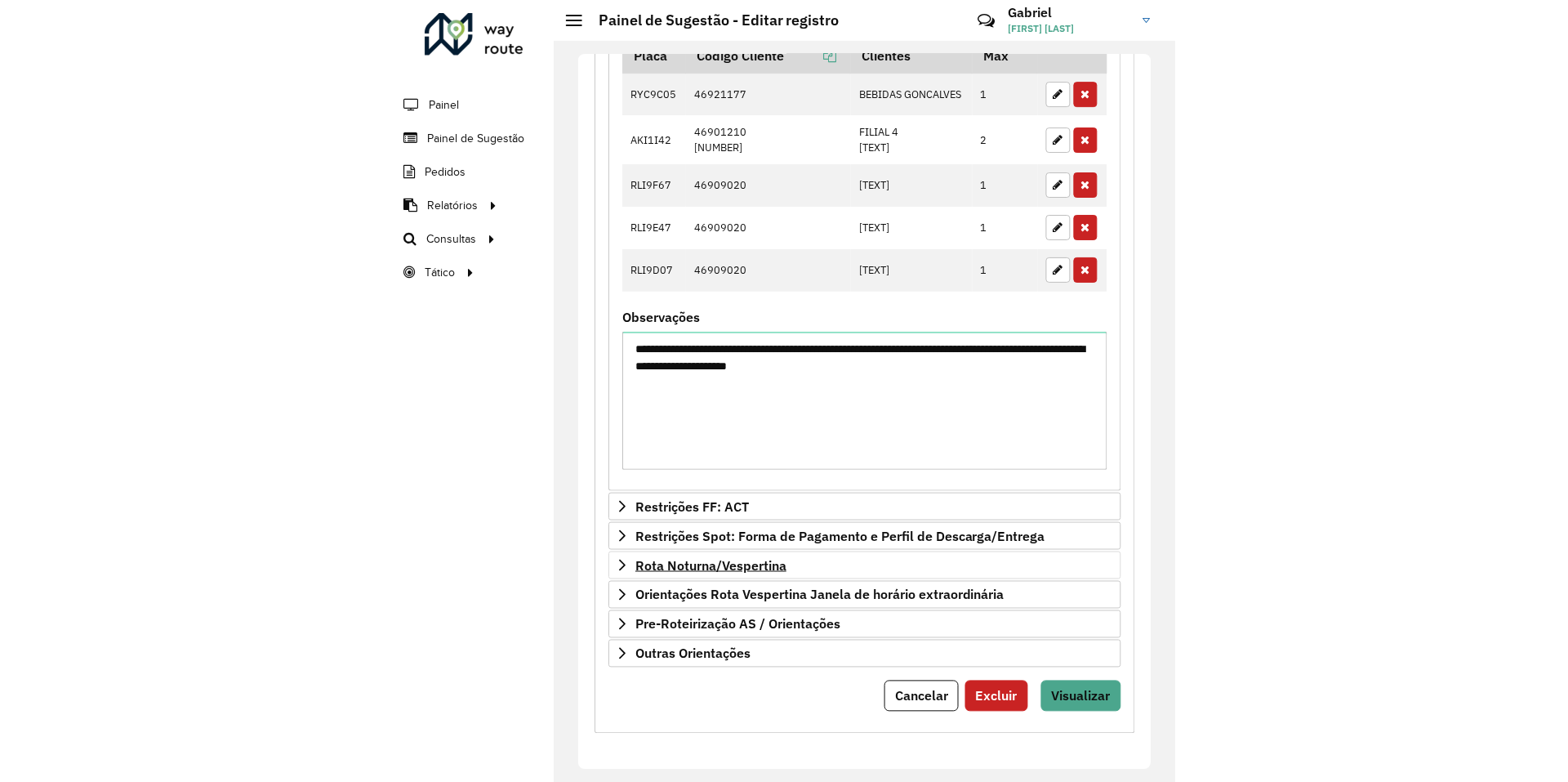 scroll, scrollTop: 678, scrollLeft: 0, axis: vertical 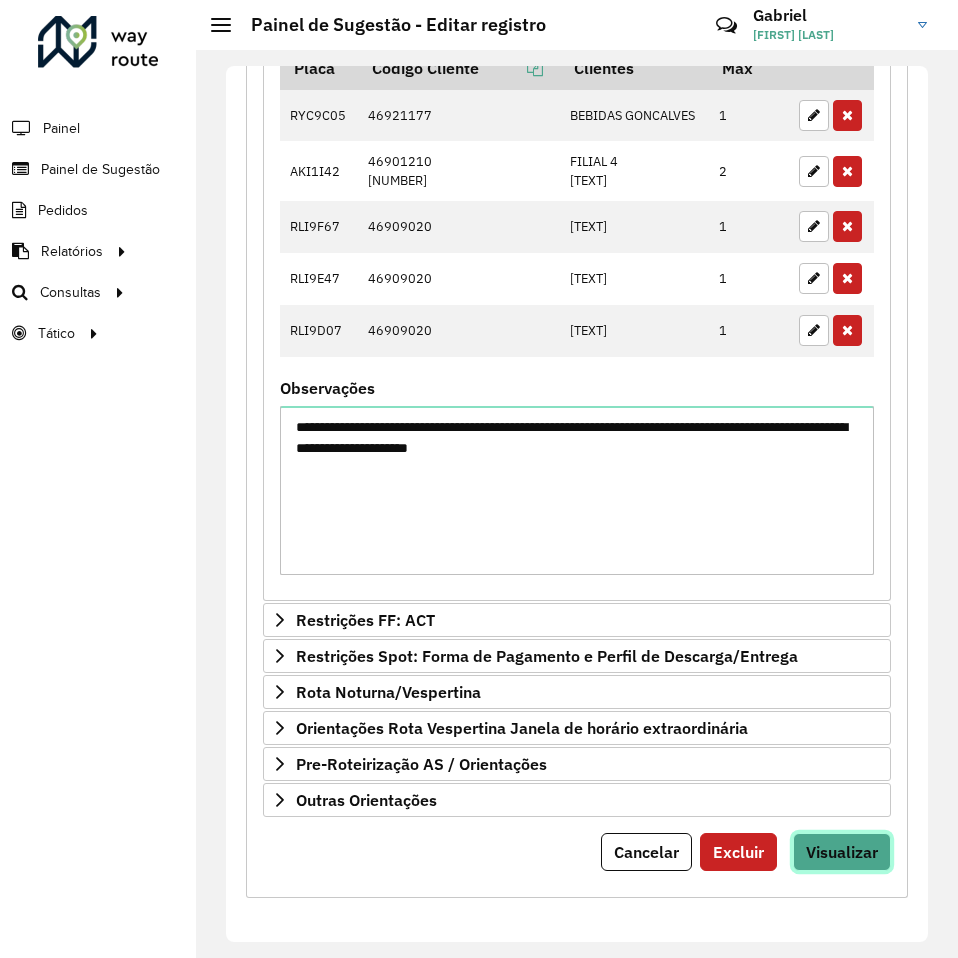 click on "Visualizar" at bounding box center [842, 852] 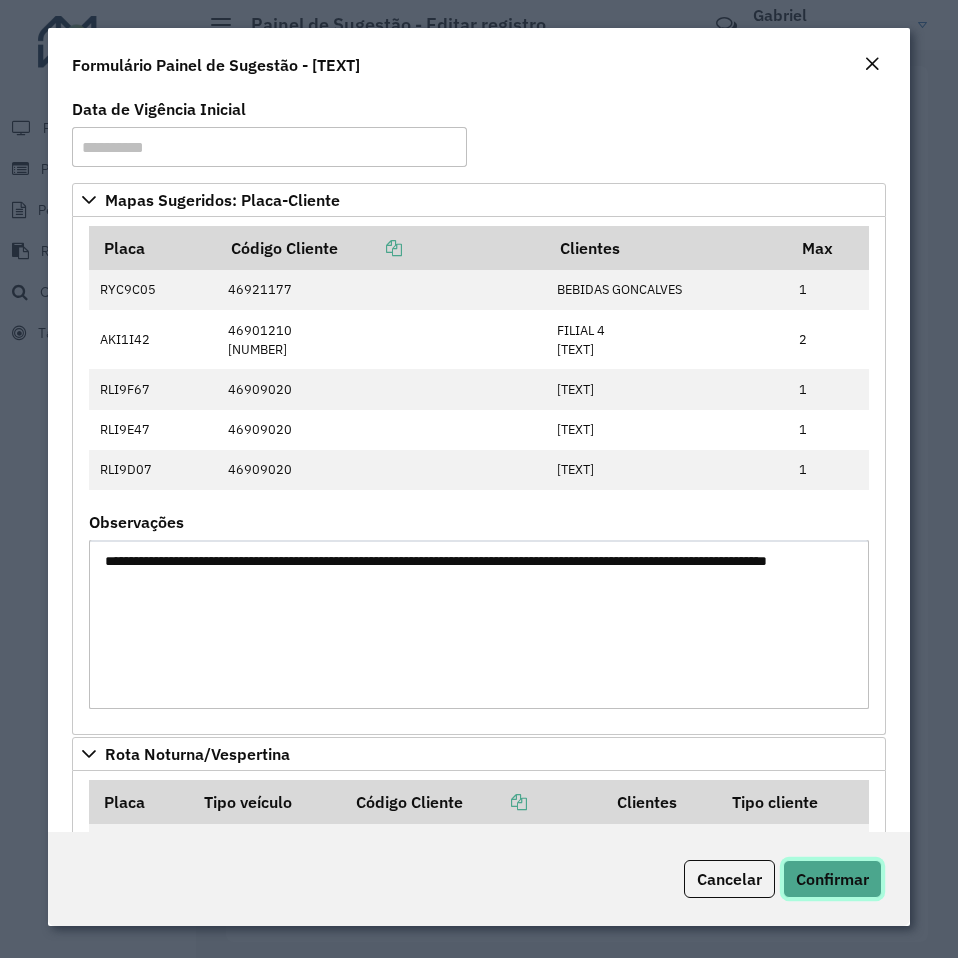 click on "Confirmar" 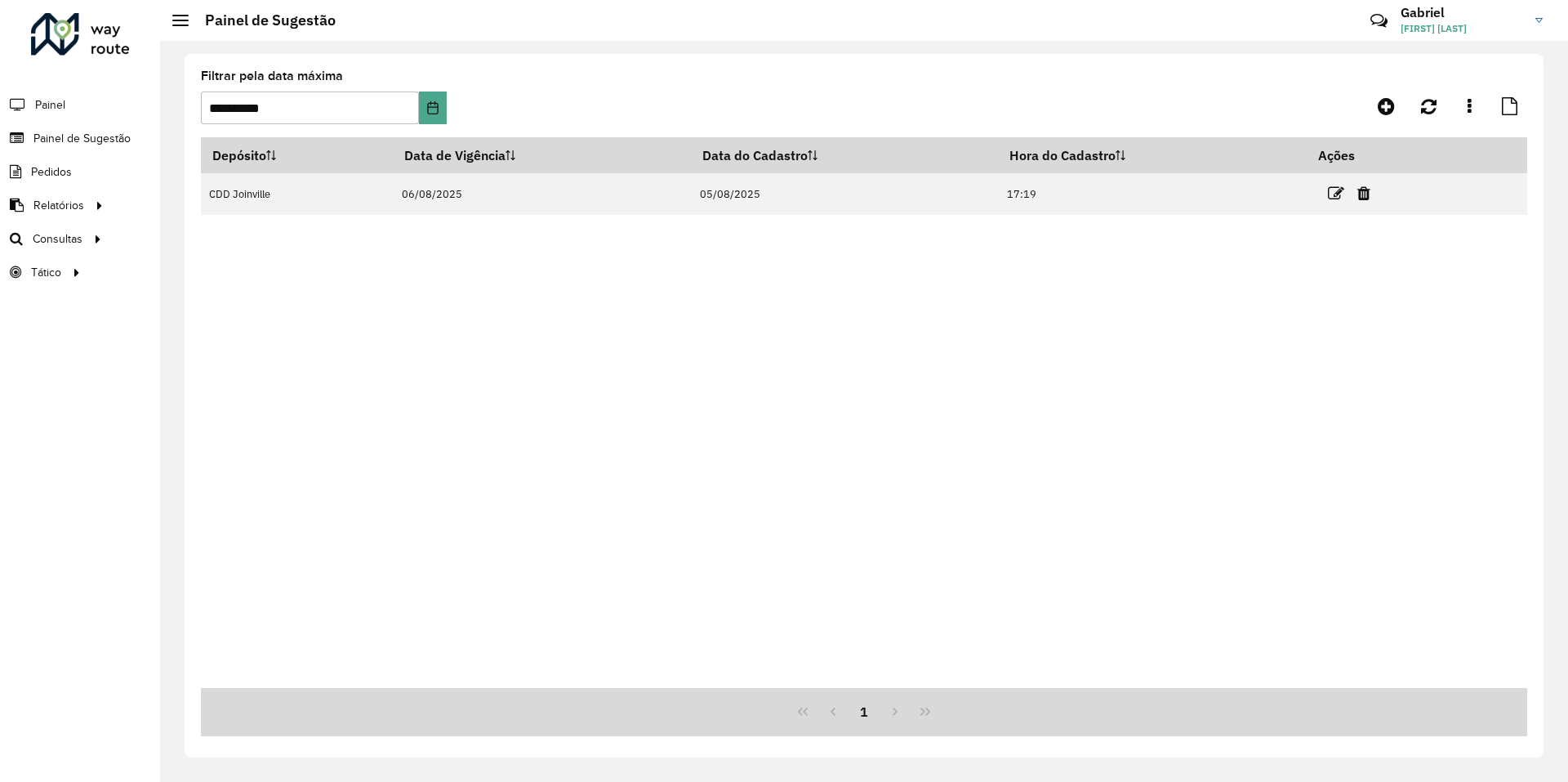 drag, startPoint x: 590, startPoint y: 355, endPoint x: 408, endPoint y: 754, distance: 438.5487 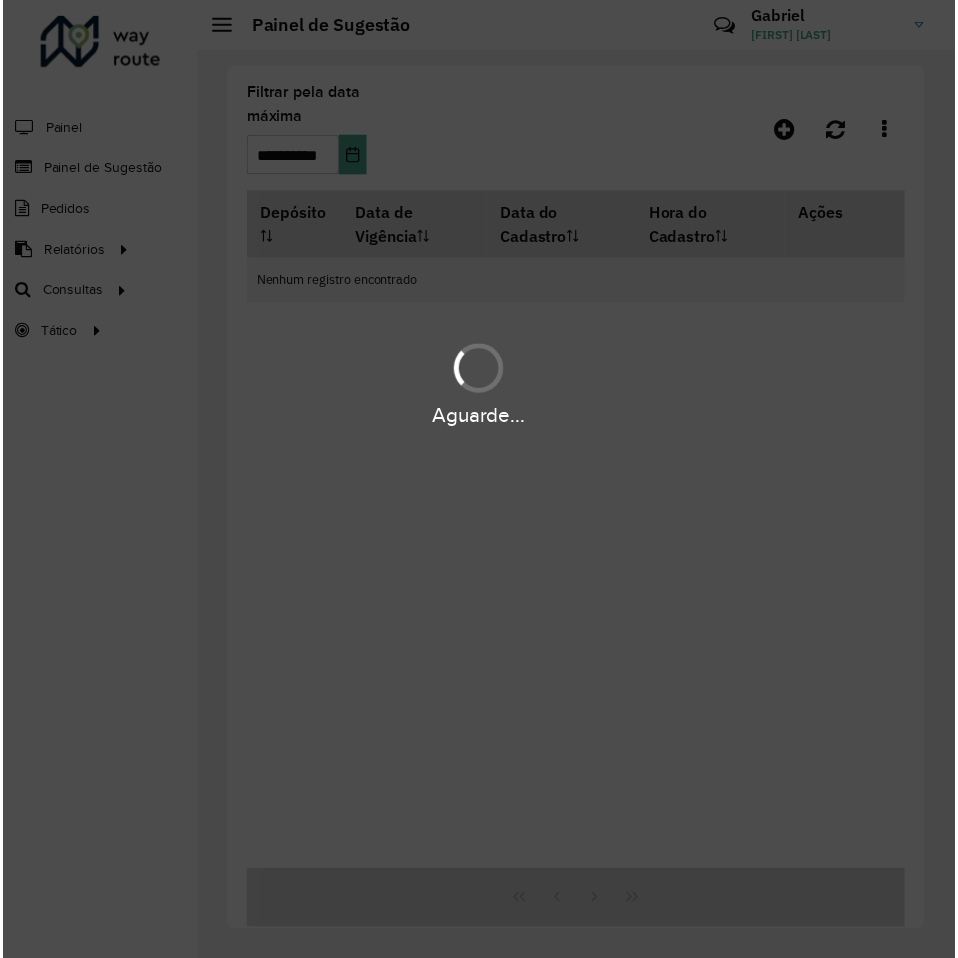 scroll, scrollTop: 0, scrollLeft: 0, axis: both 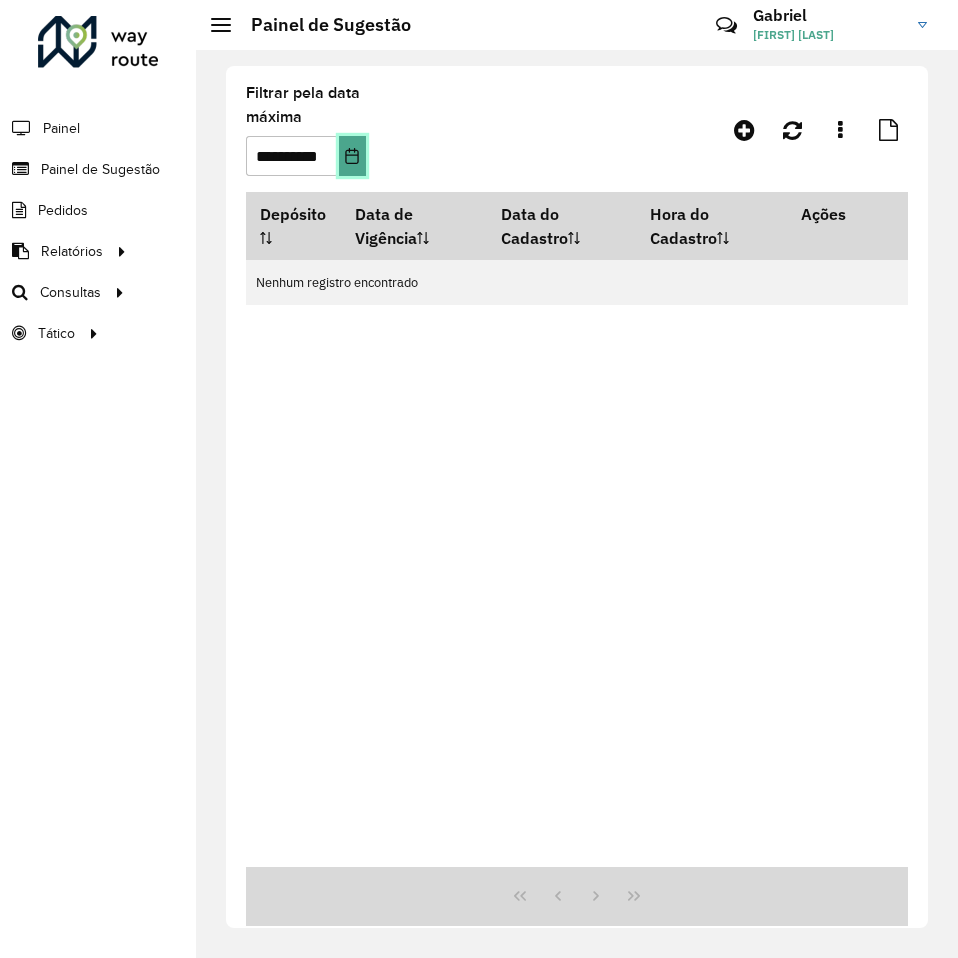 click 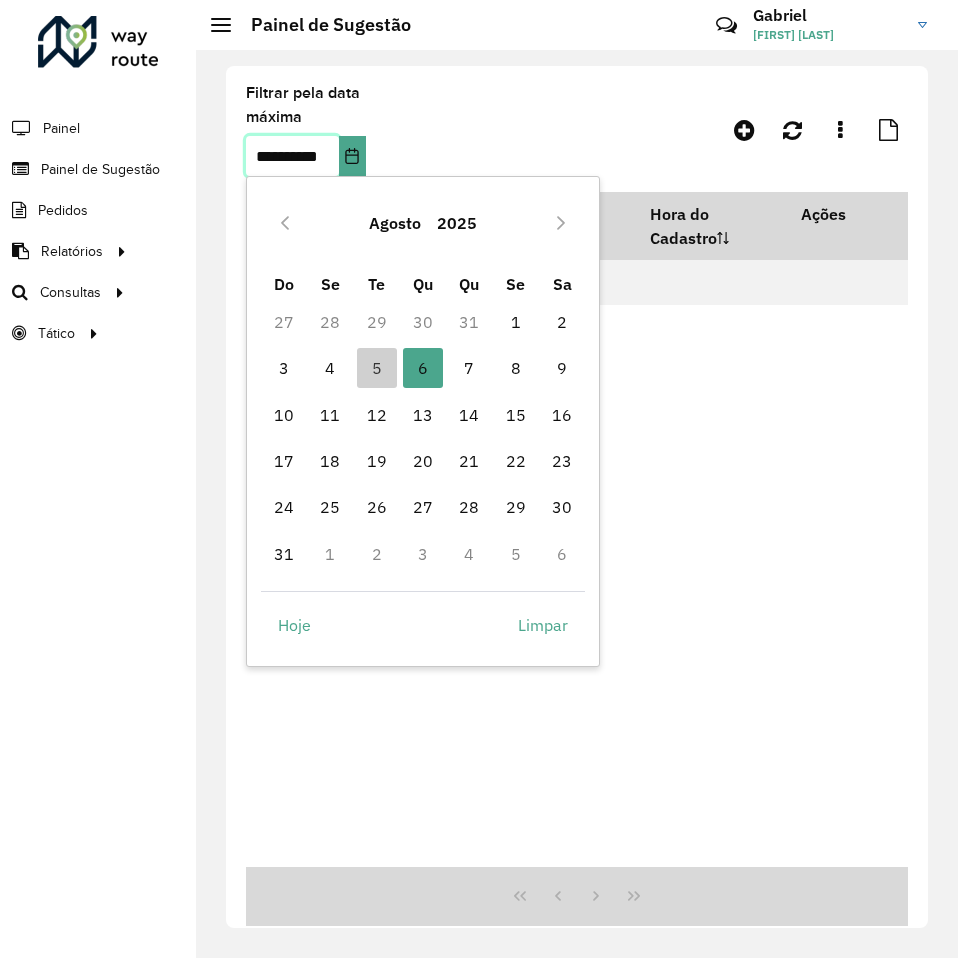 scroll, scrollTop: 0, scrollLeft: 16, axis: horizontal 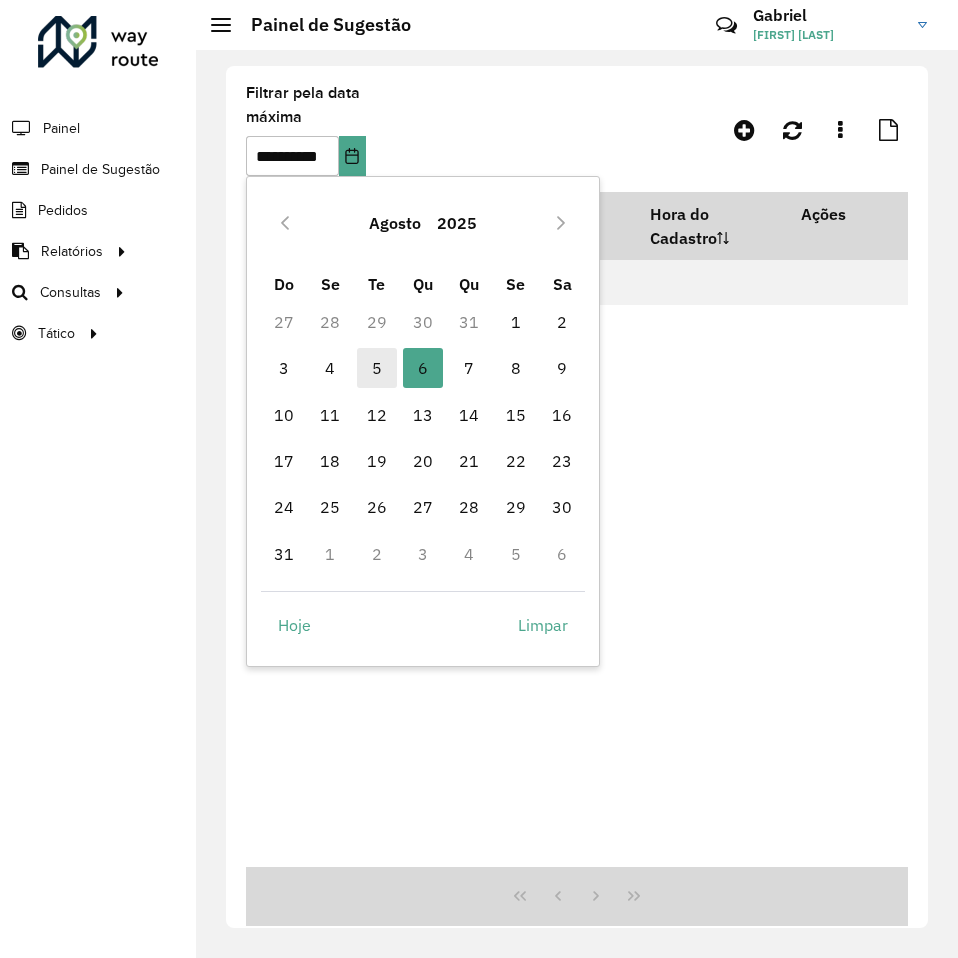click on "5" at bounding box center [377, 368] 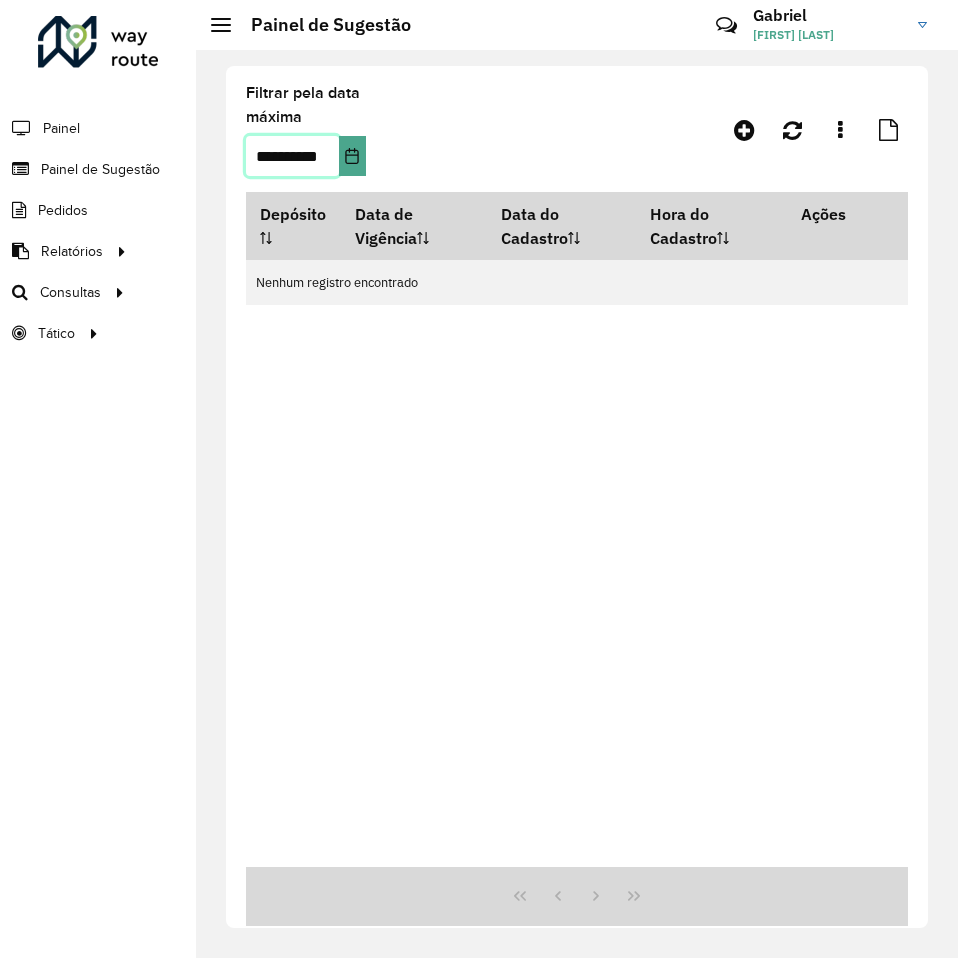 scroll, scrollTop: 0, scrollLeft: 16, axis: horizontal 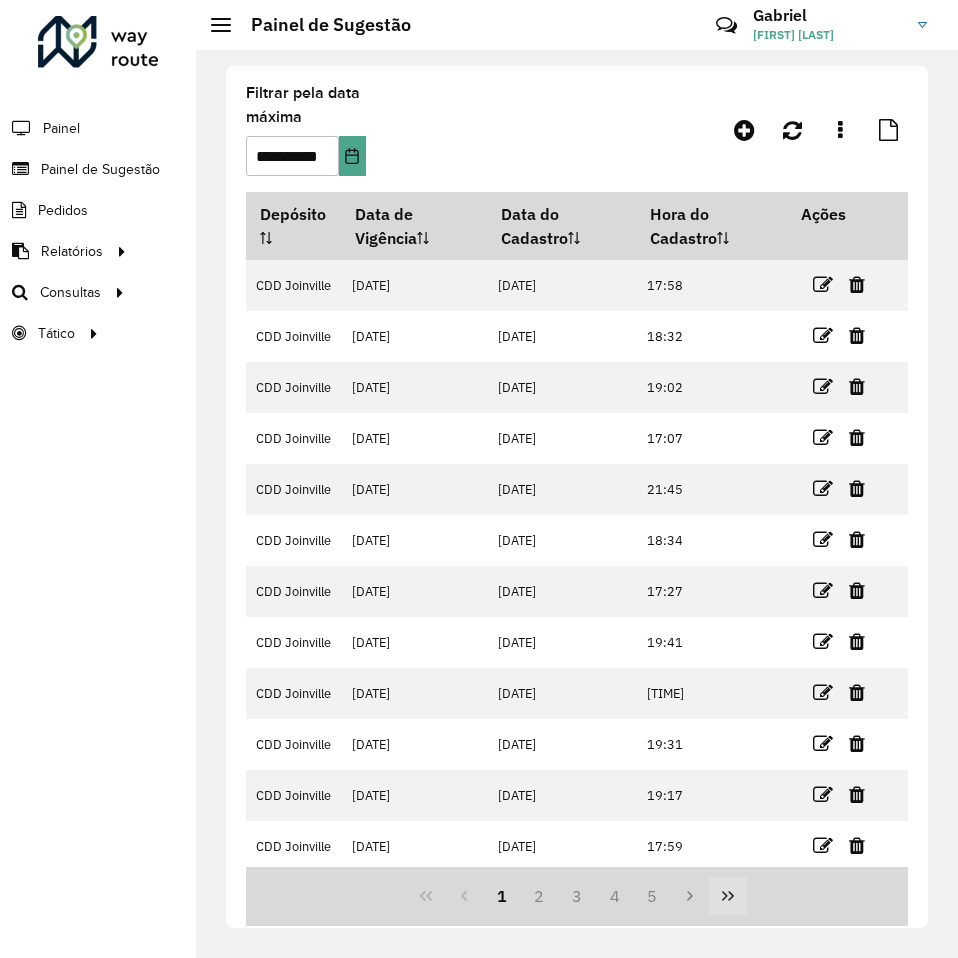 click 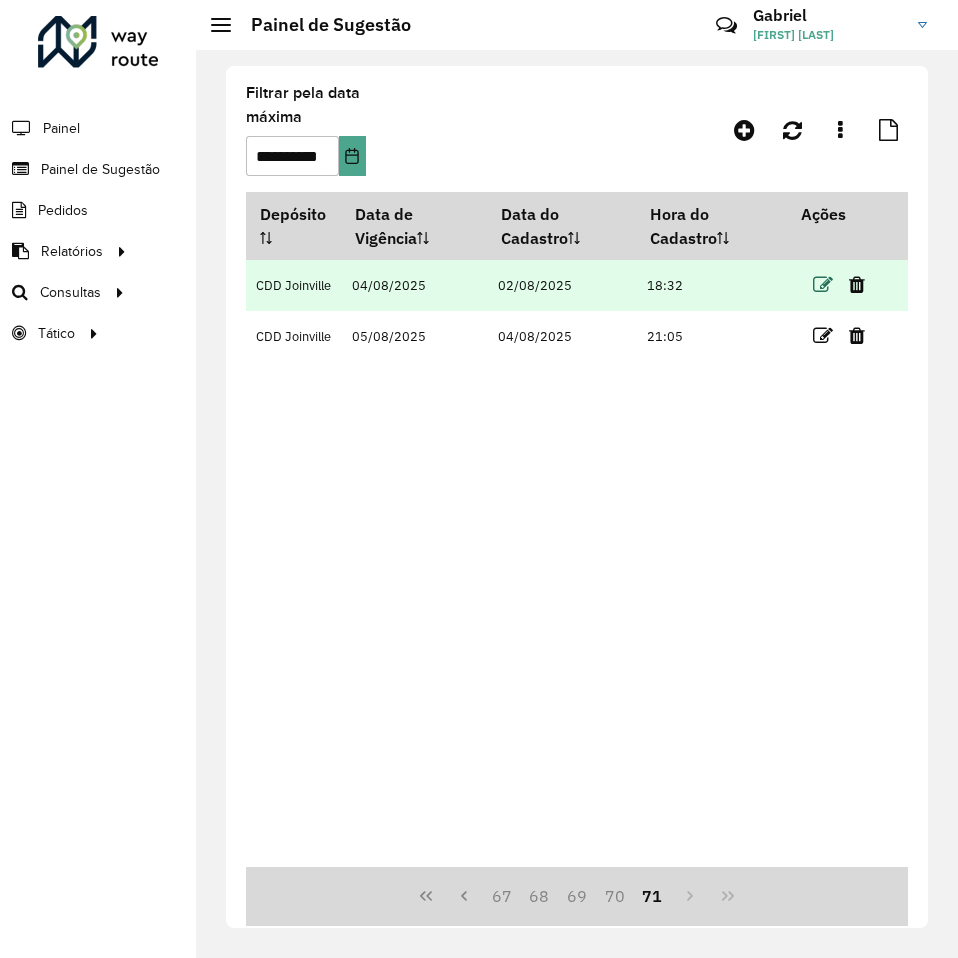 click at bounding box center [823, 285] 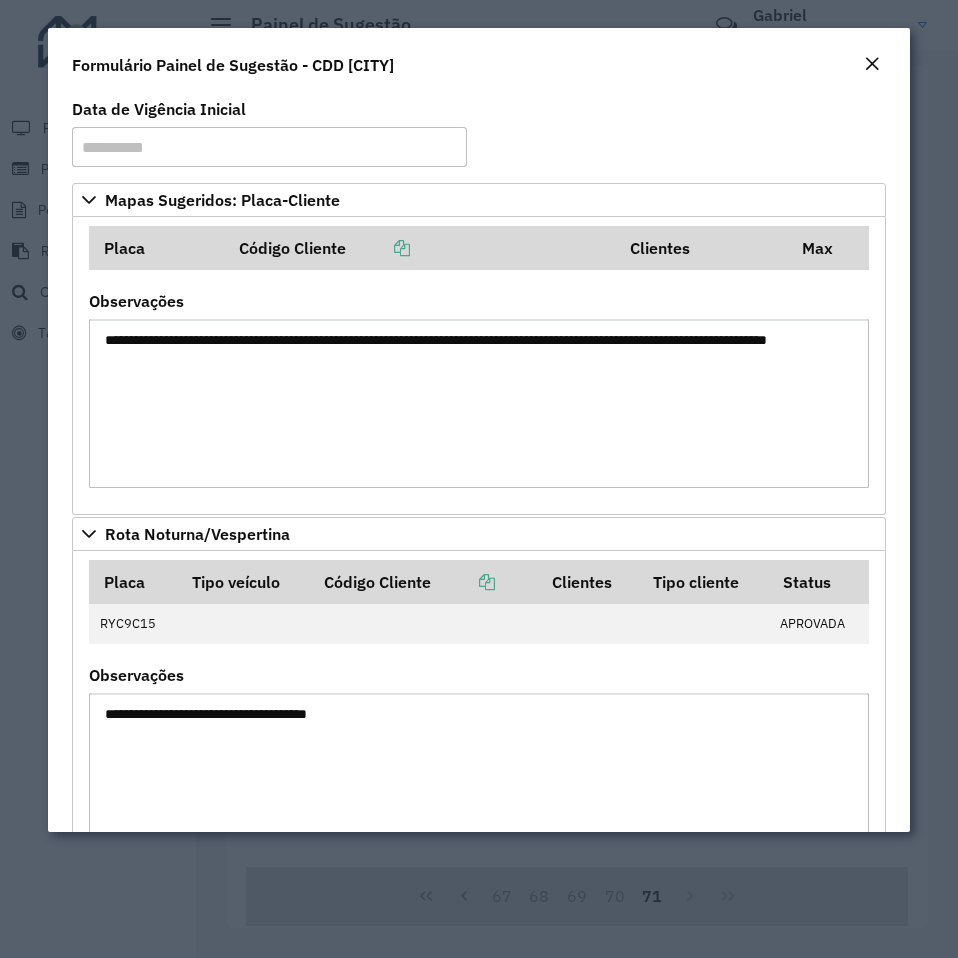 drag, startPoint x: 399, startPoint y: 369, endPoint x: 75, endPoint y: 328, distance: 326.58383 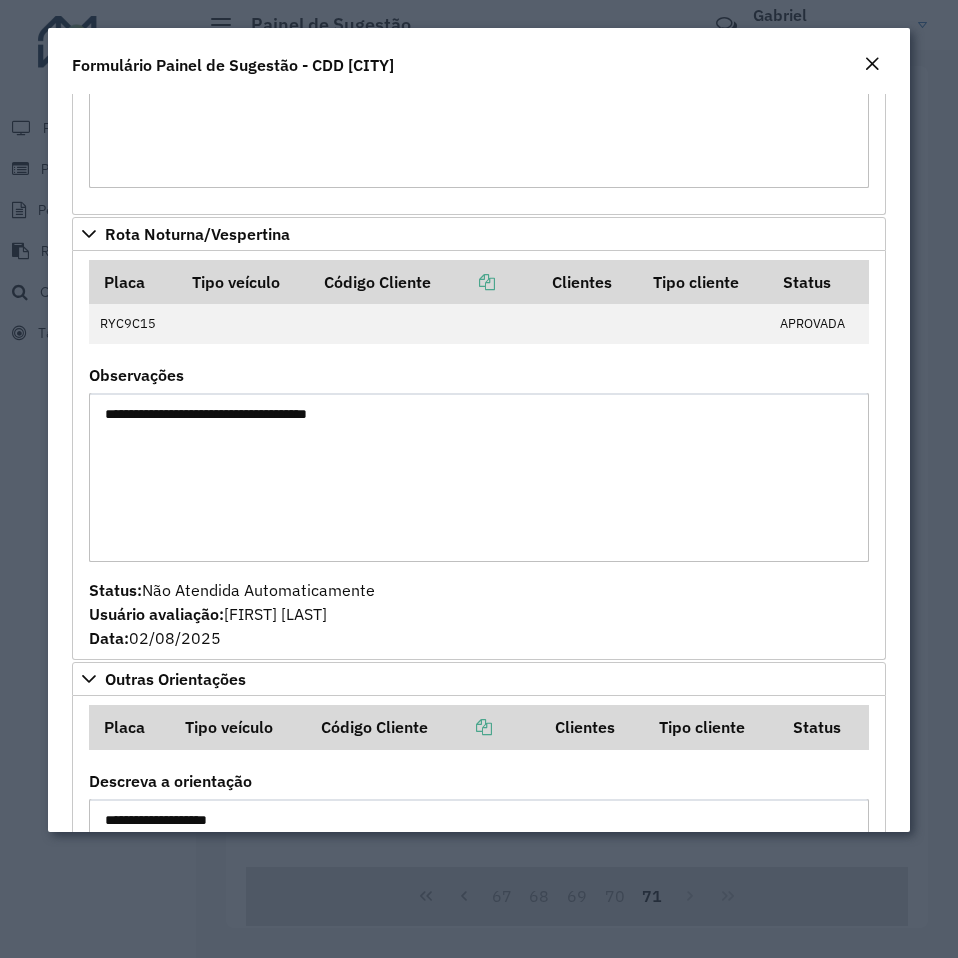 scroll, scrollTop: 560, scrollLeft: 0, axis: vertical 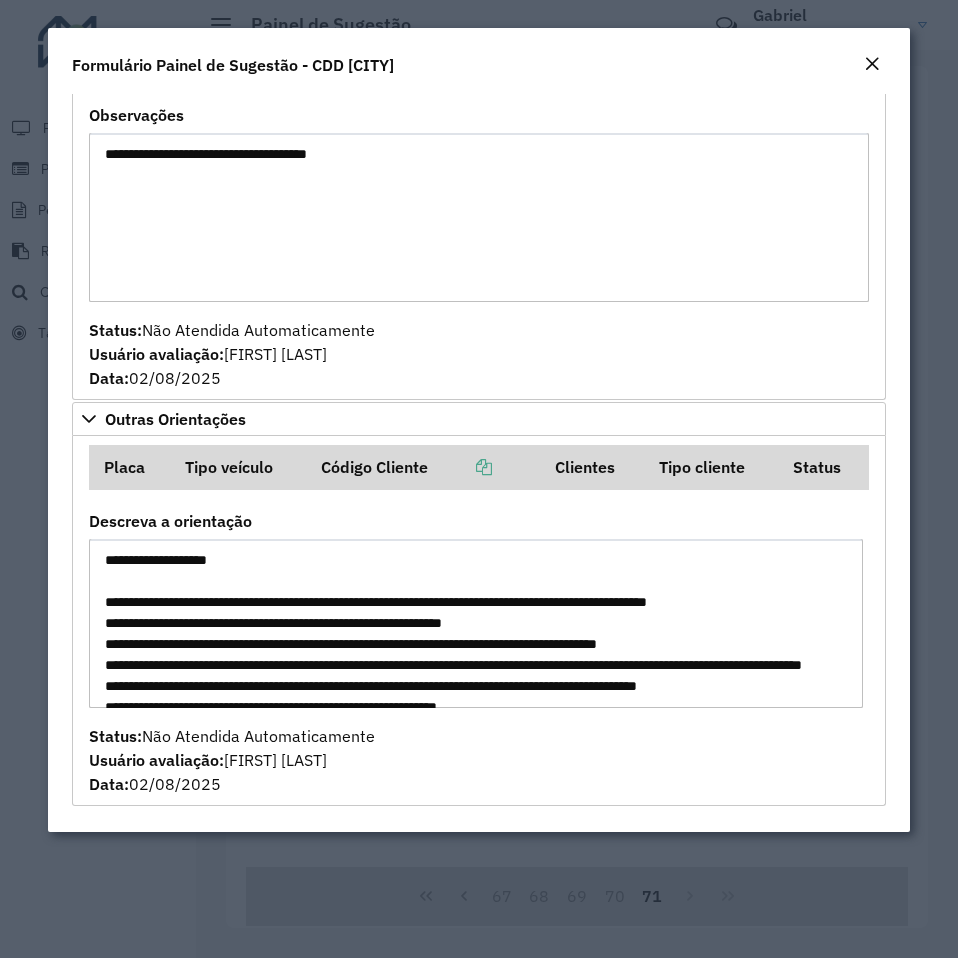 drag, startPoint x: 585, startPoint y: 685, endPoint x: 94, endPoint y: 531, distance: 514.5843 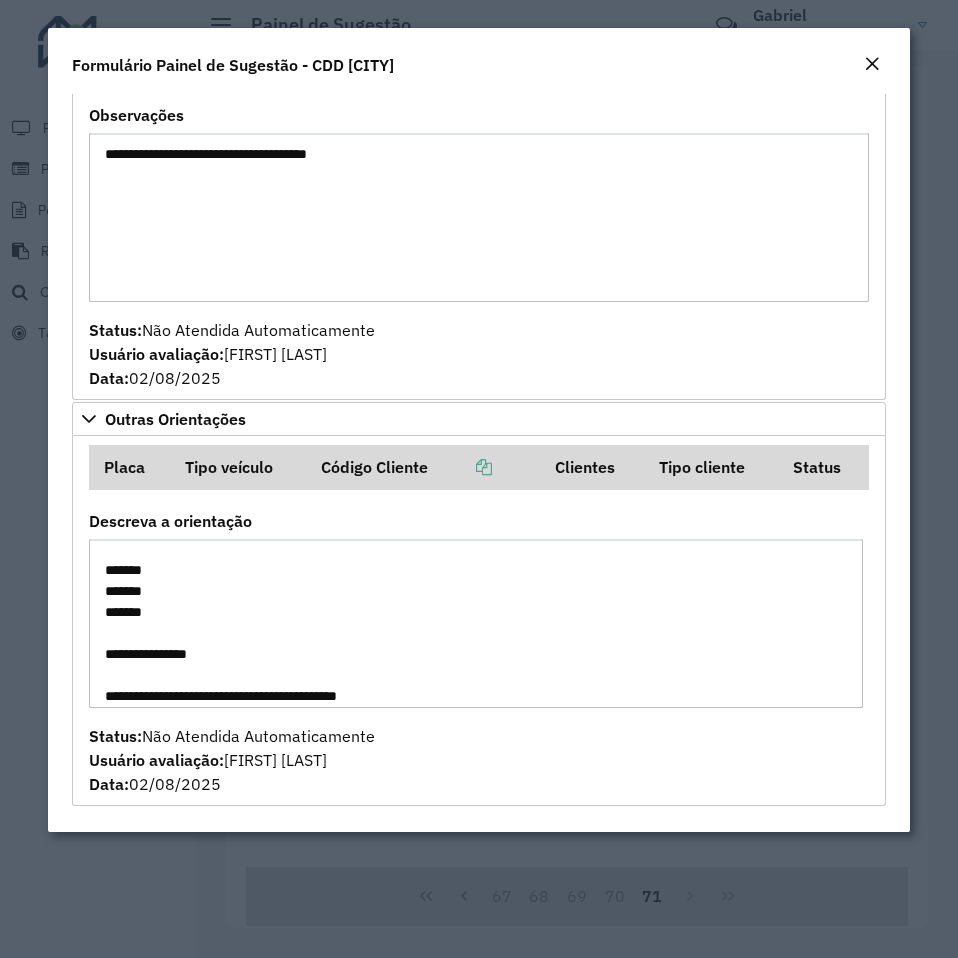 scroll, scrollTop: 300, scrollLeft: 0, axis: vertical 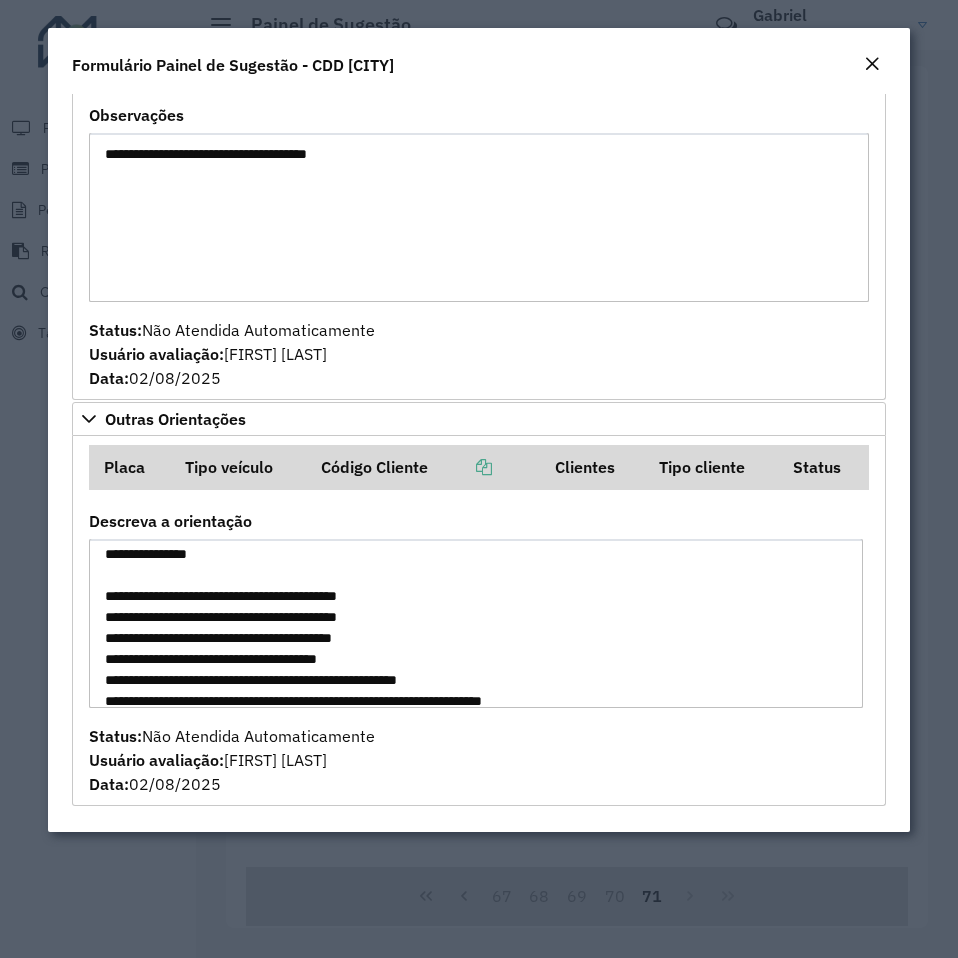 click 